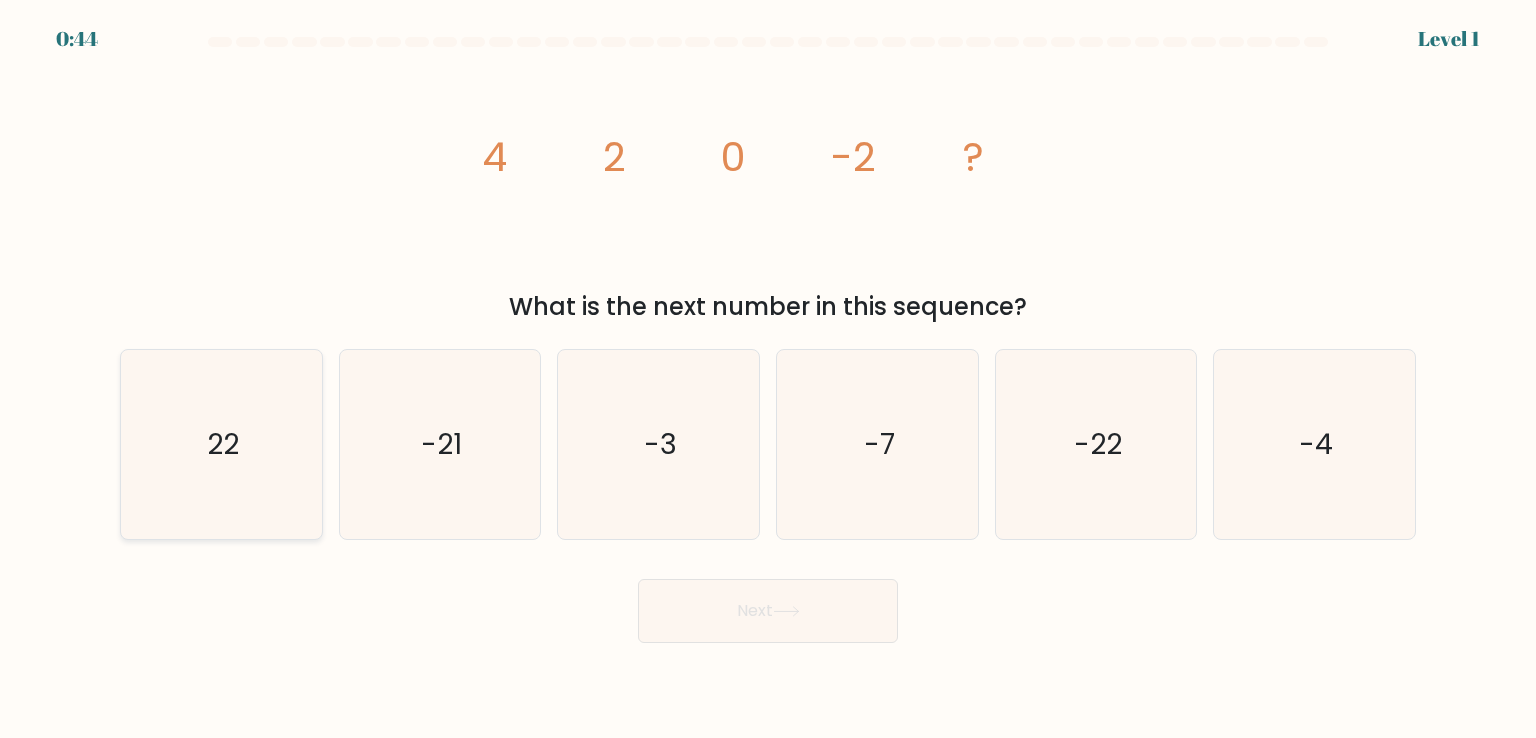 scroll, scrollTop: 0, scrollLeft: 0, axis: both 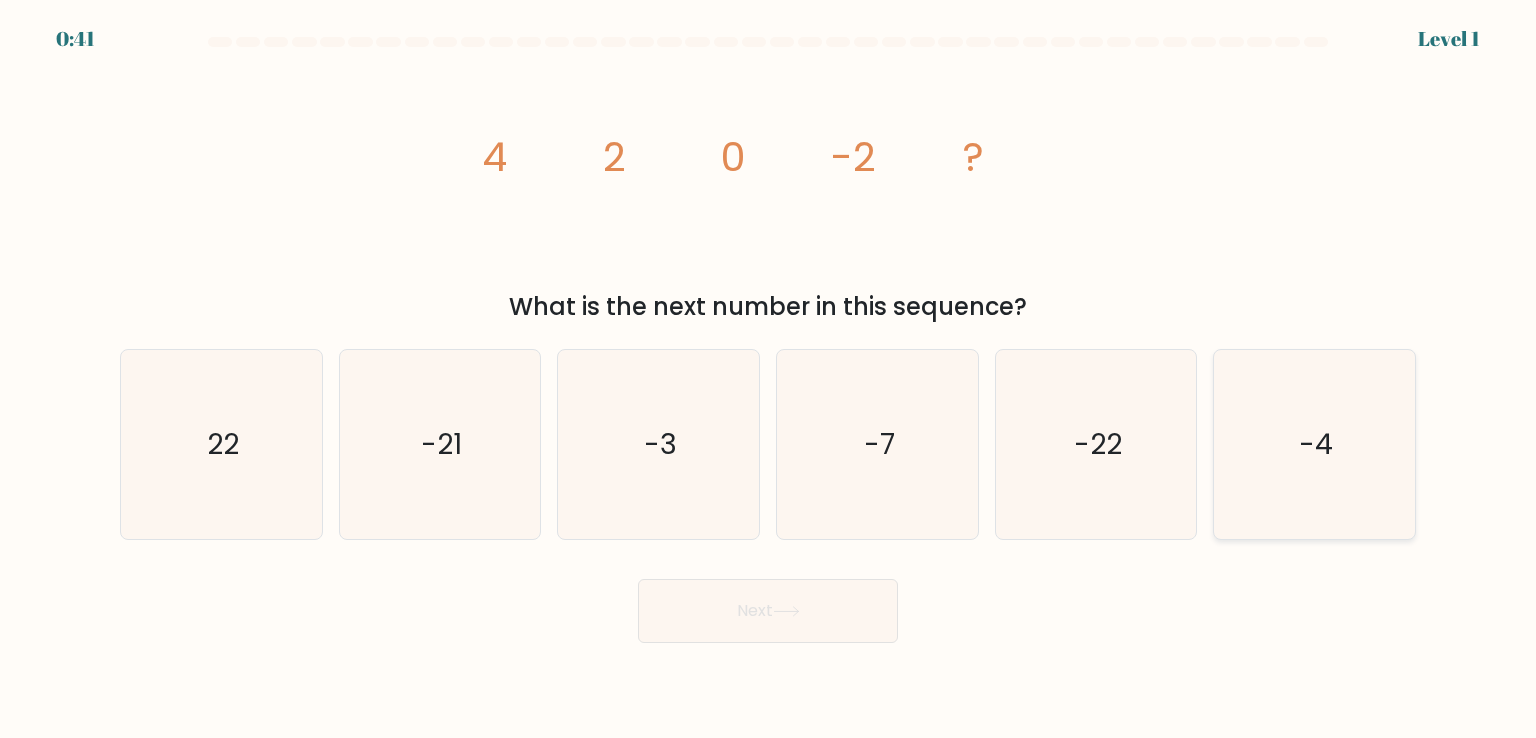 click on "-4" 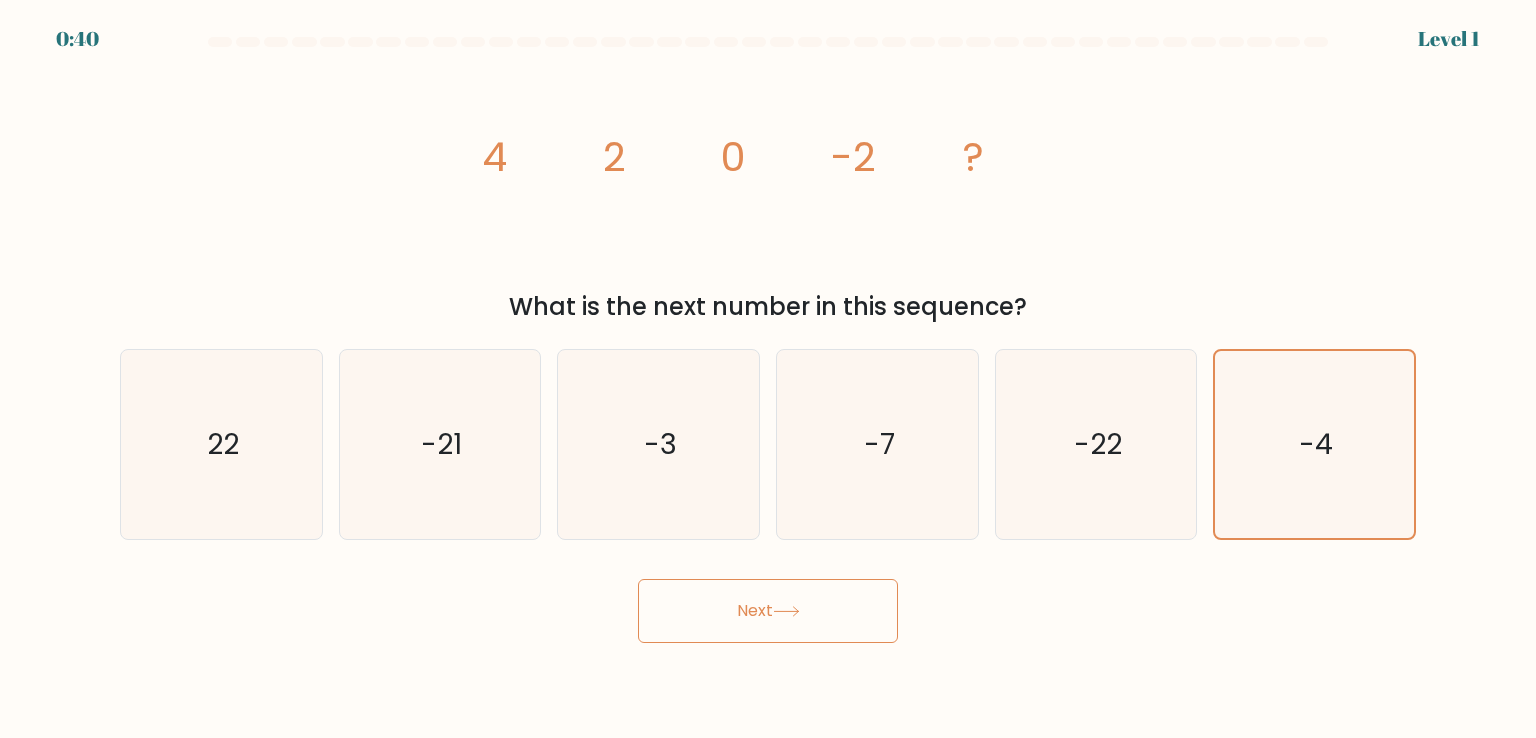 click on "Next" at bounding box center (768, 611) 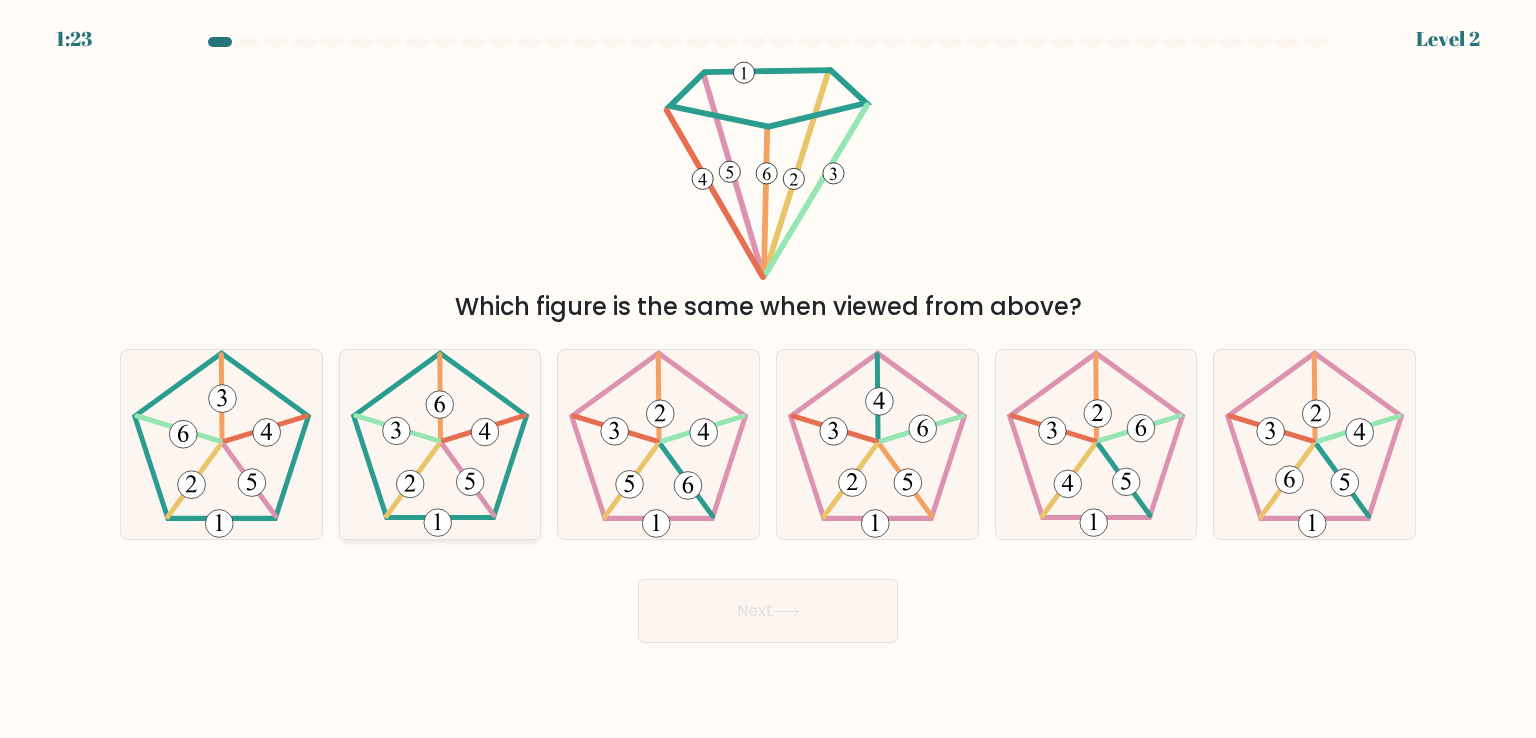 click 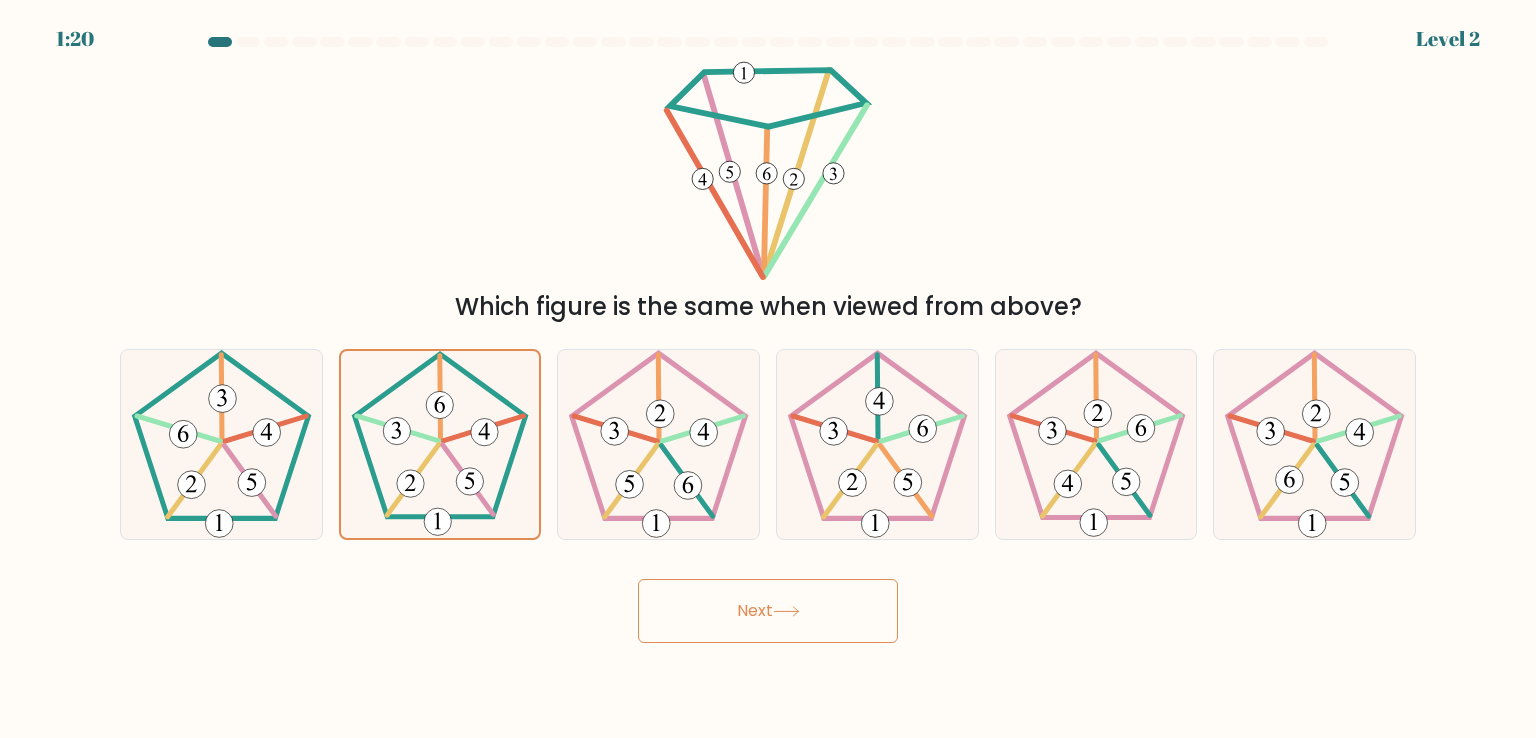 click on "Next" at bounding box center (768, 611) 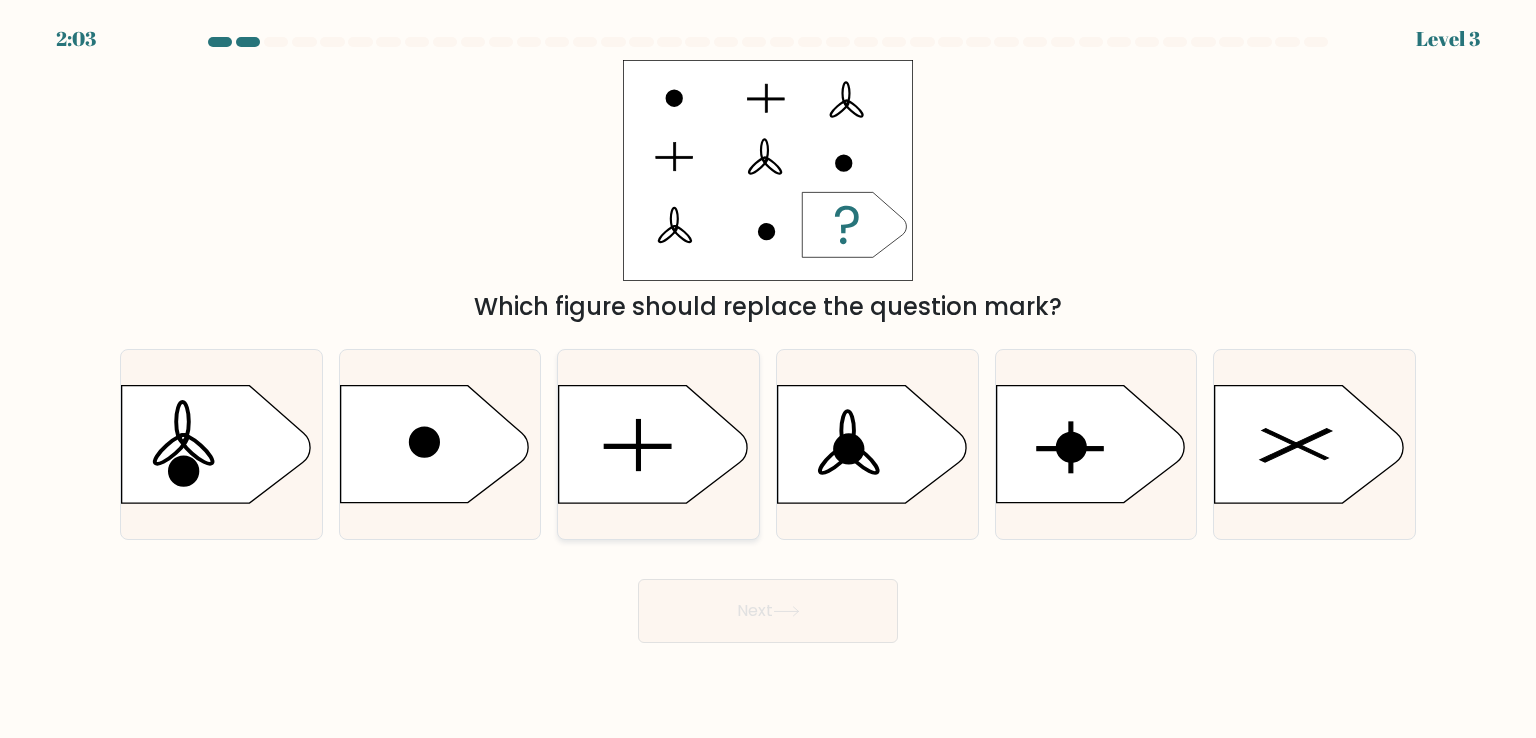 click 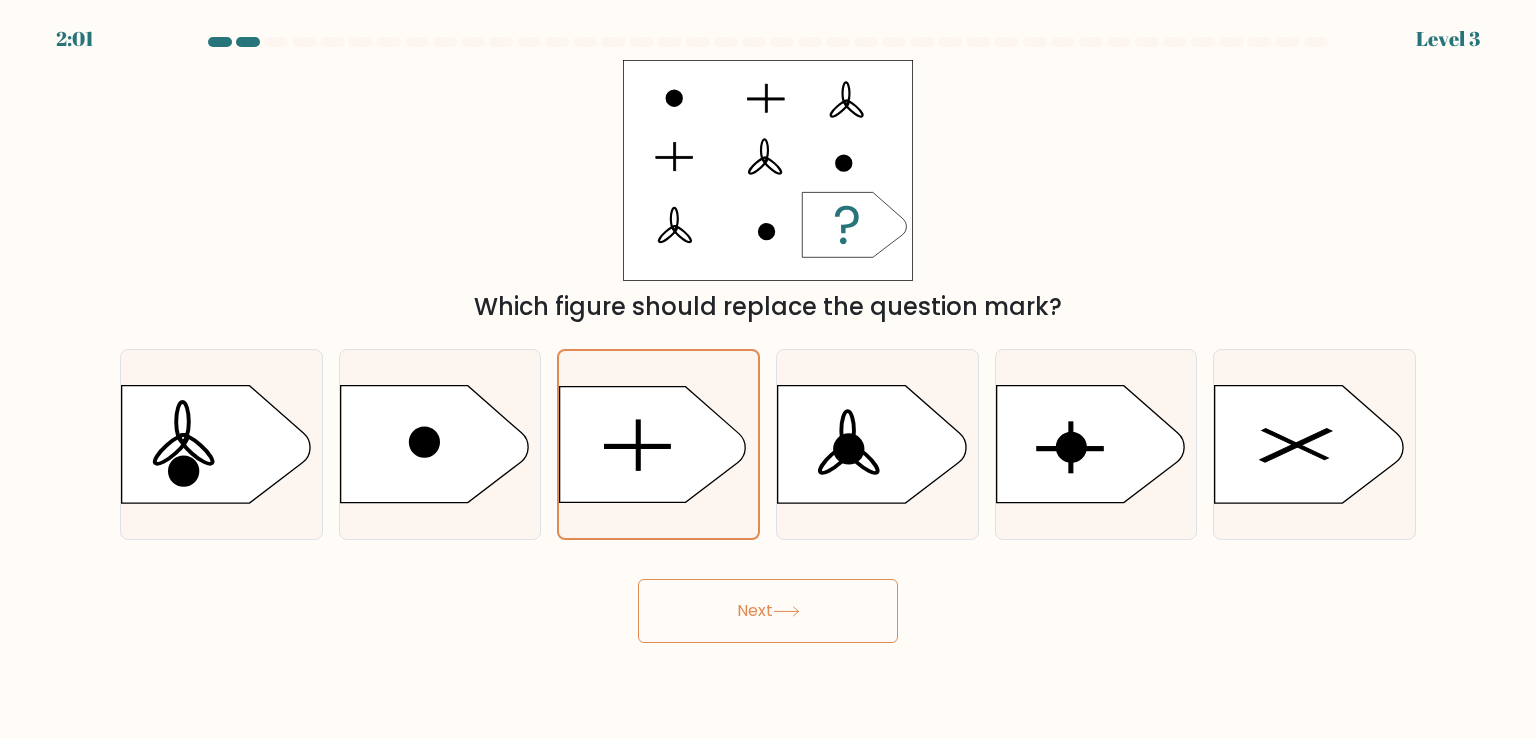 click on "Next" at bounding box center [768, 611] 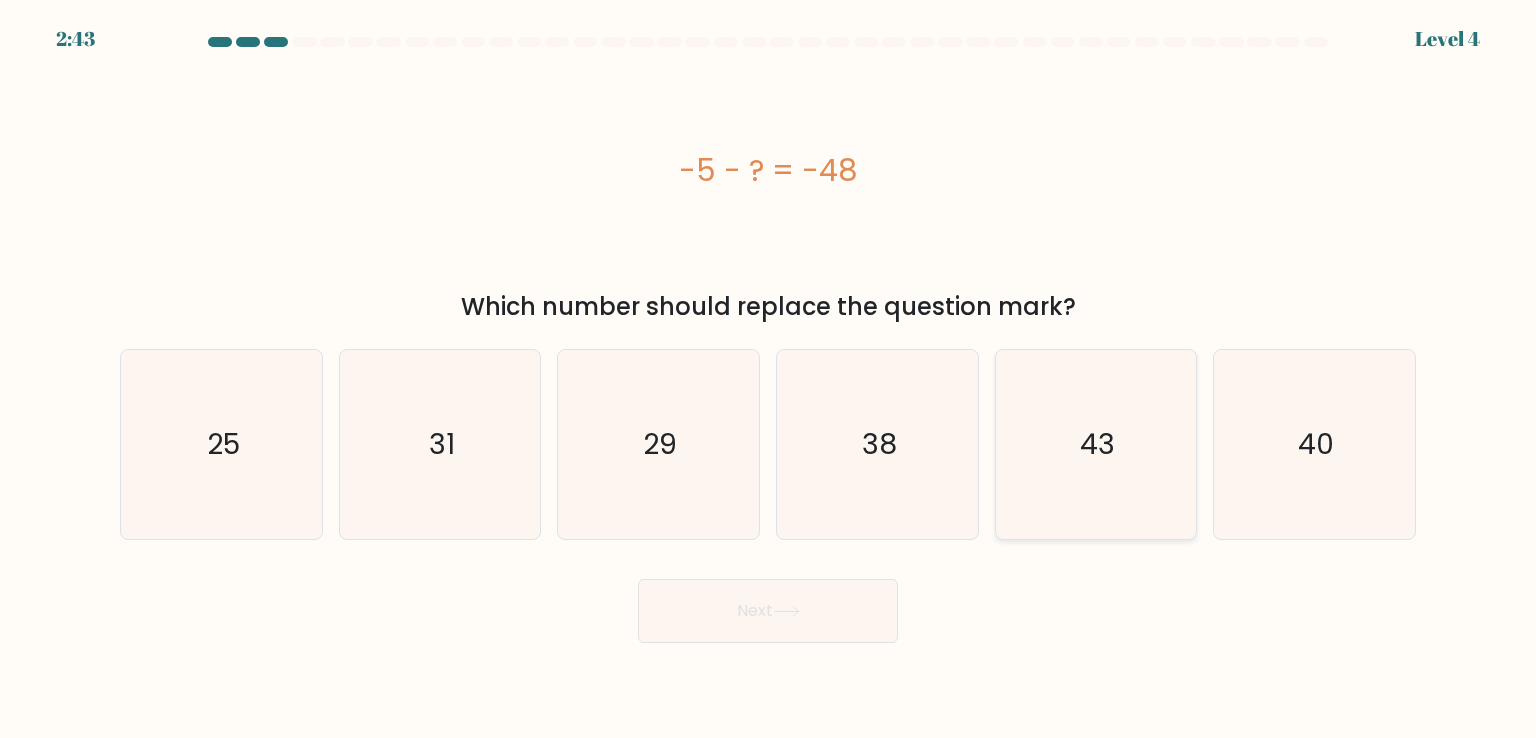 click on "43" 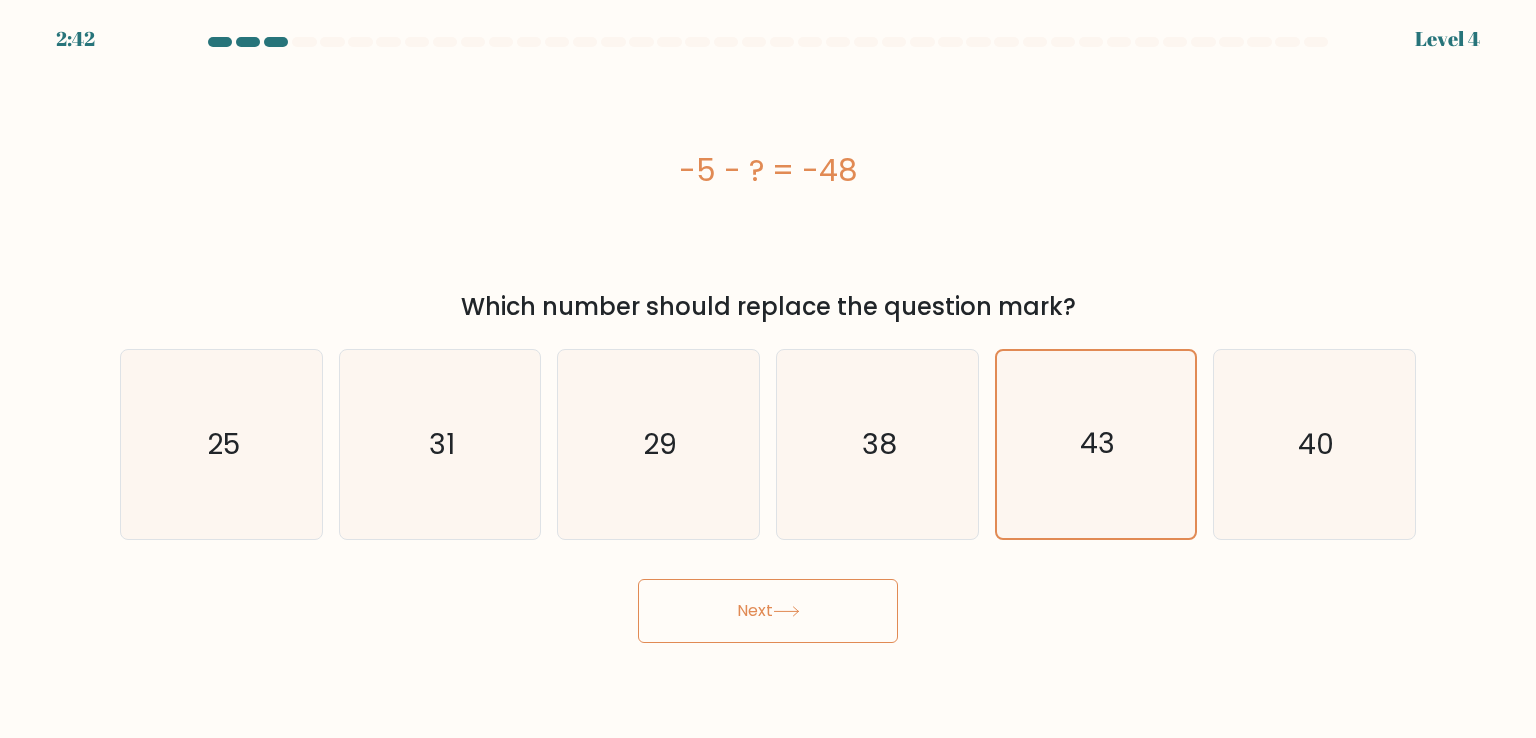 click on "Next" at bounding box center (768, 611) 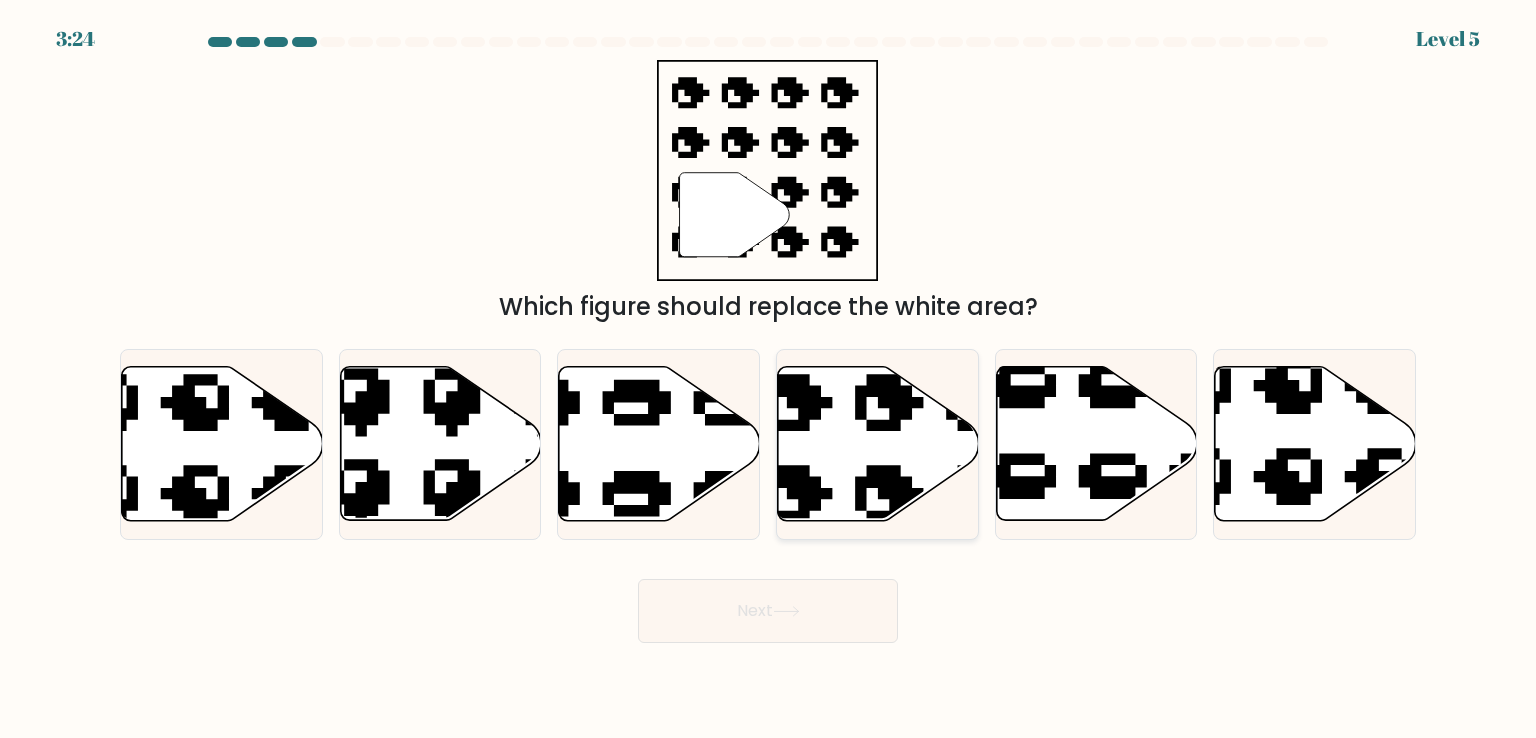 click 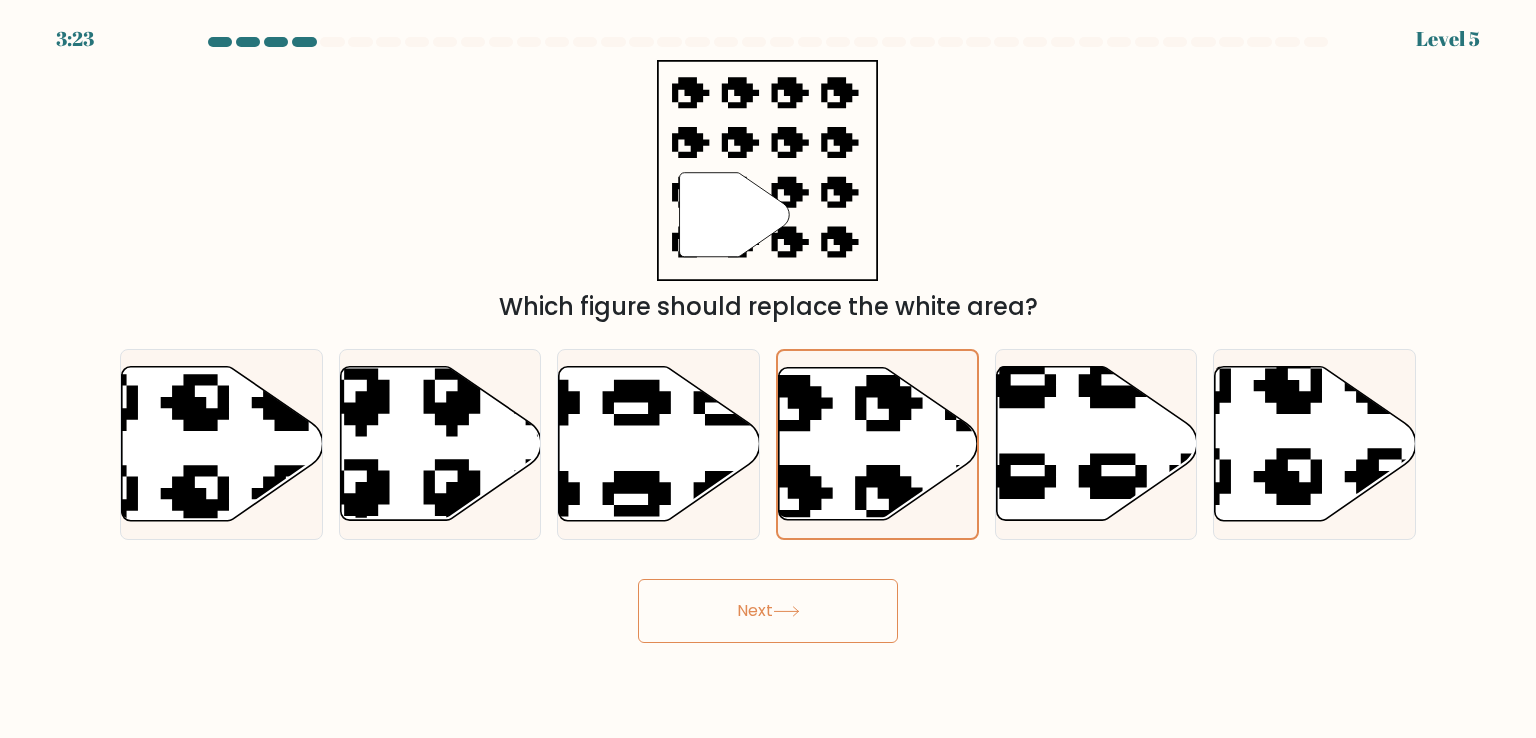 click on "Next" at bounding box center (768, 611) 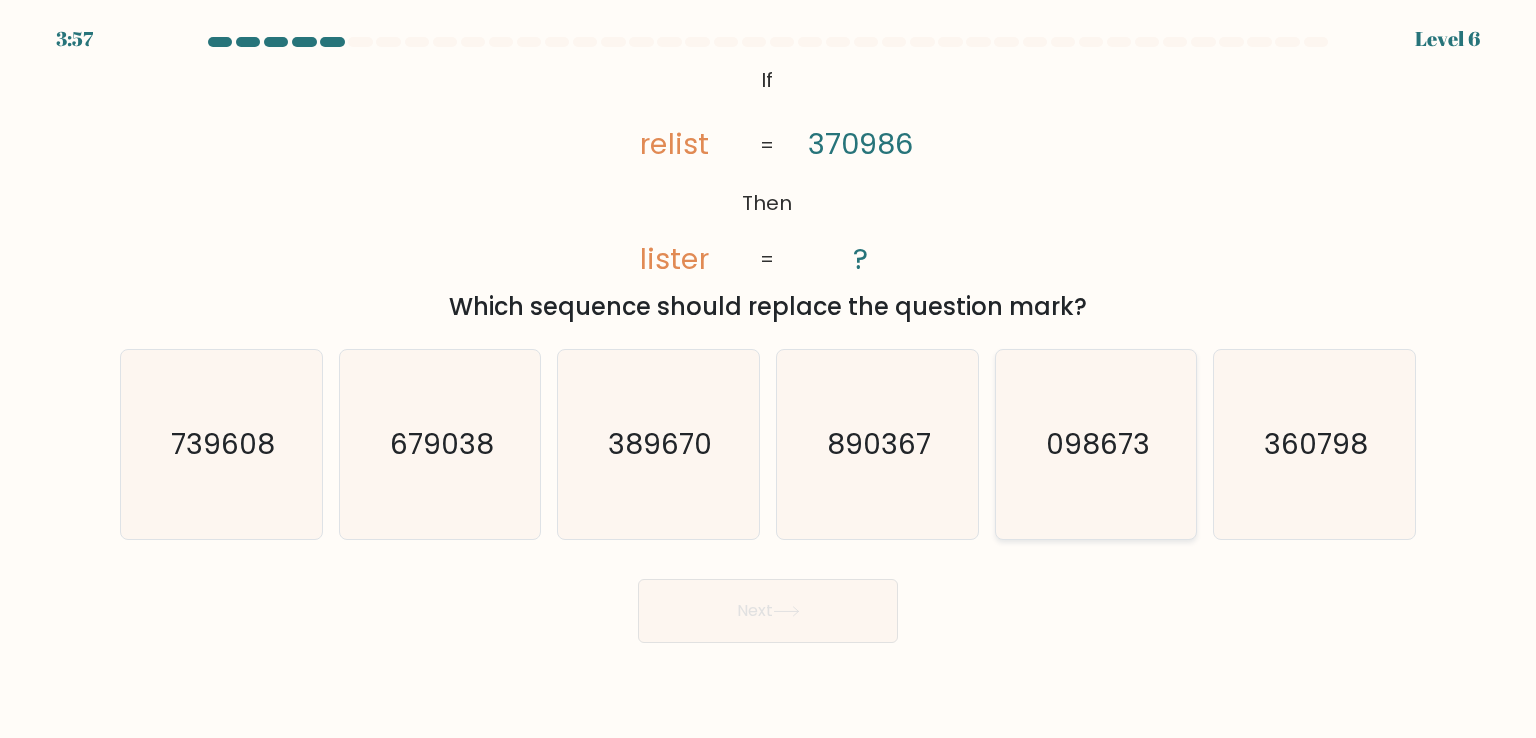 click on "098673" 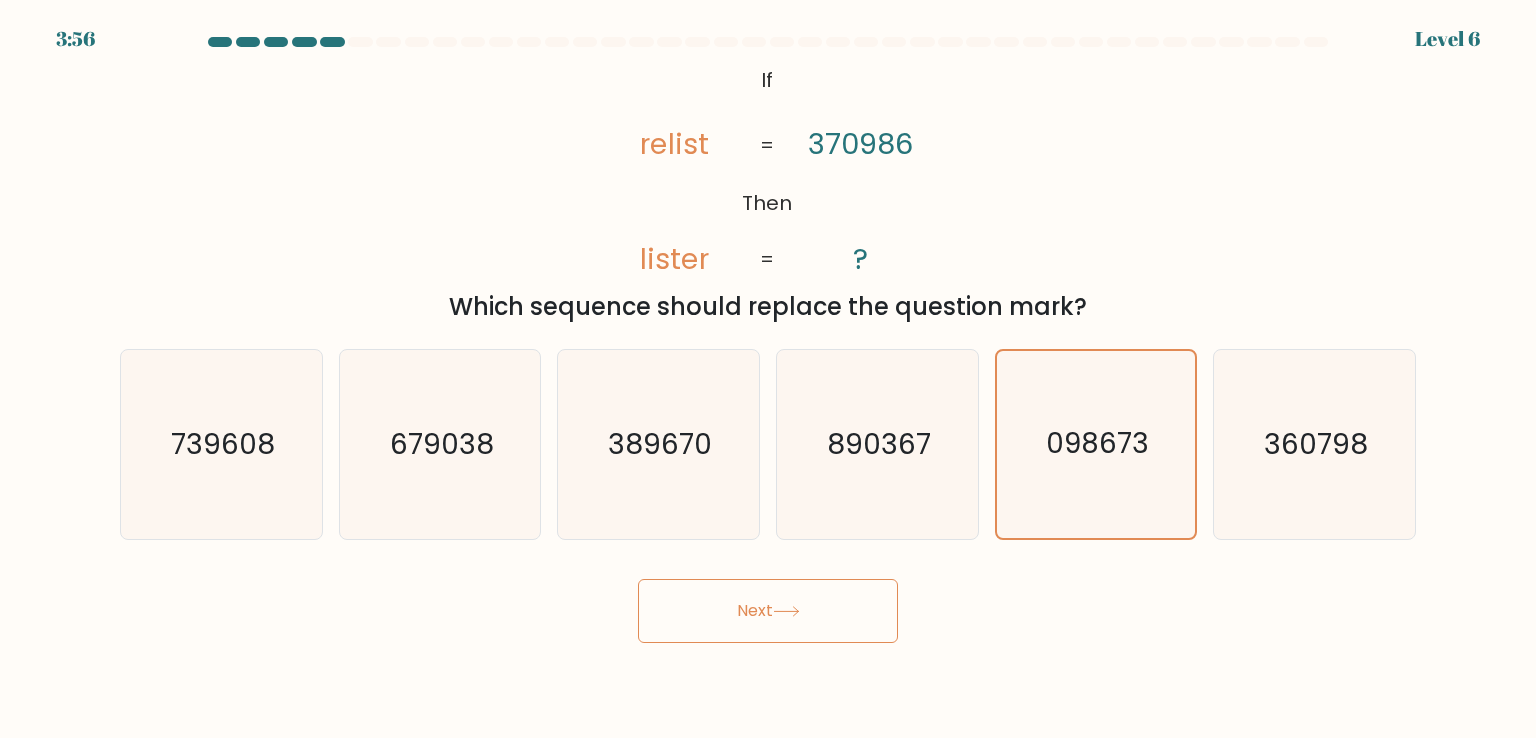 click on "Next" at bounding box center [768, 611] 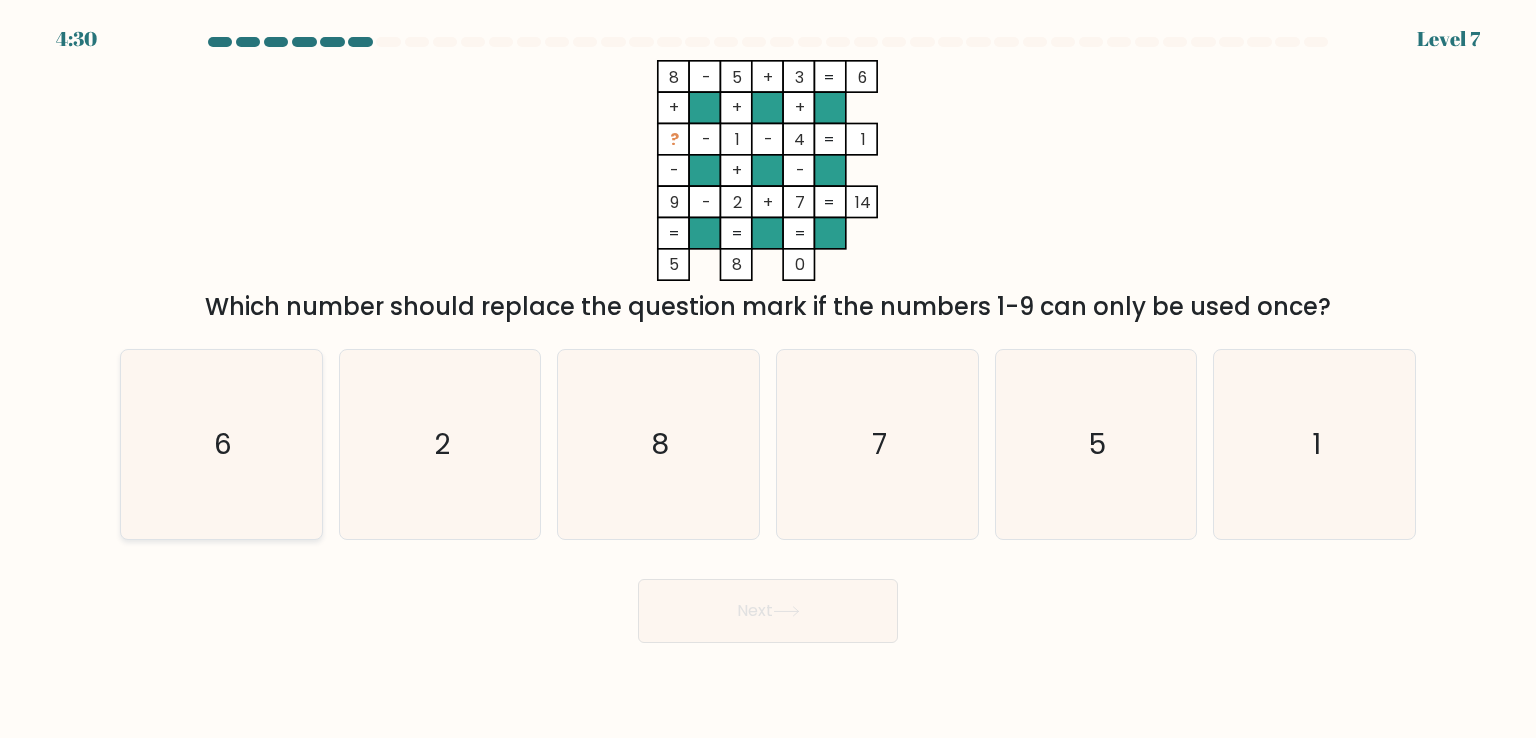 click on "6" 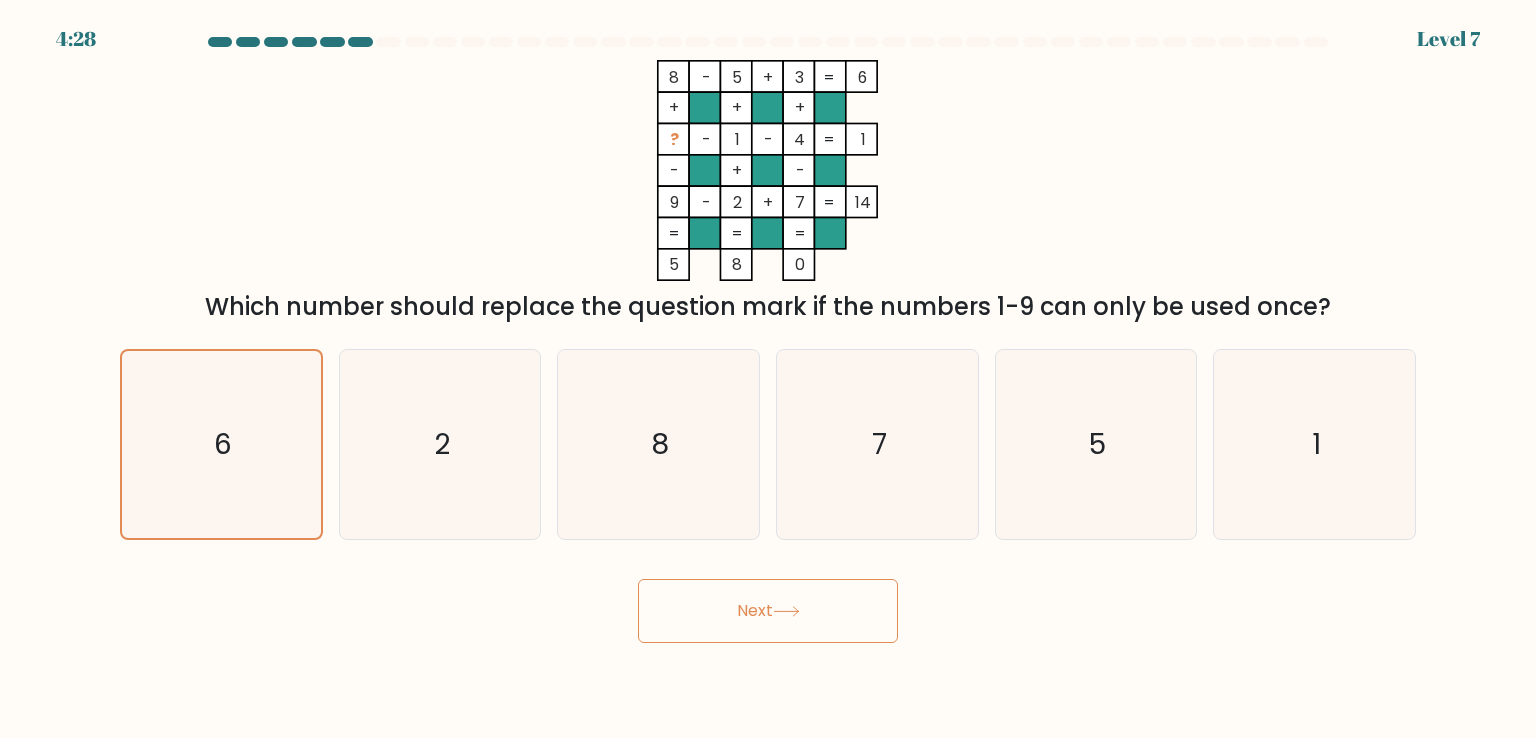 click on "Next" at bounding box center (768, 611) 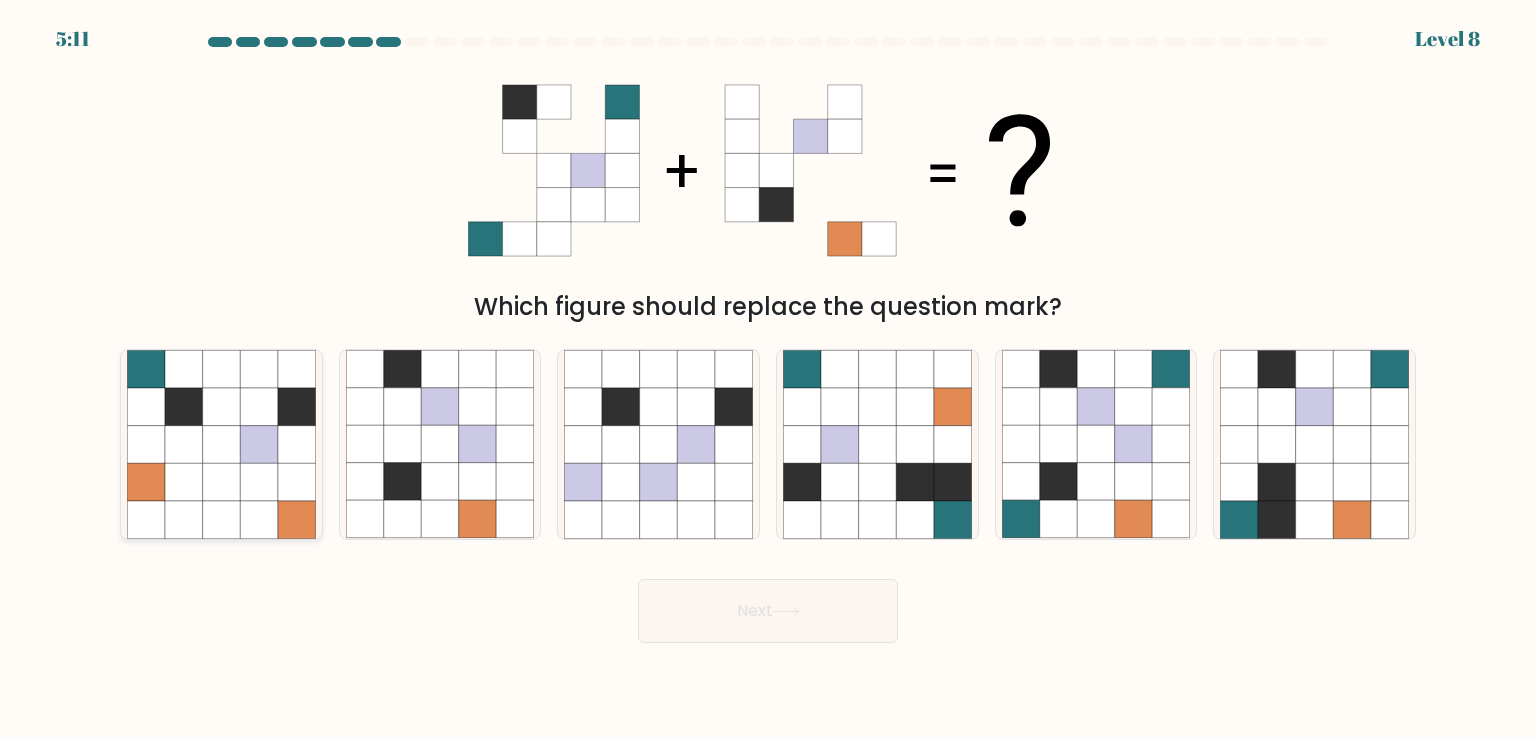 click 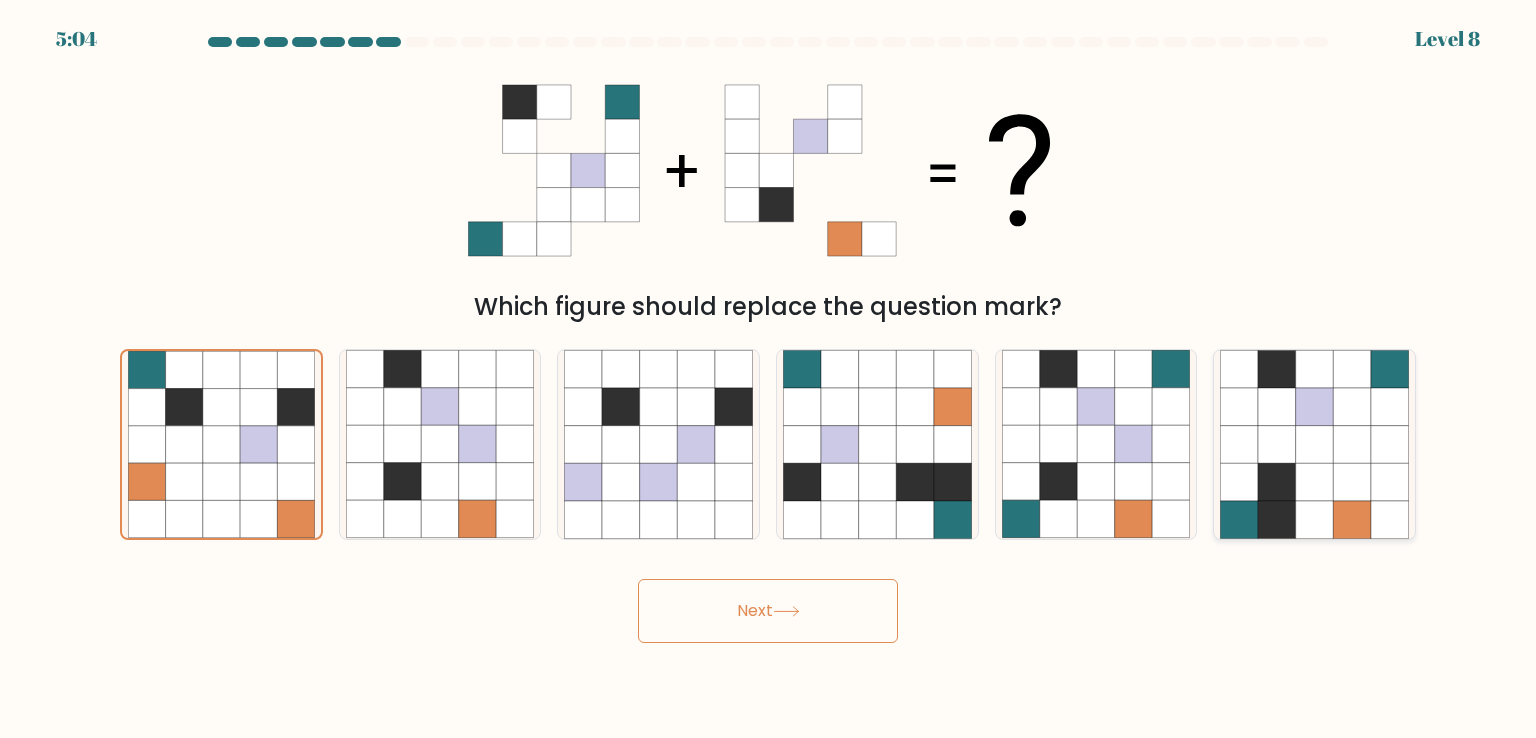 click 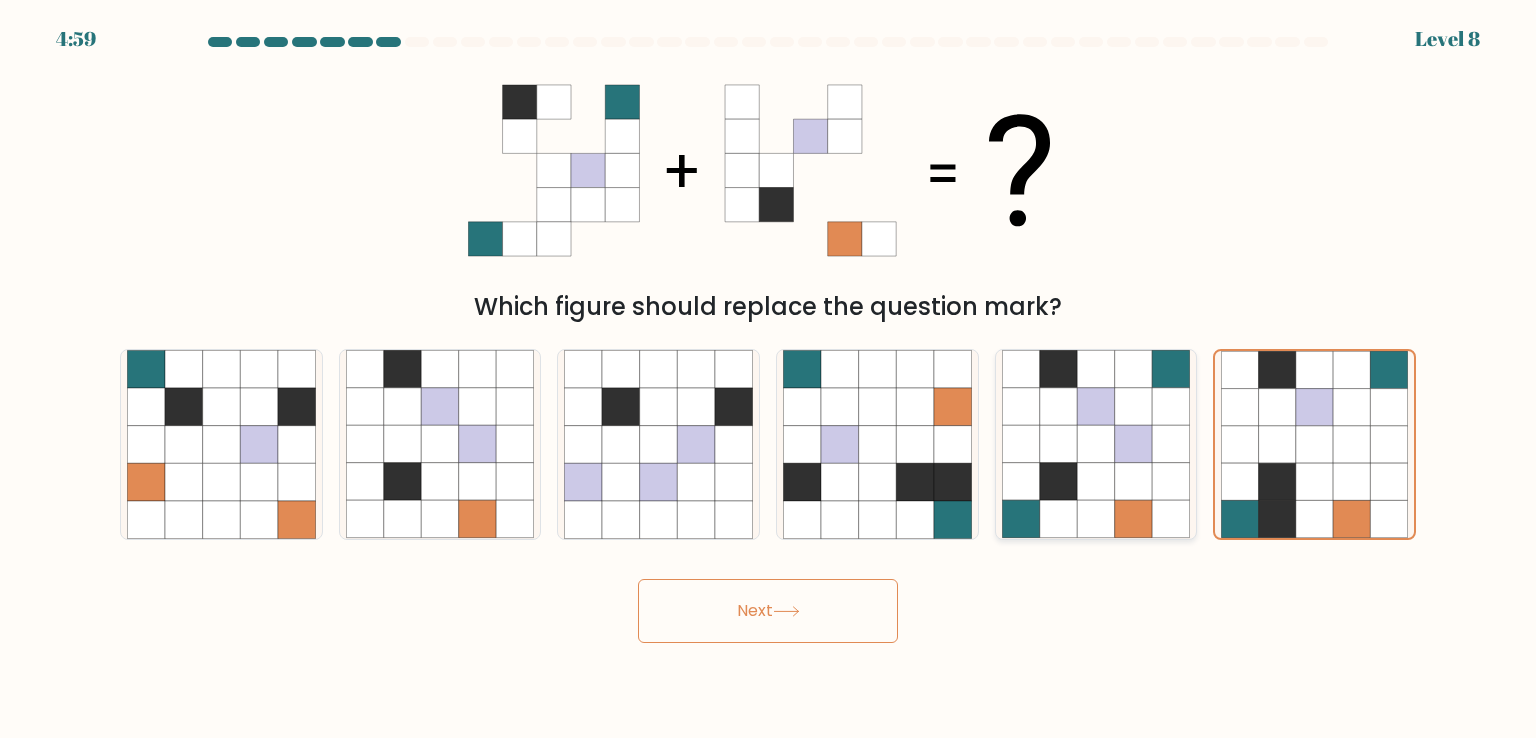 click 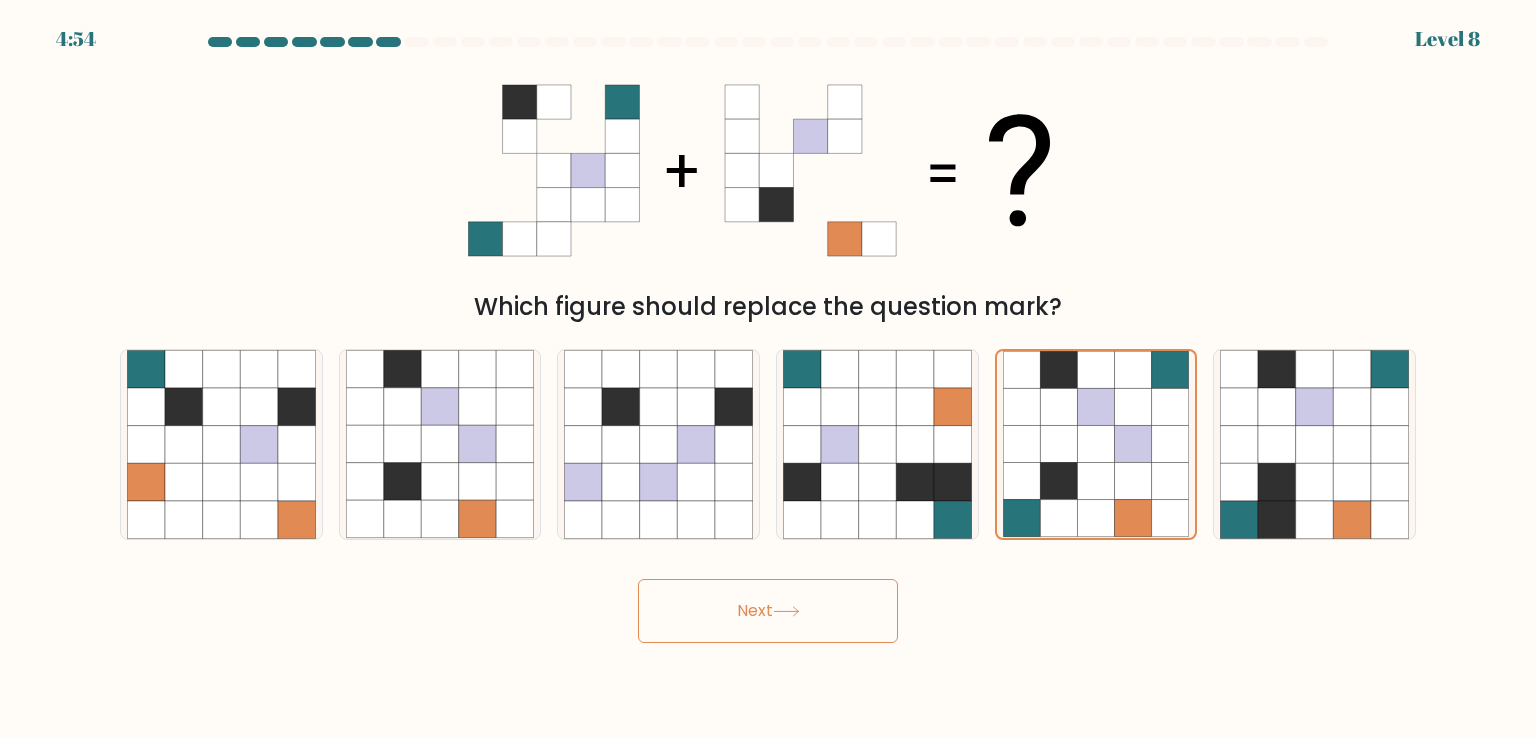 click on "Next" at bounding box center (768, 611) 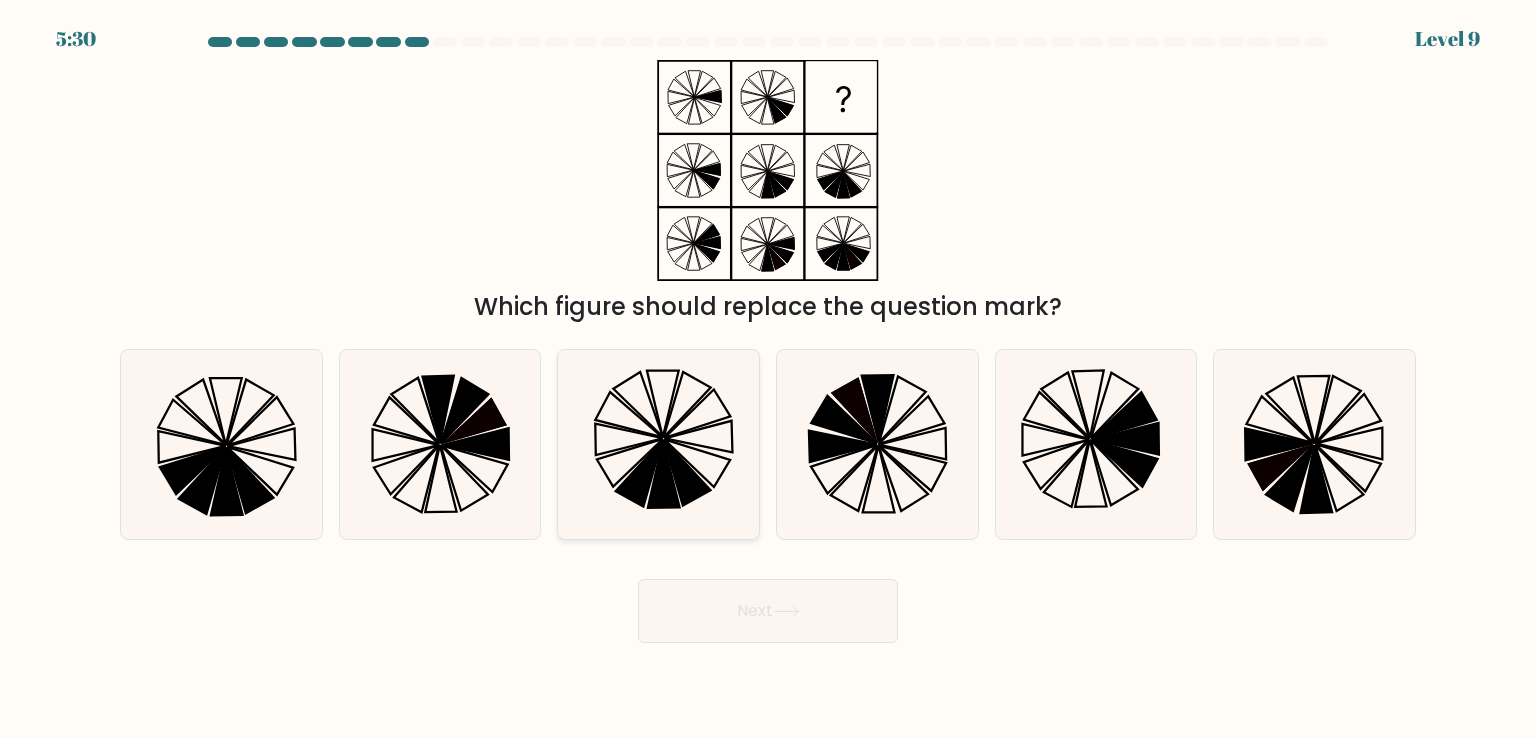 click 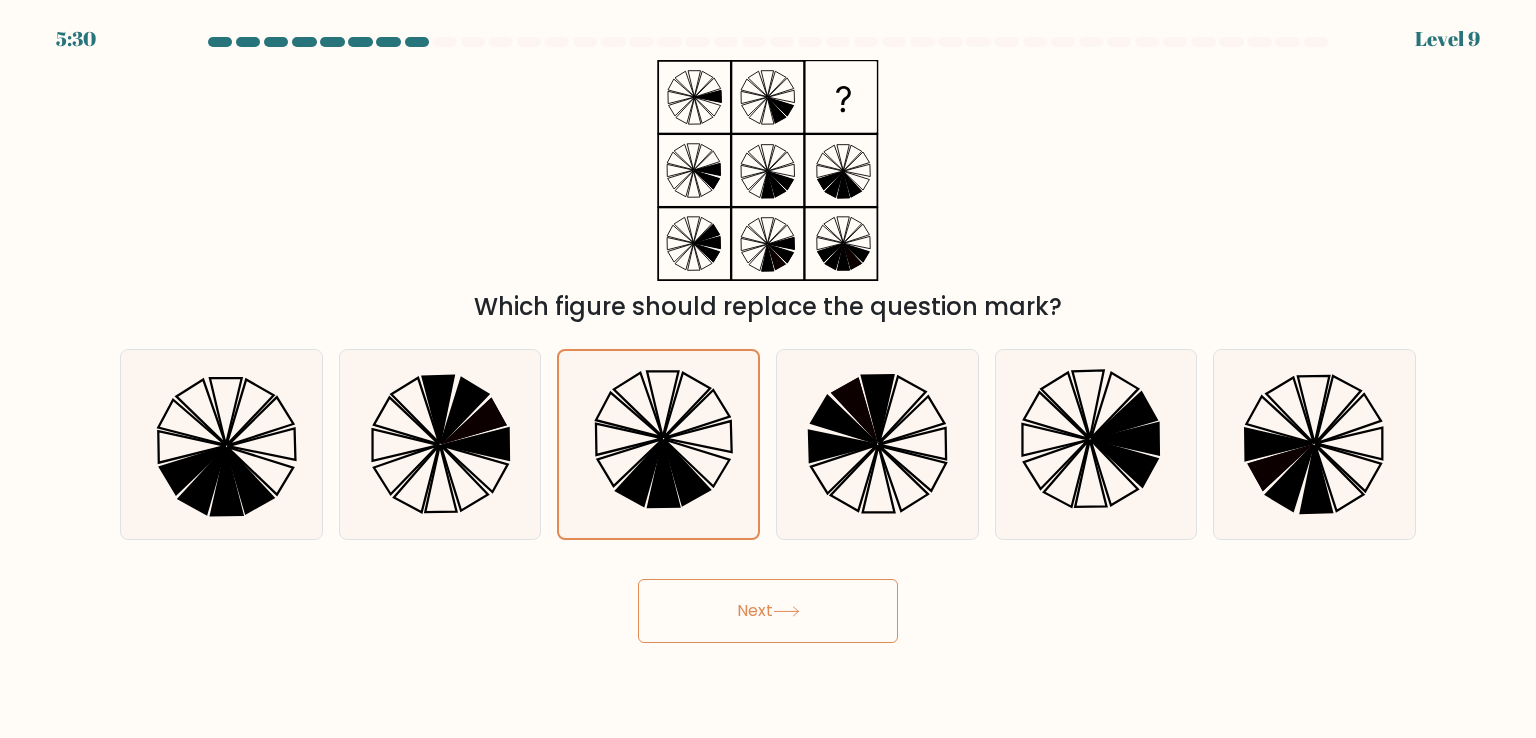 click on "Next" at bounding box center (768, 611) 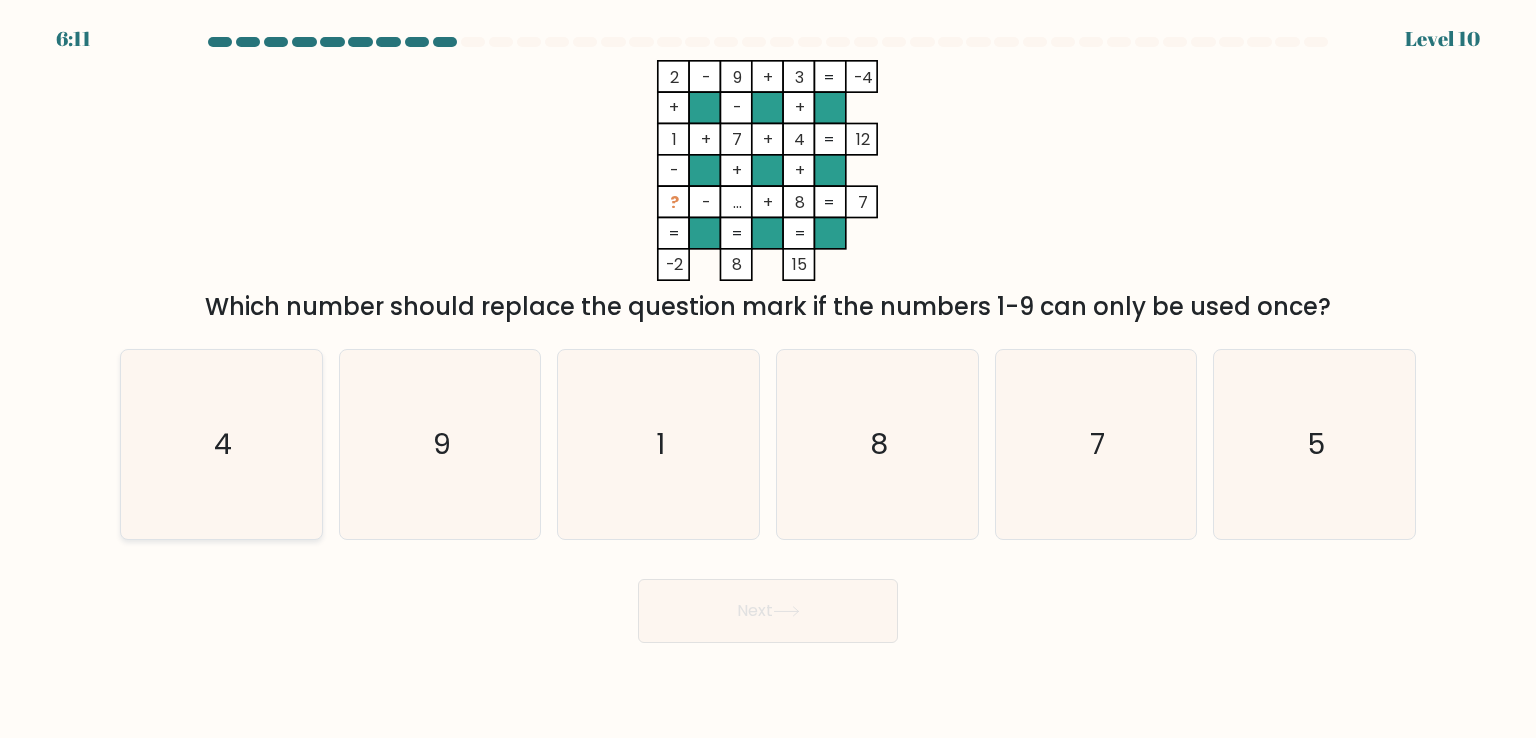 click on "4" 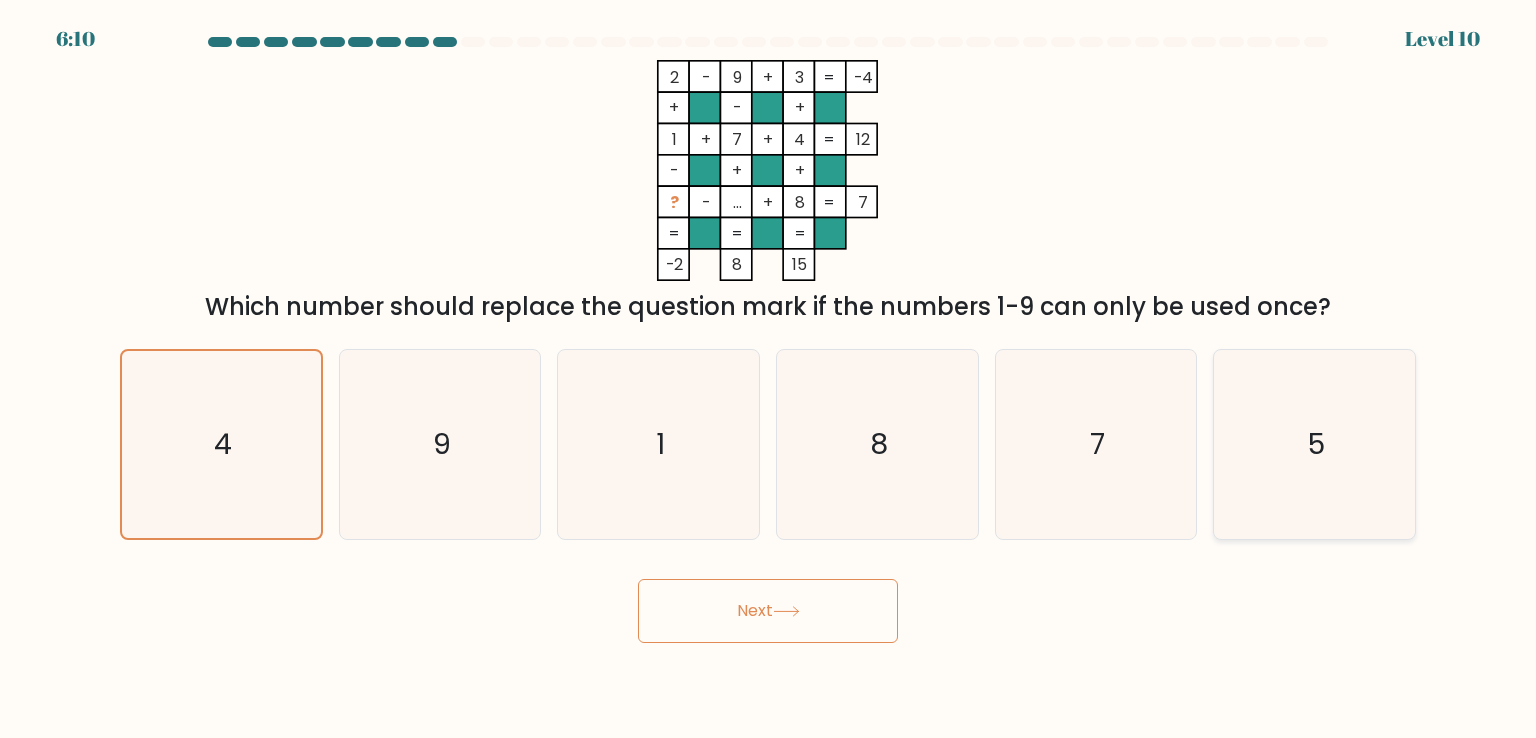 click on "5" 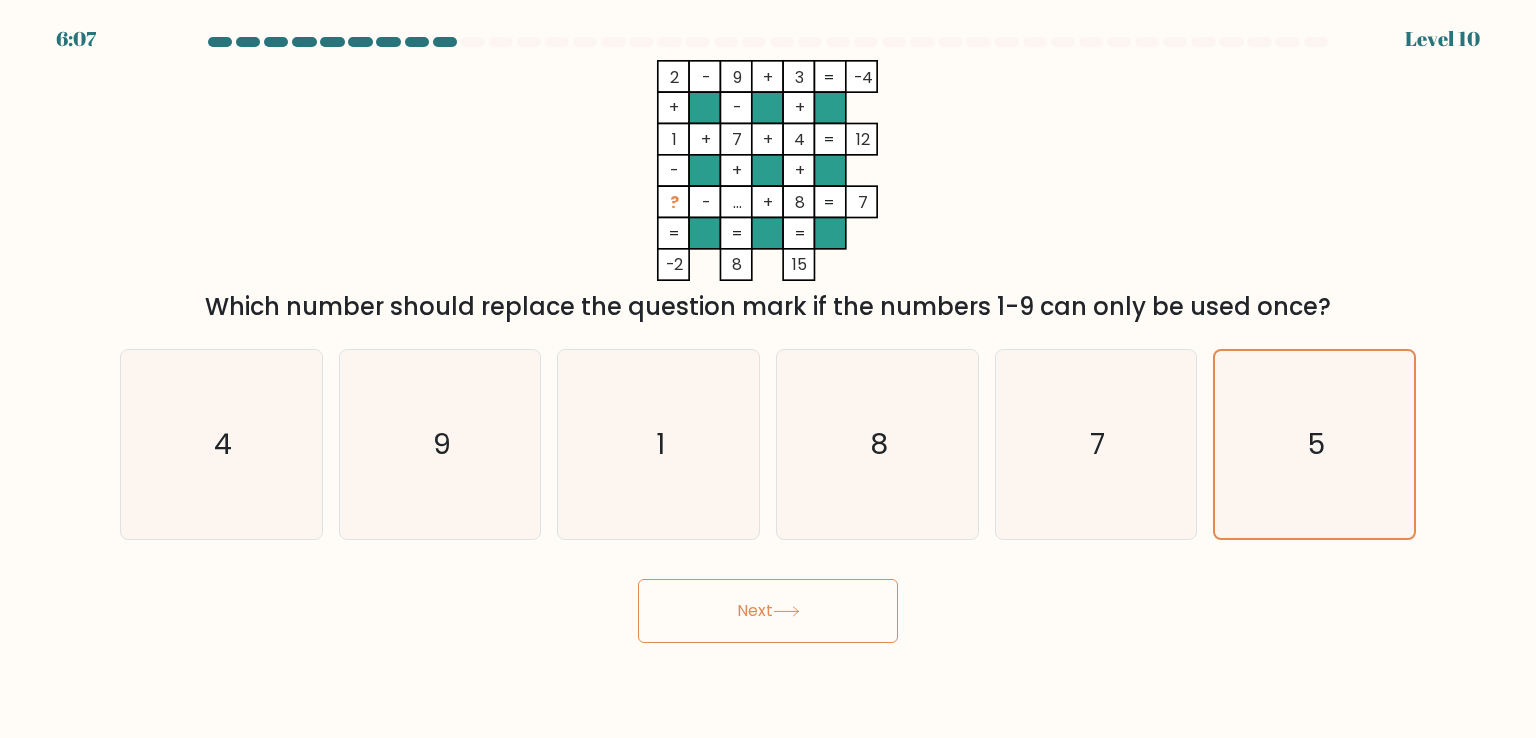 click on "Next" at bounding box center [768, 611] 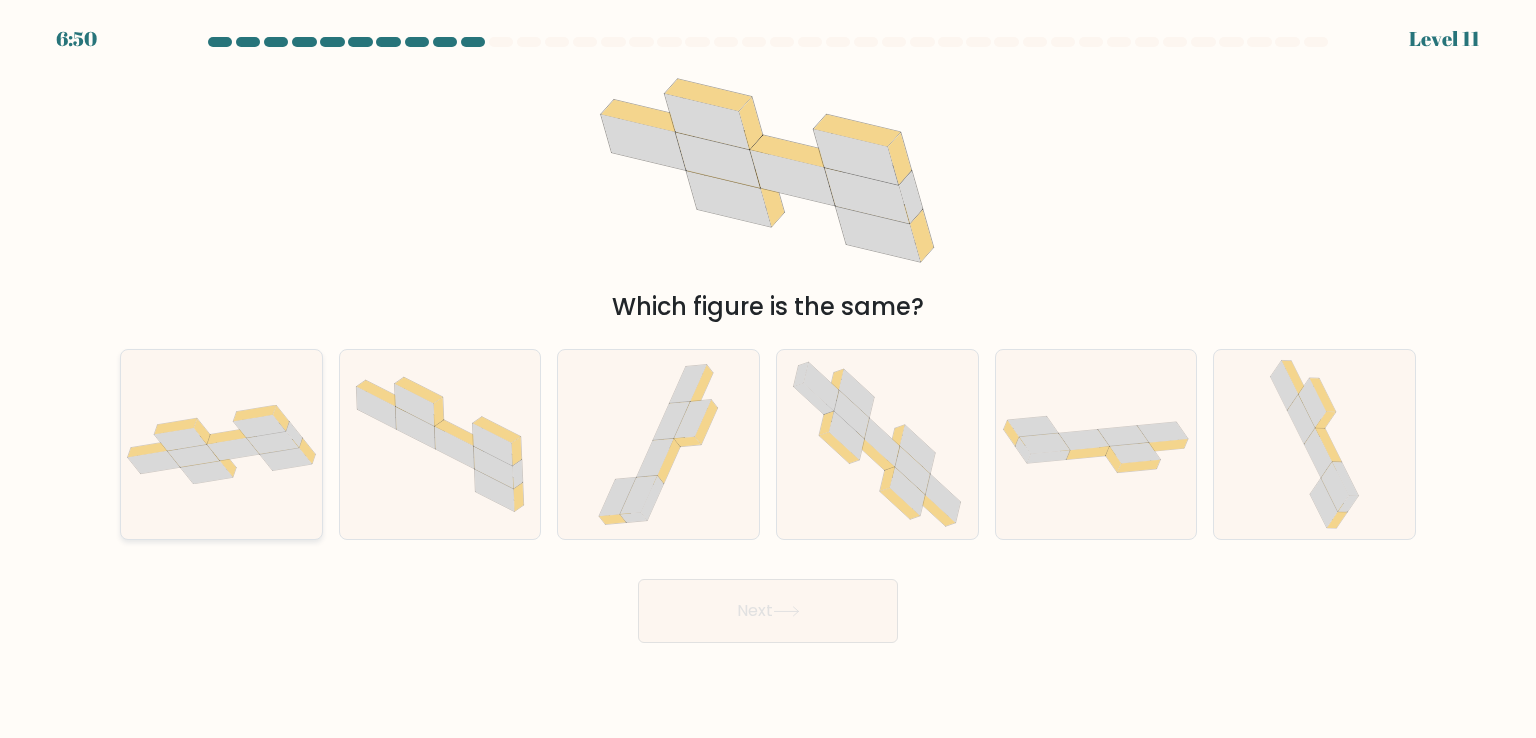 click 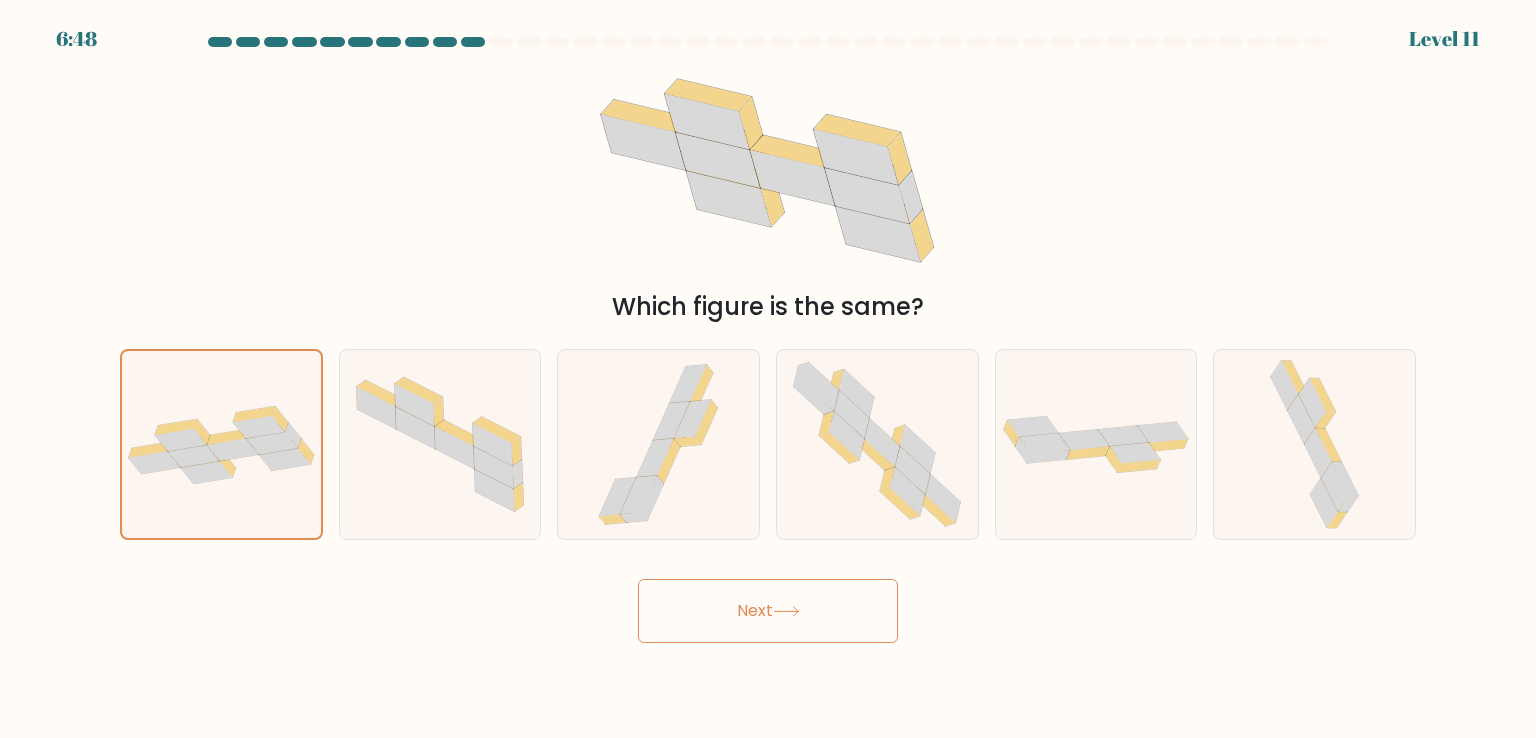 click on "Next" at bounding box center (768, 611) 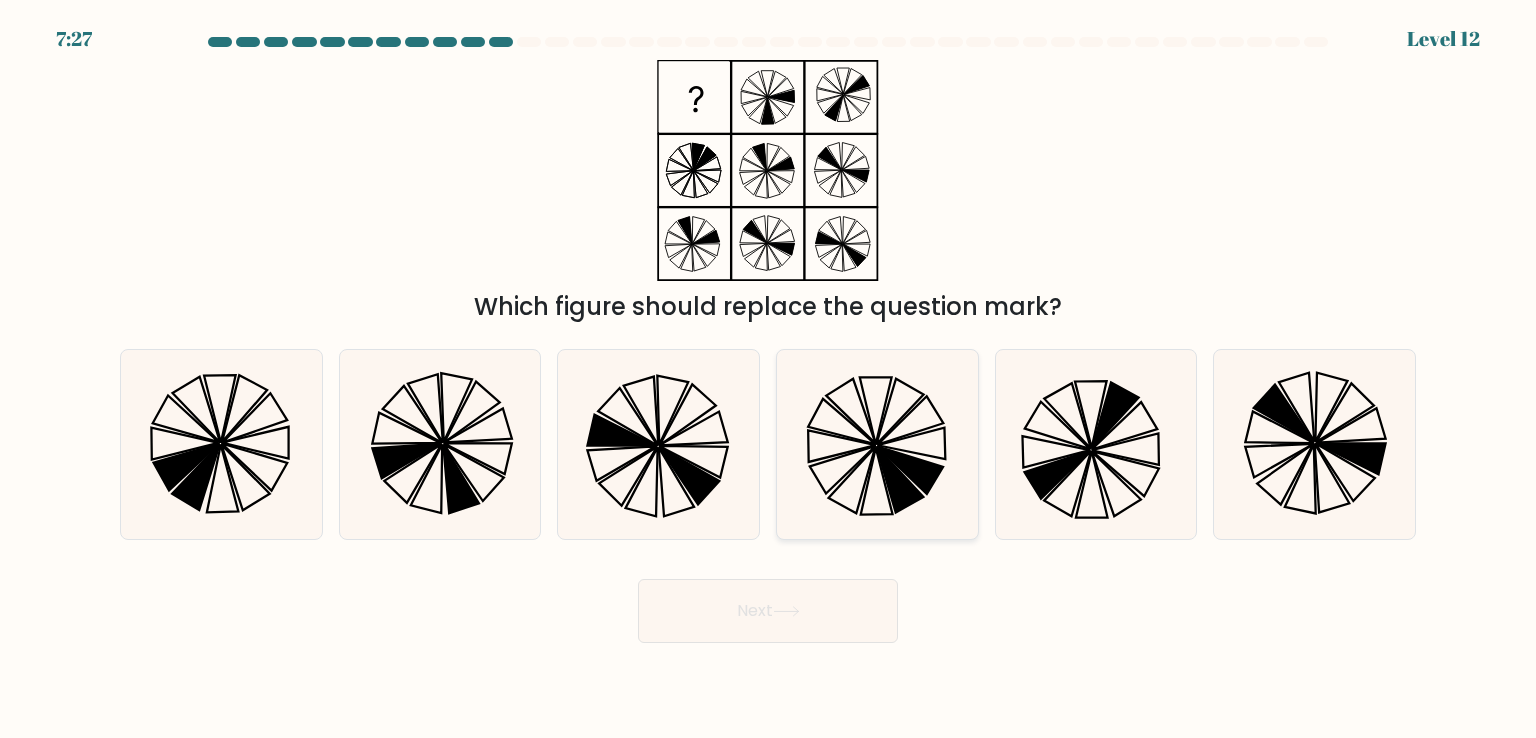 click 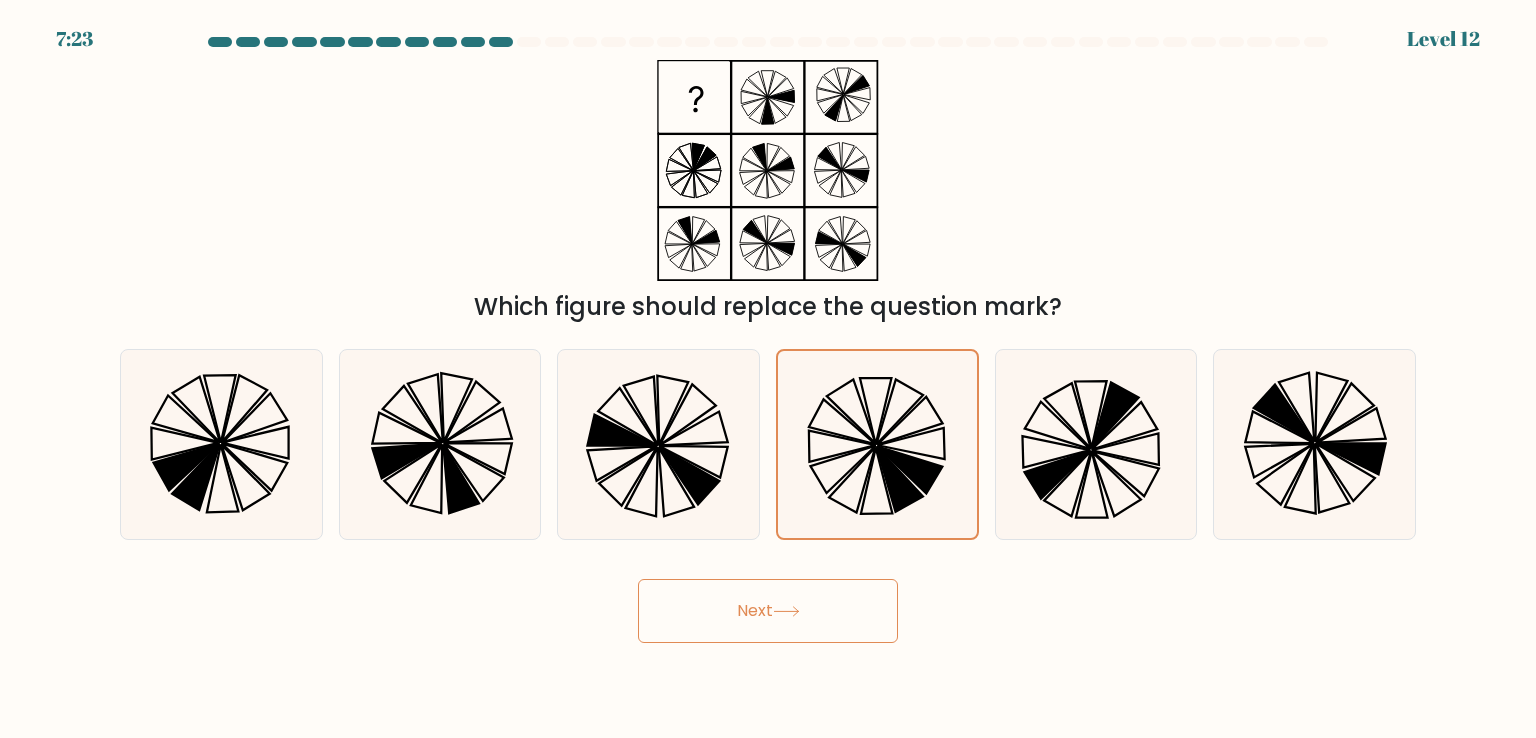 click on "Next" at bounding box center (768, 611) 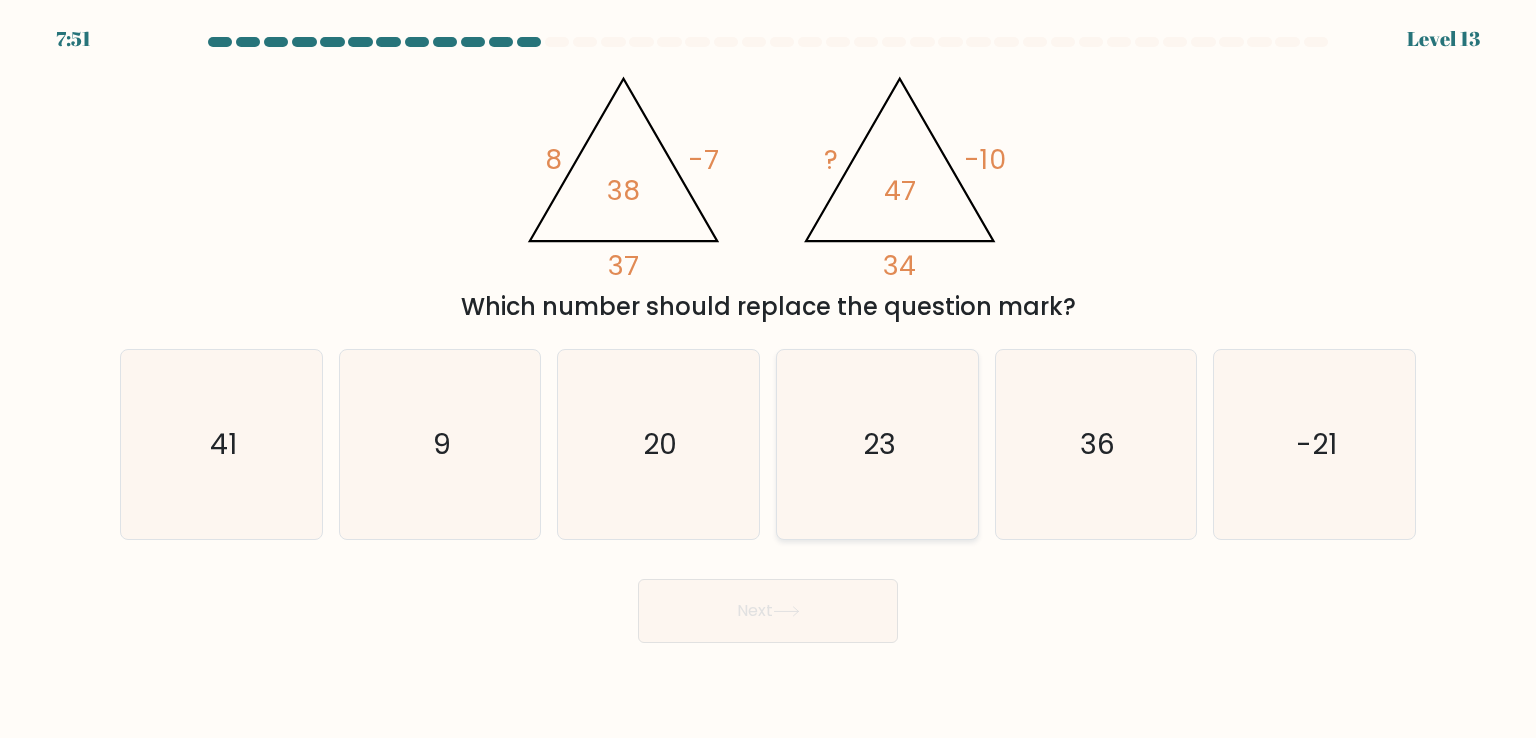 click on "23" 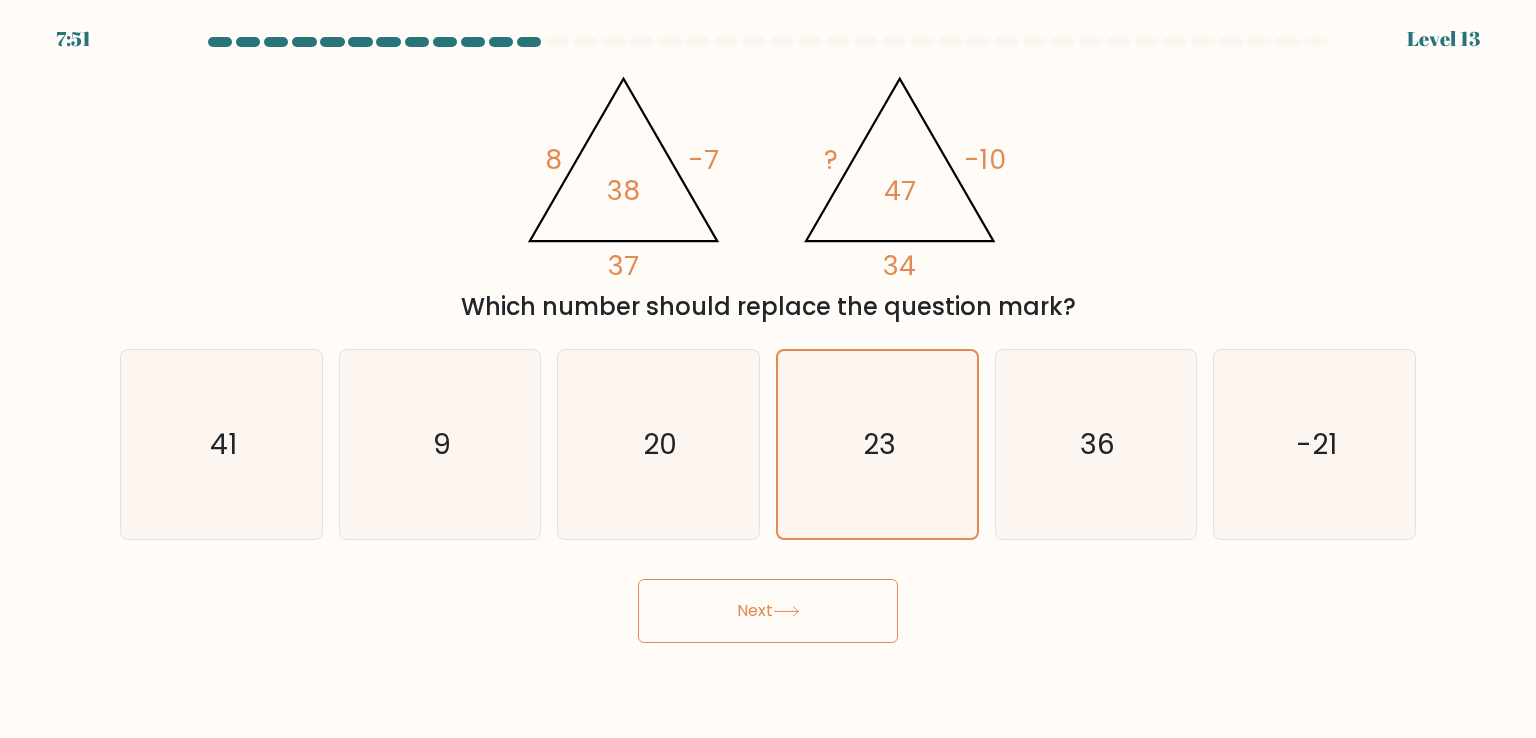click on "Next" at bounding box center (768, 611) 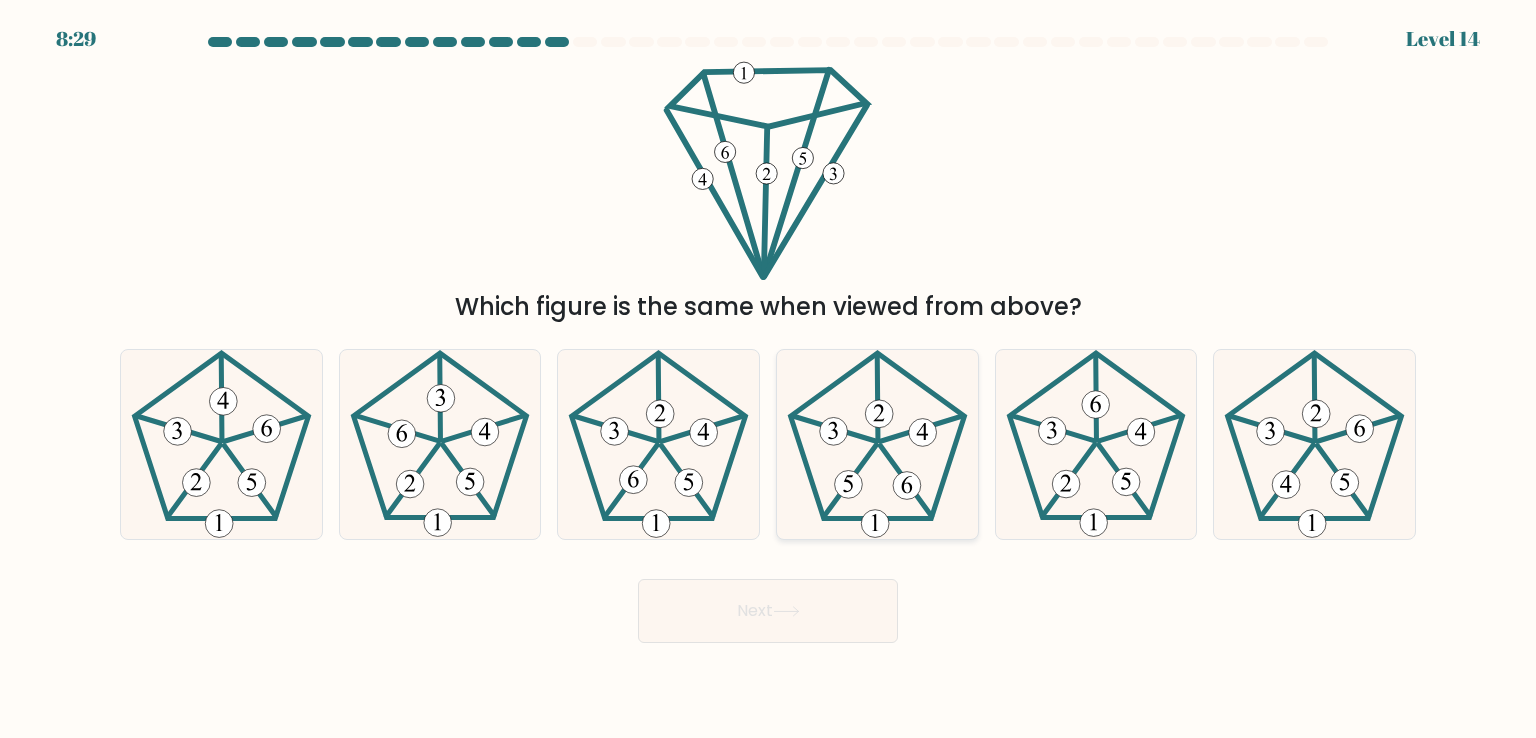 click 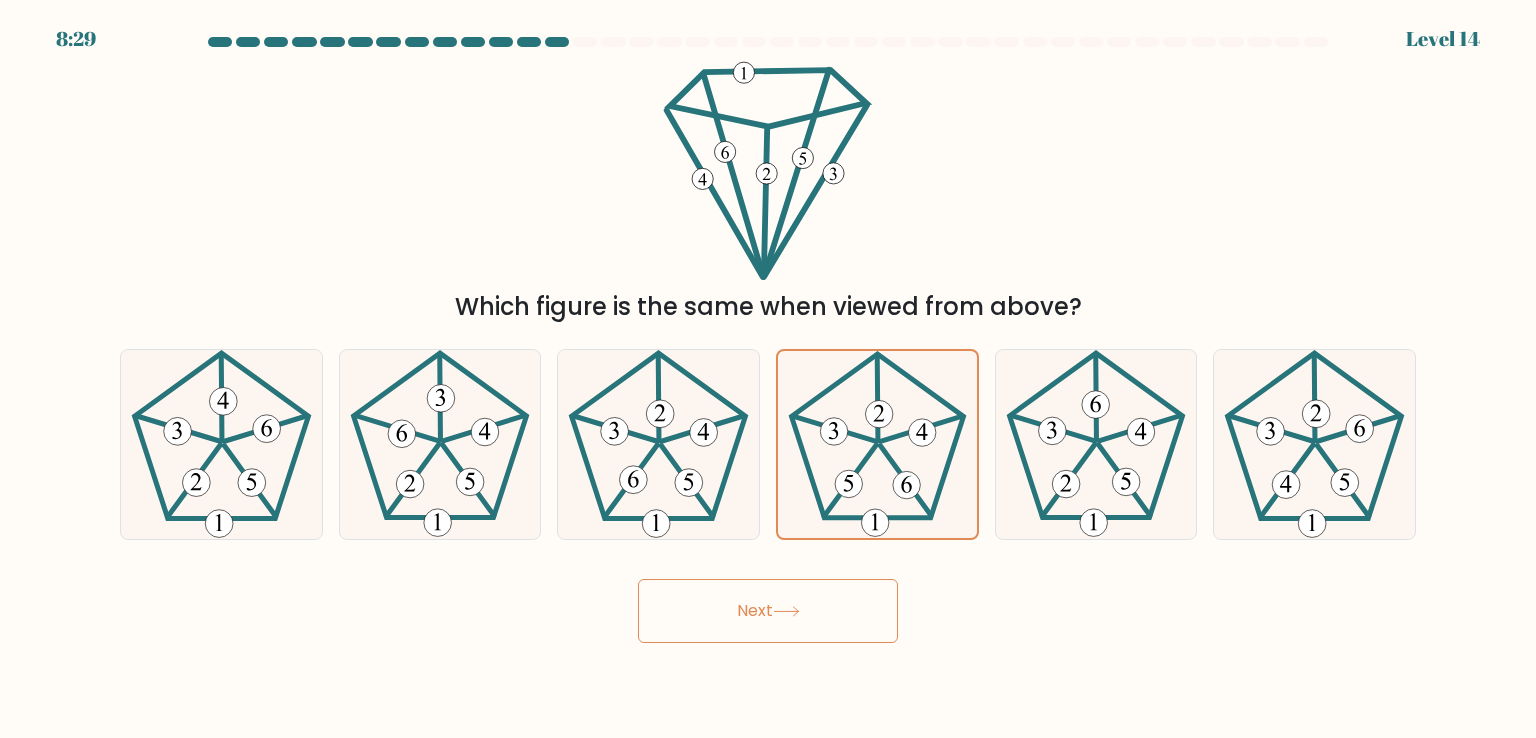 click on "Next" at bounding box center [768, 611] 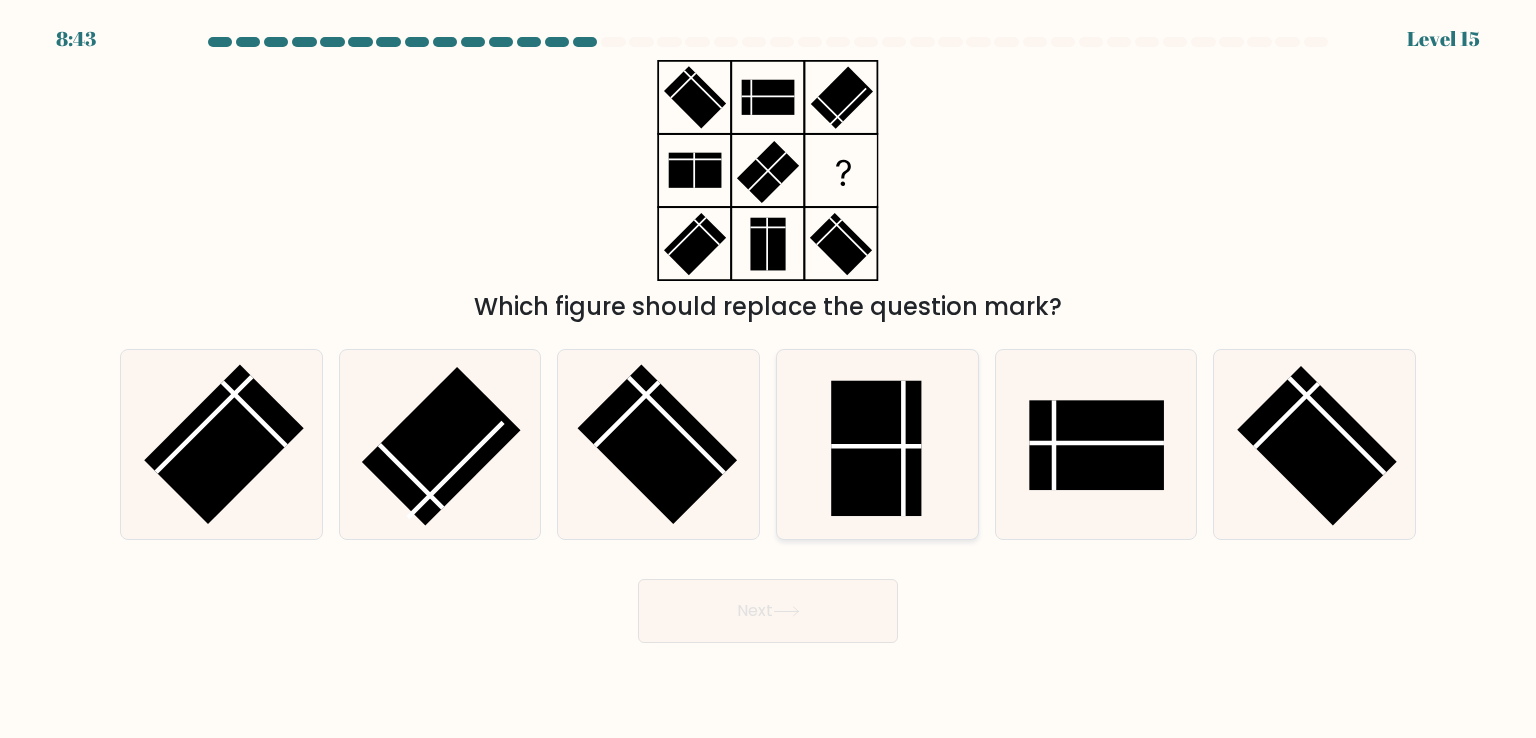 click 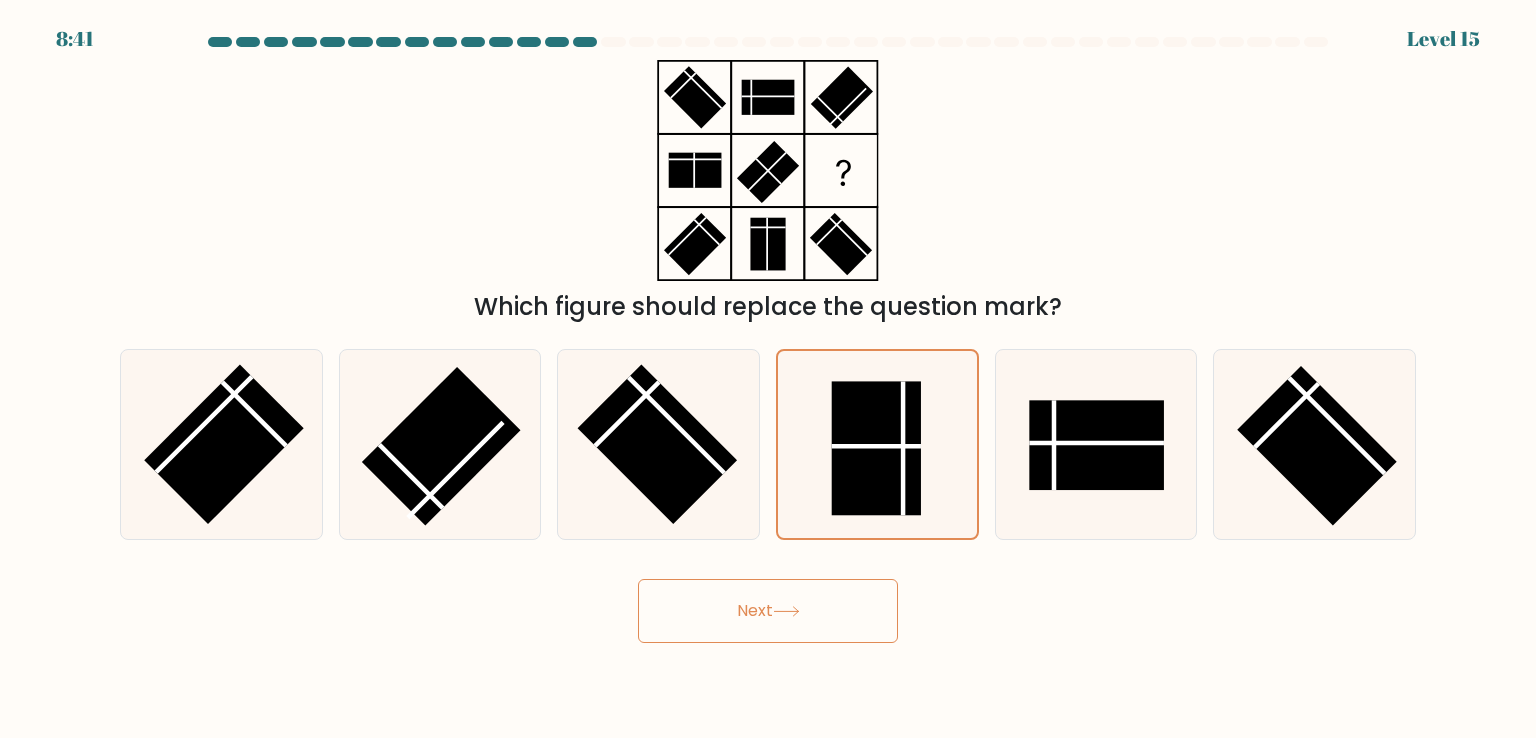 click on "Next" at bounding box center [768, 611] 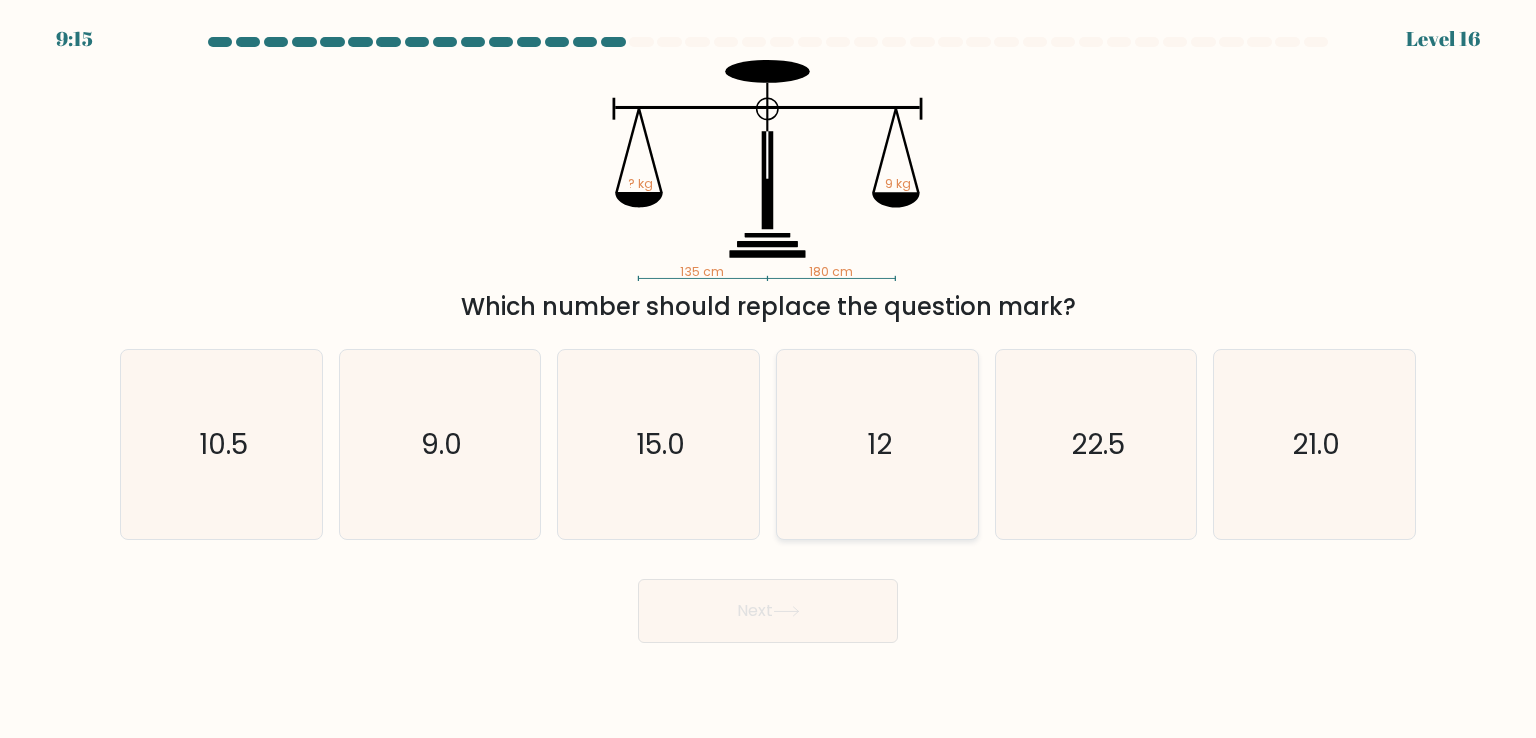 click on "12" 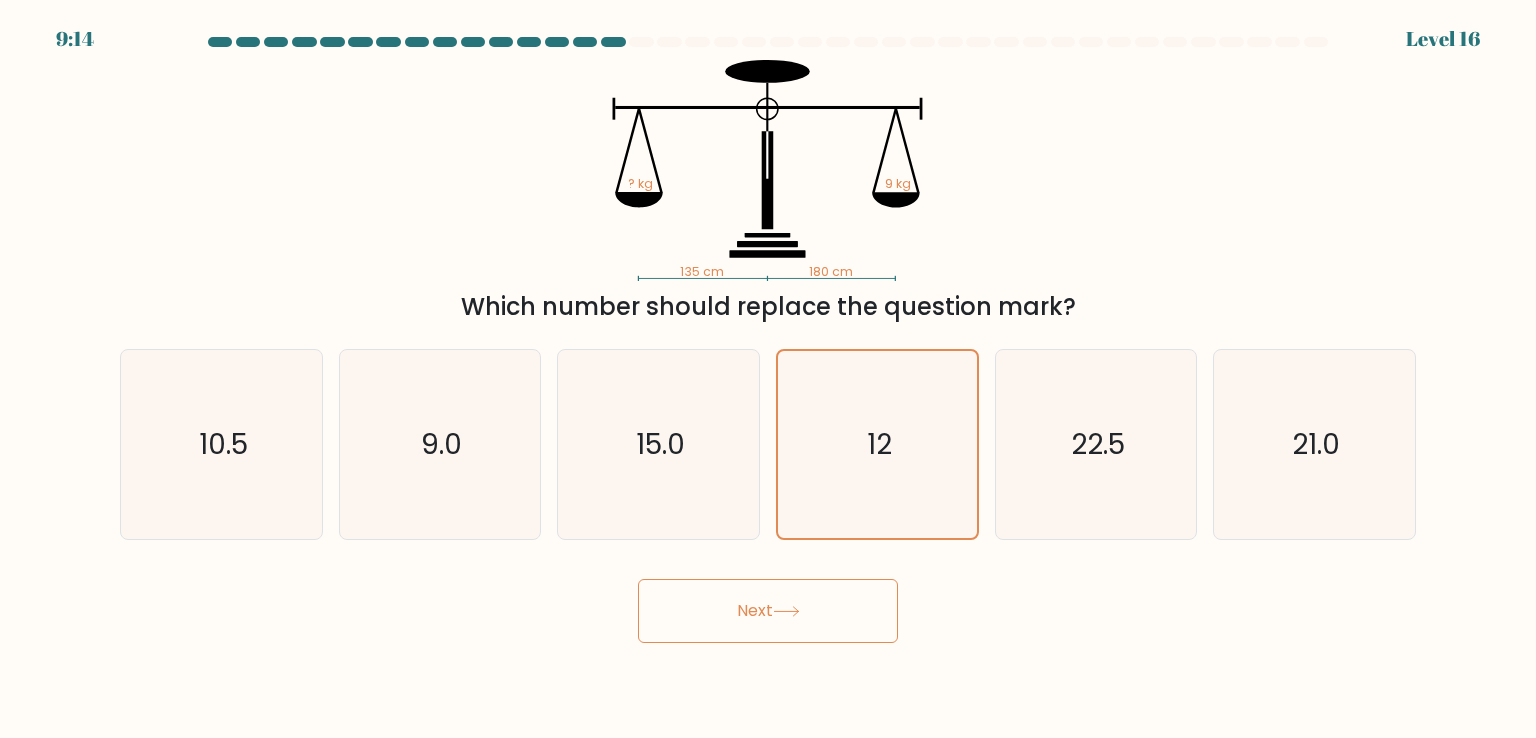 click on "Next" at bounding box center (768, 611) 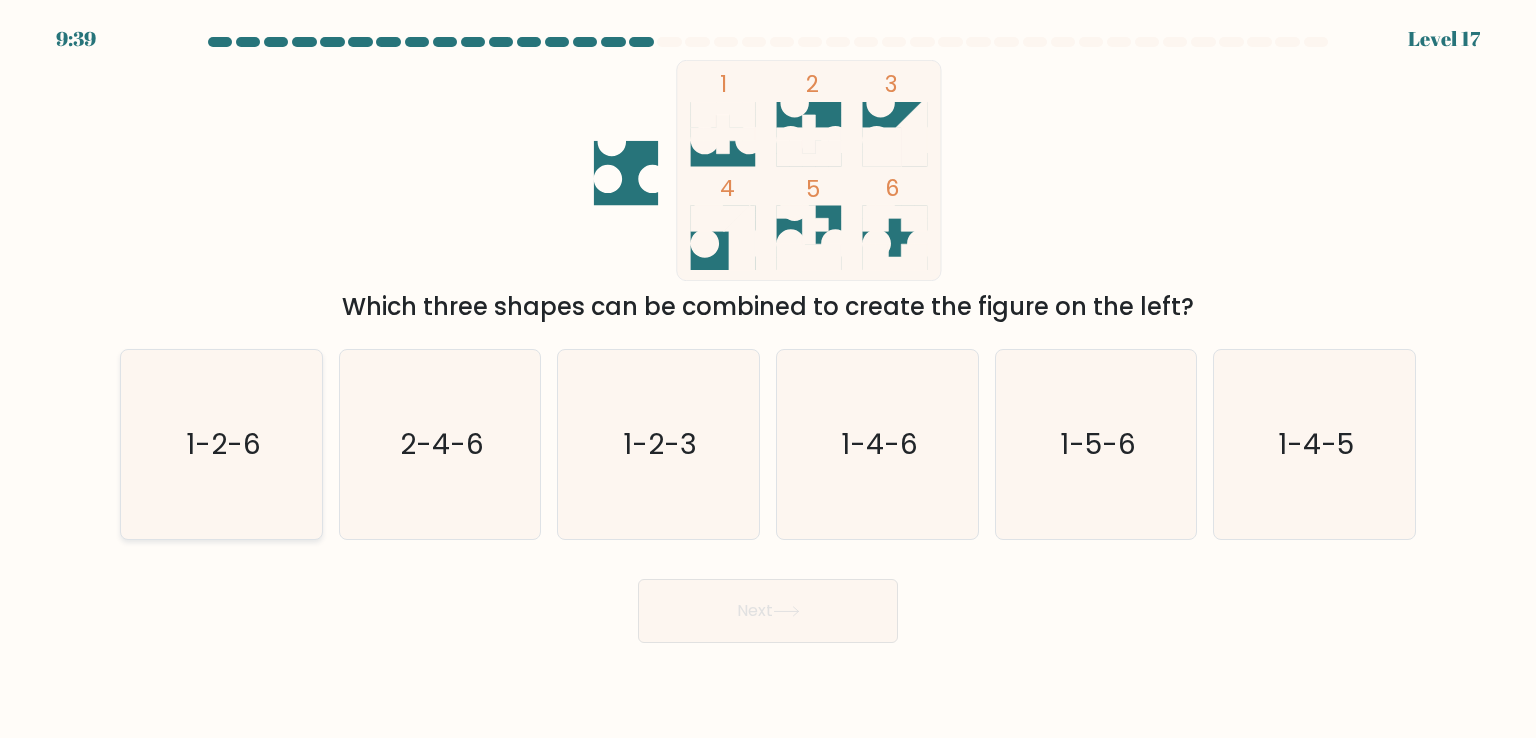 click on "1-2-6" 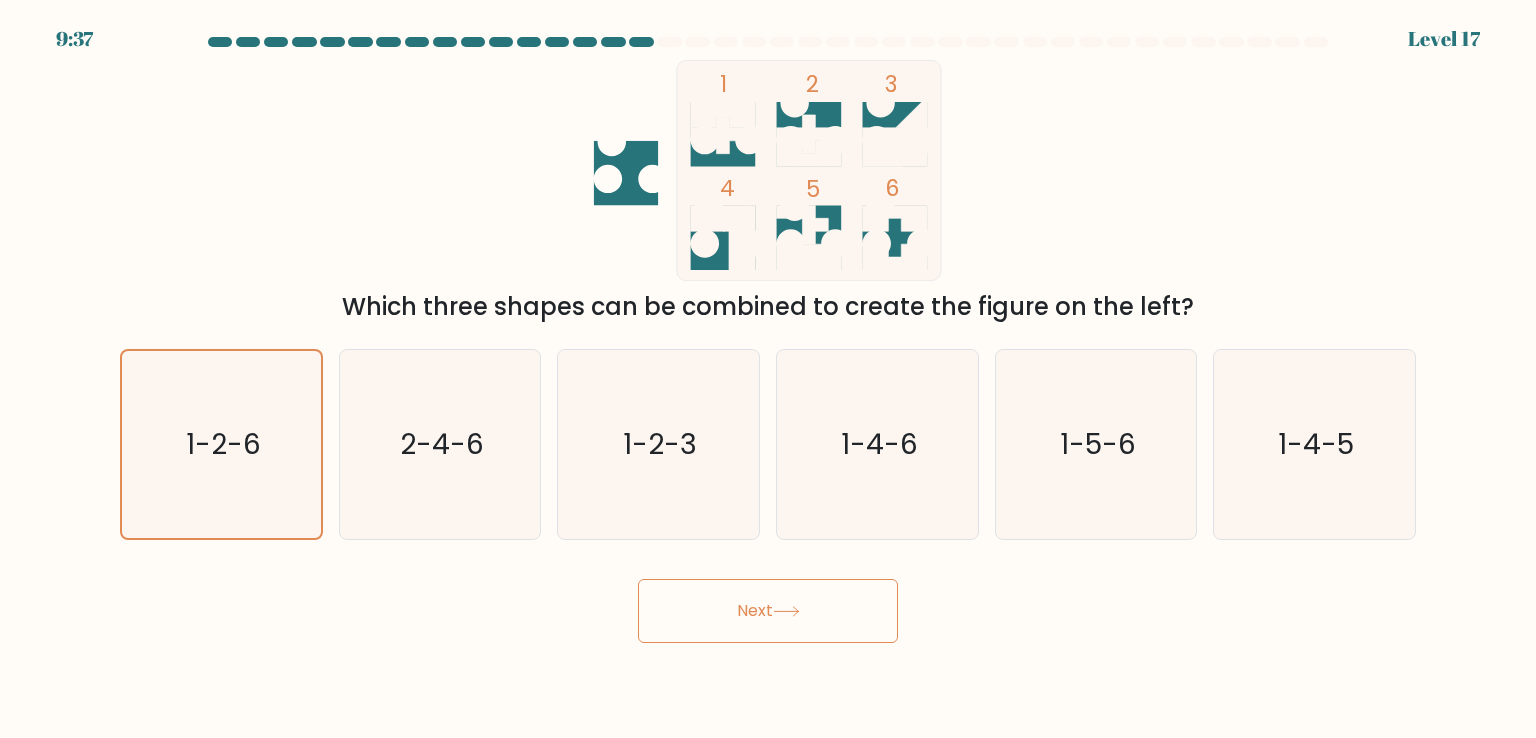 click on "Next" at bounding box center (768, 611) 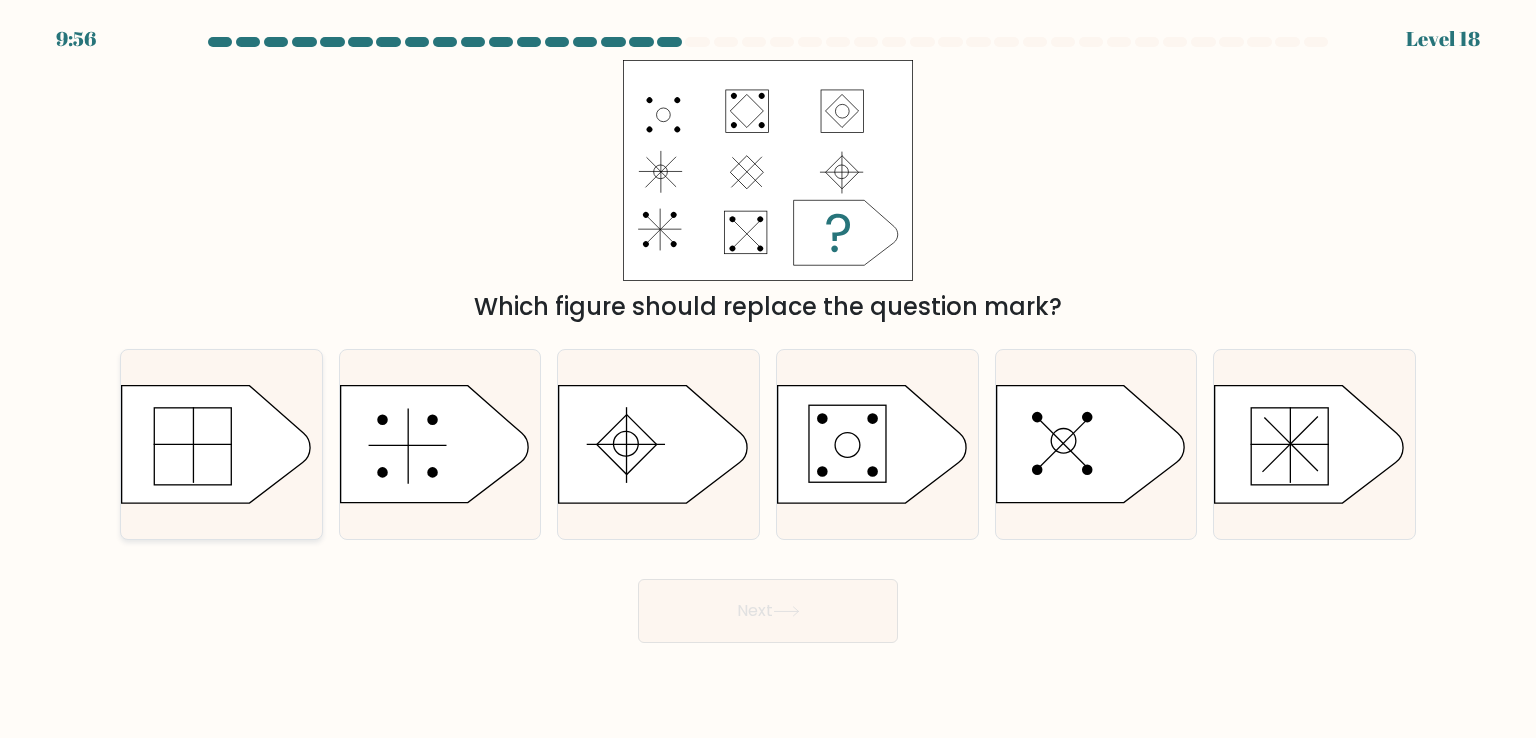 click 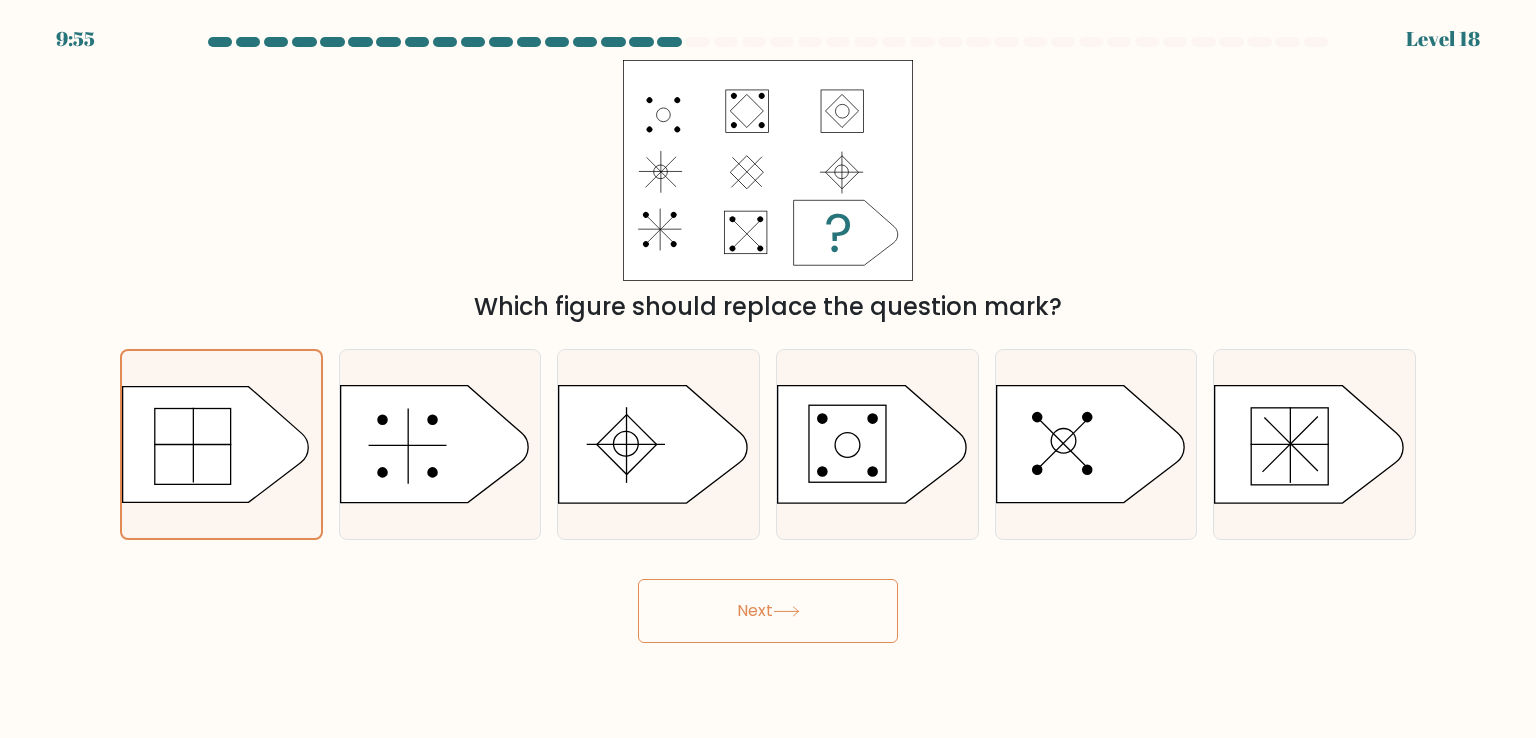 click on "Next" at bounding box center [768, 611] 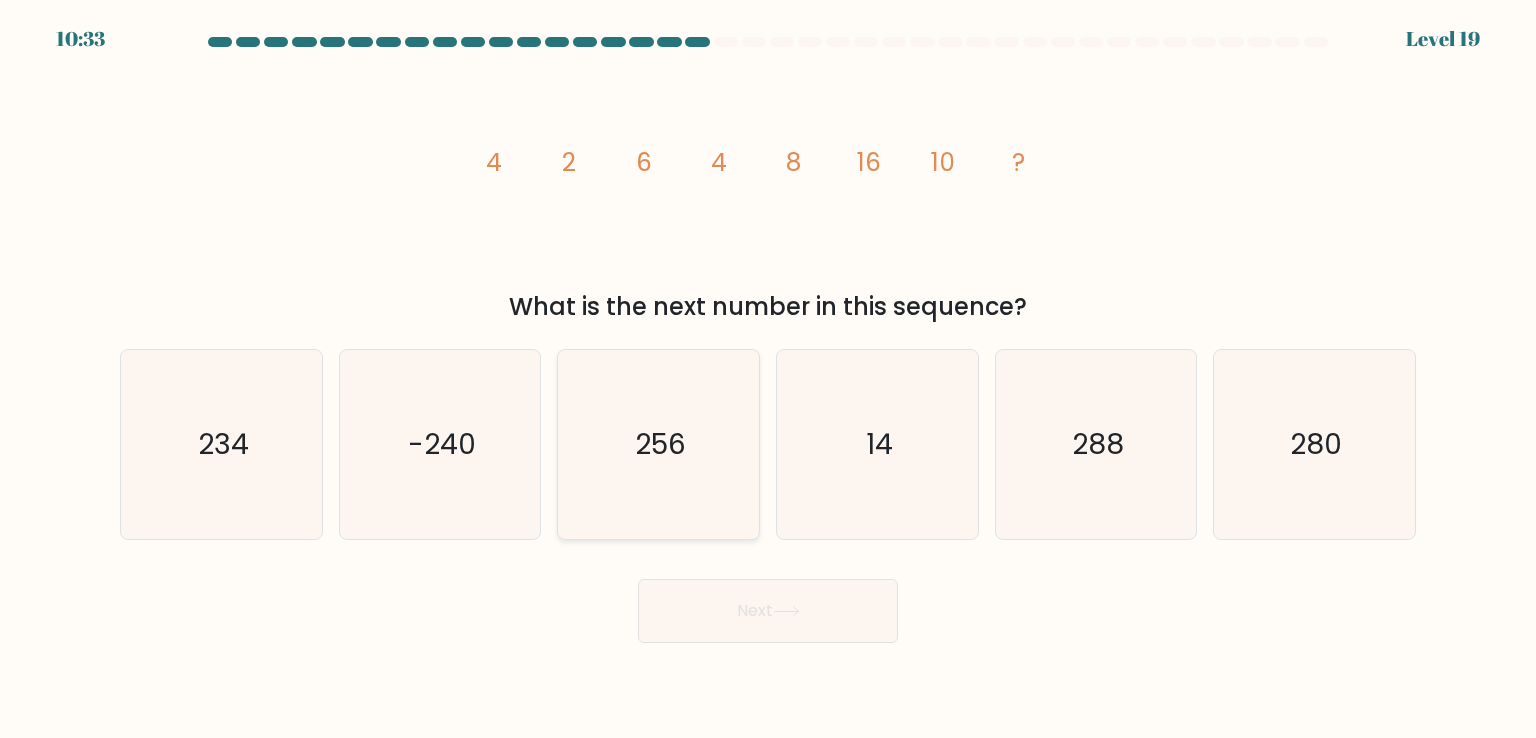 click on "256" 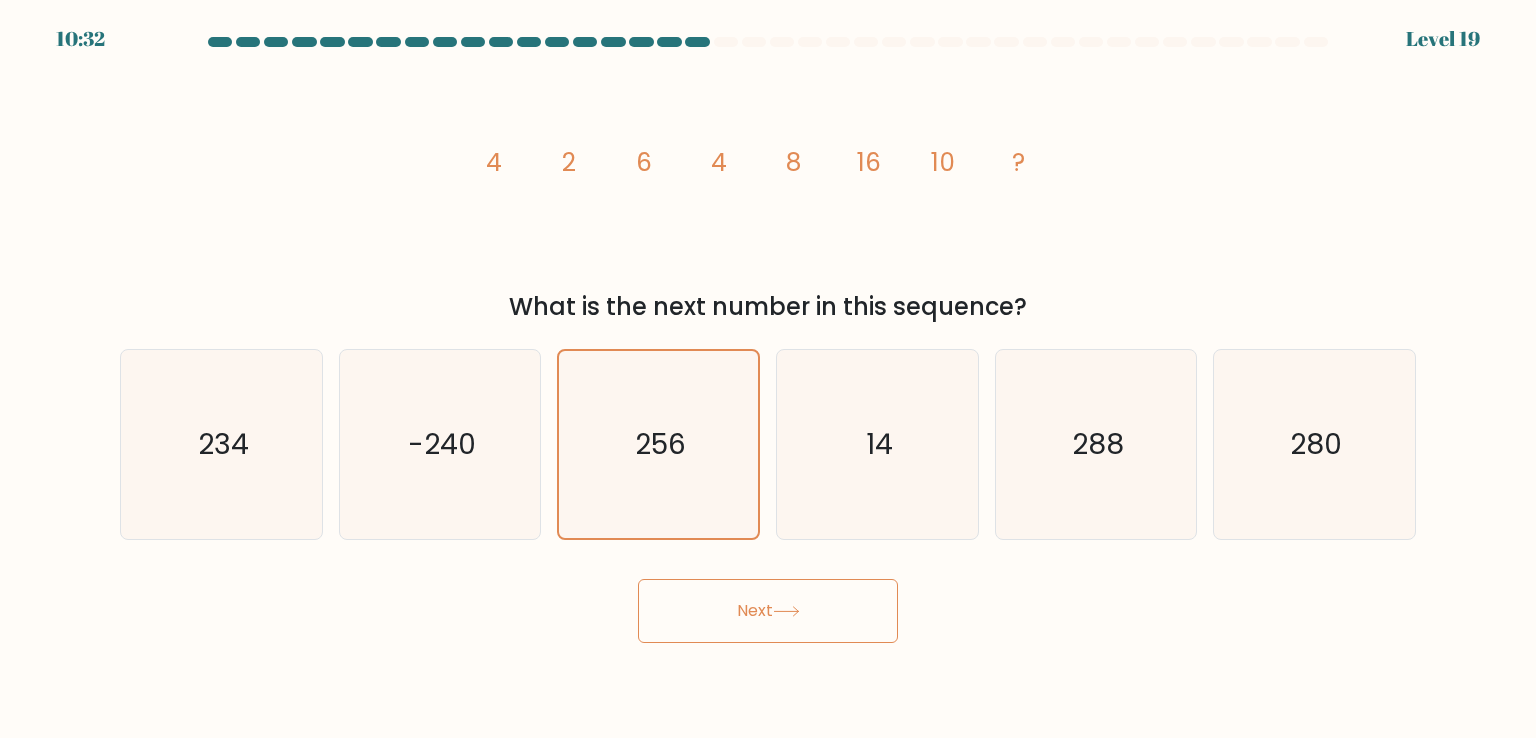 click on "10:32
Level 19" at bounding box center [768, 369] 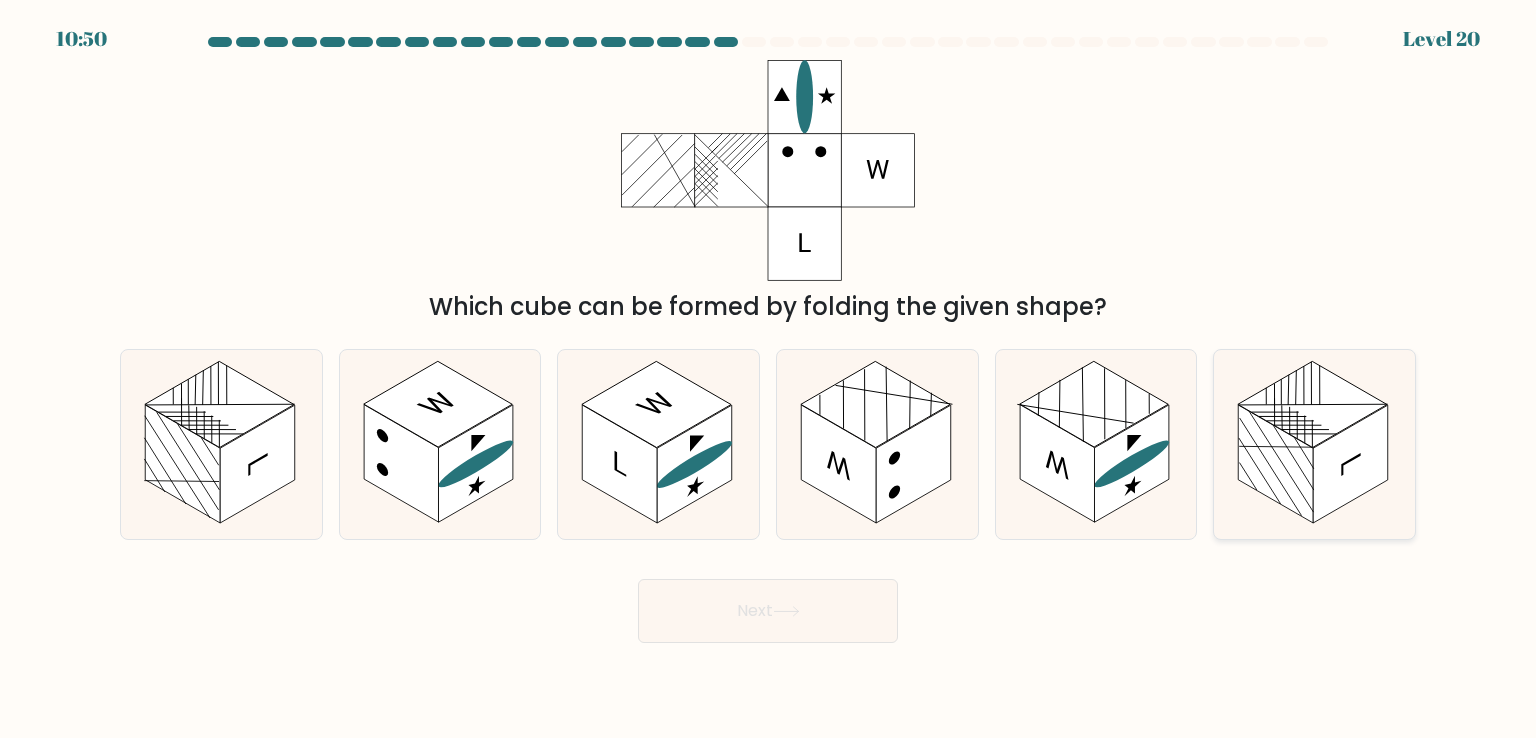 click 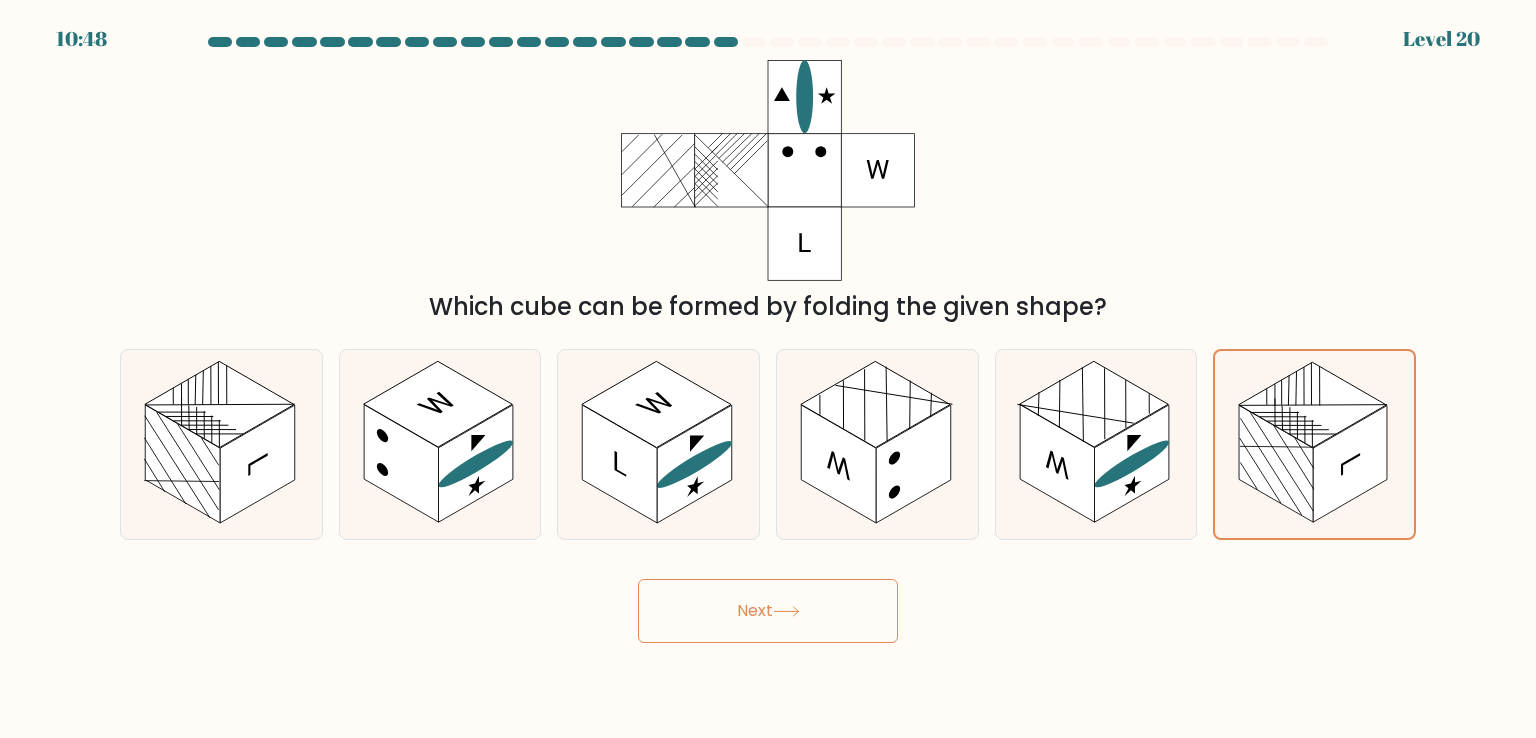 click on "Next" at bounding box center (768, 611) 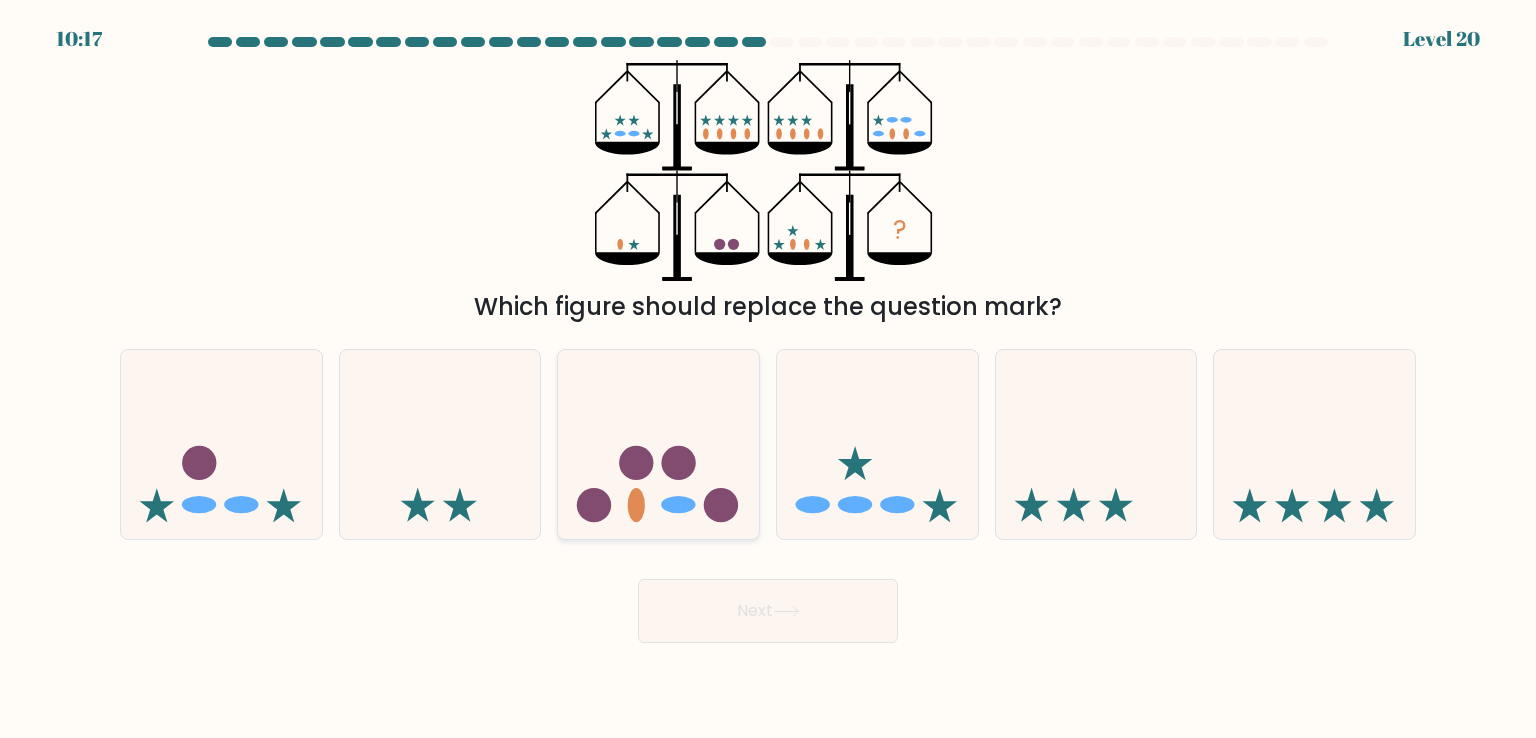 click 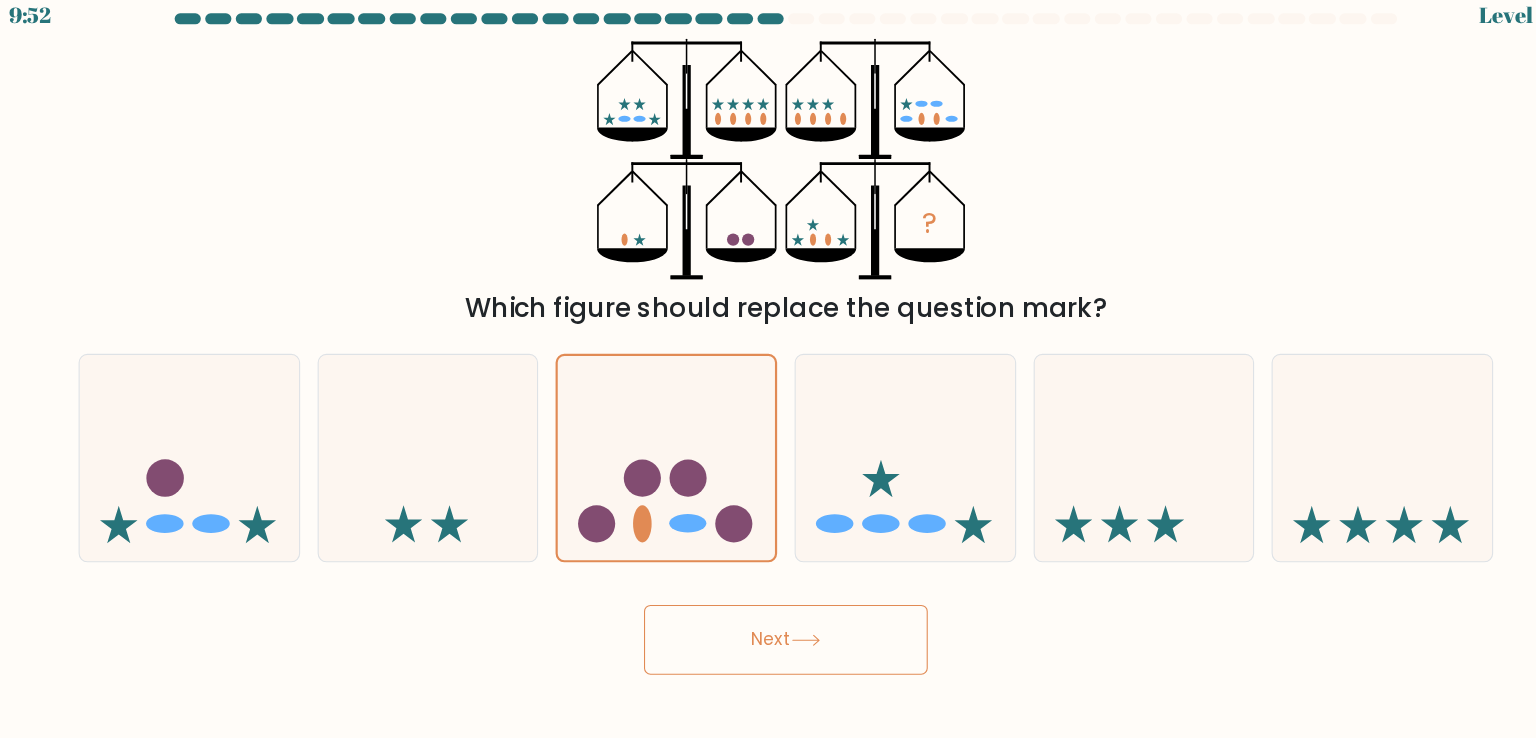 click on "Next" at bounding box center [768, 611] 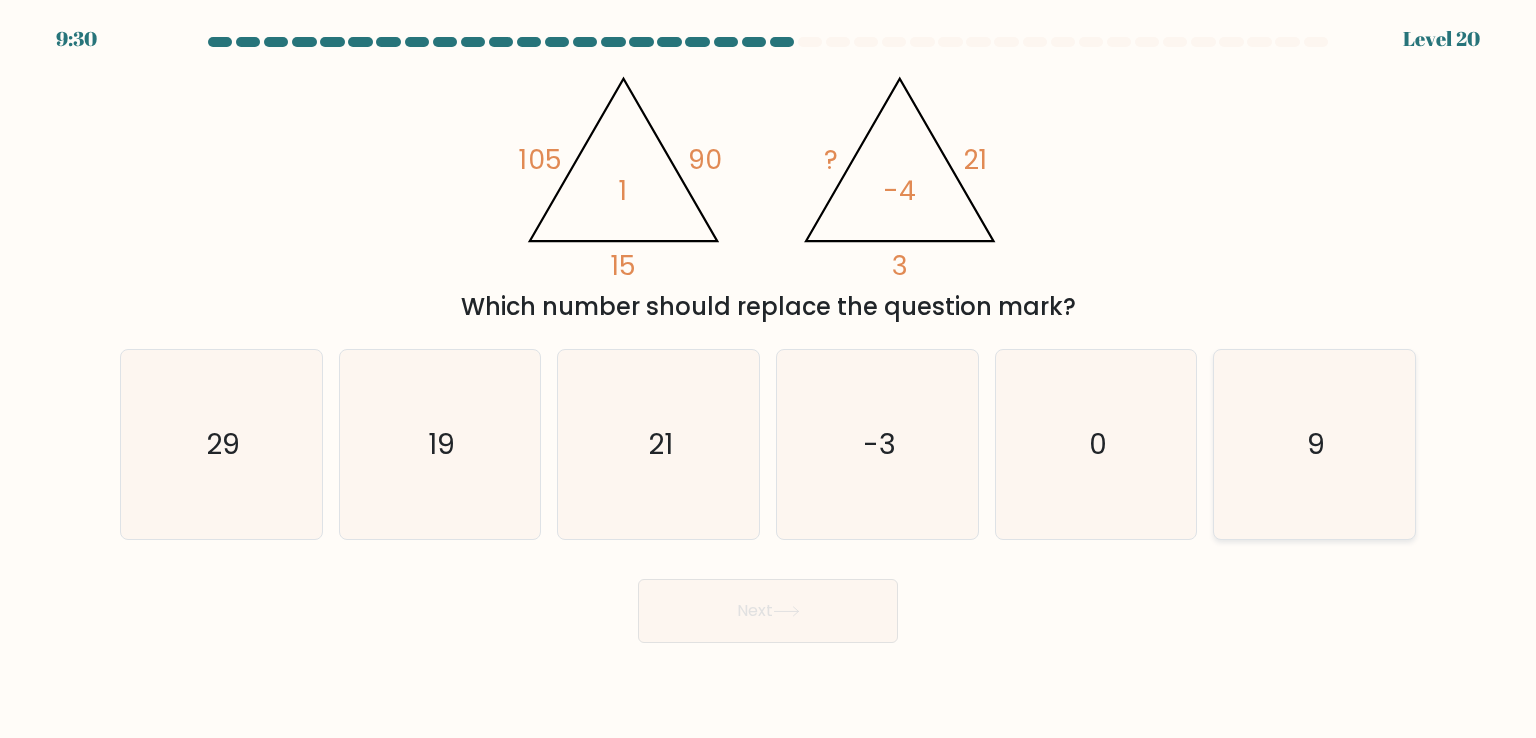 click on "9" 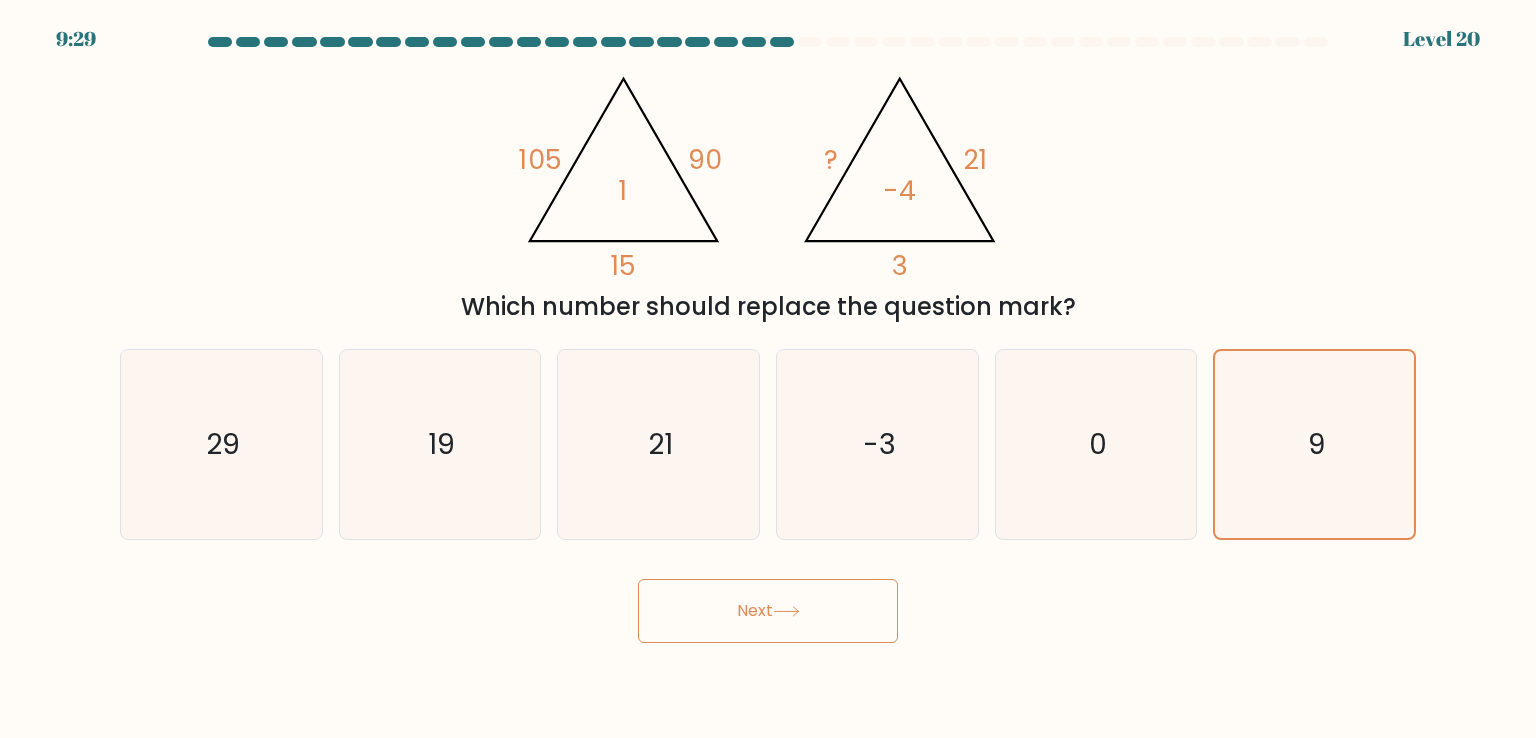 click on "Next" at bounding box center (768, 611) 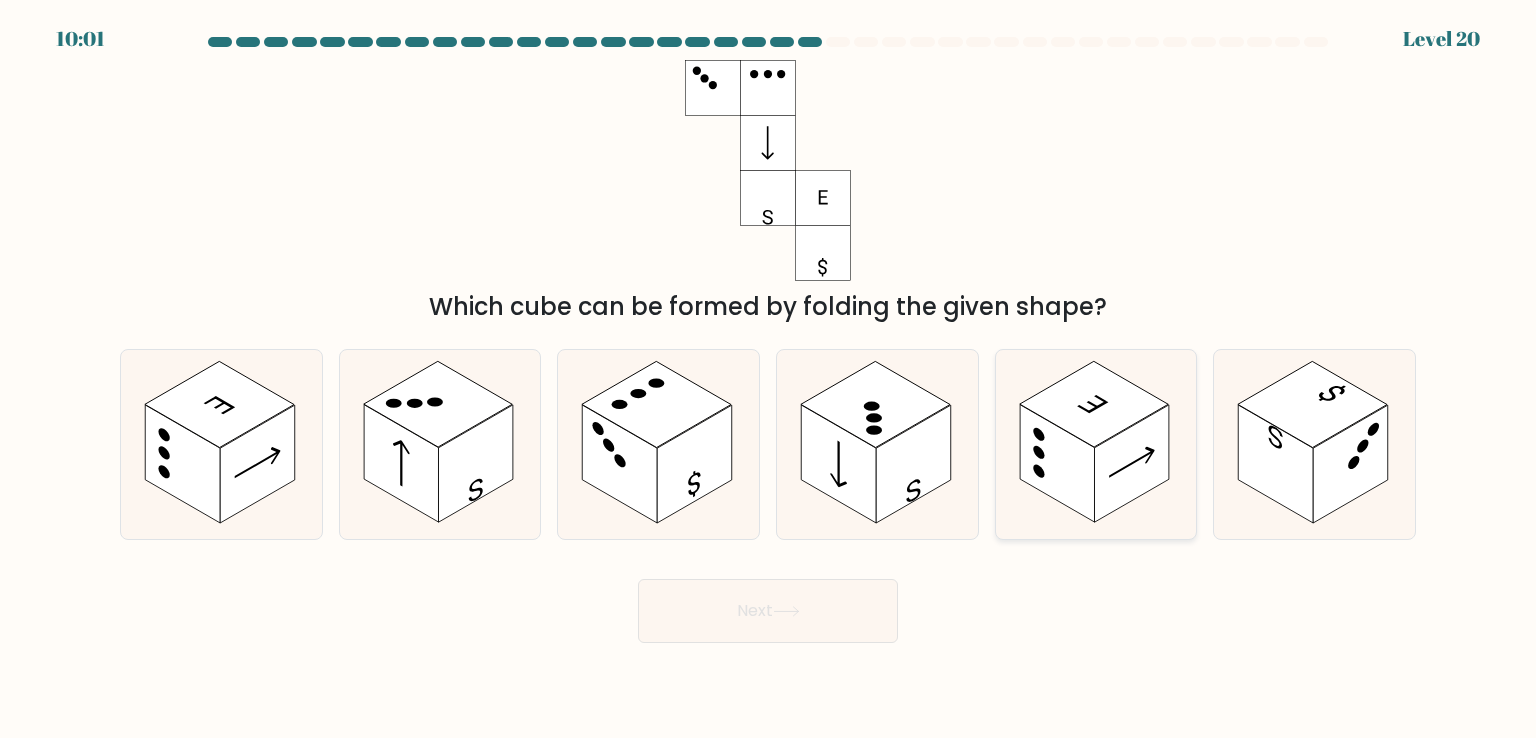 click 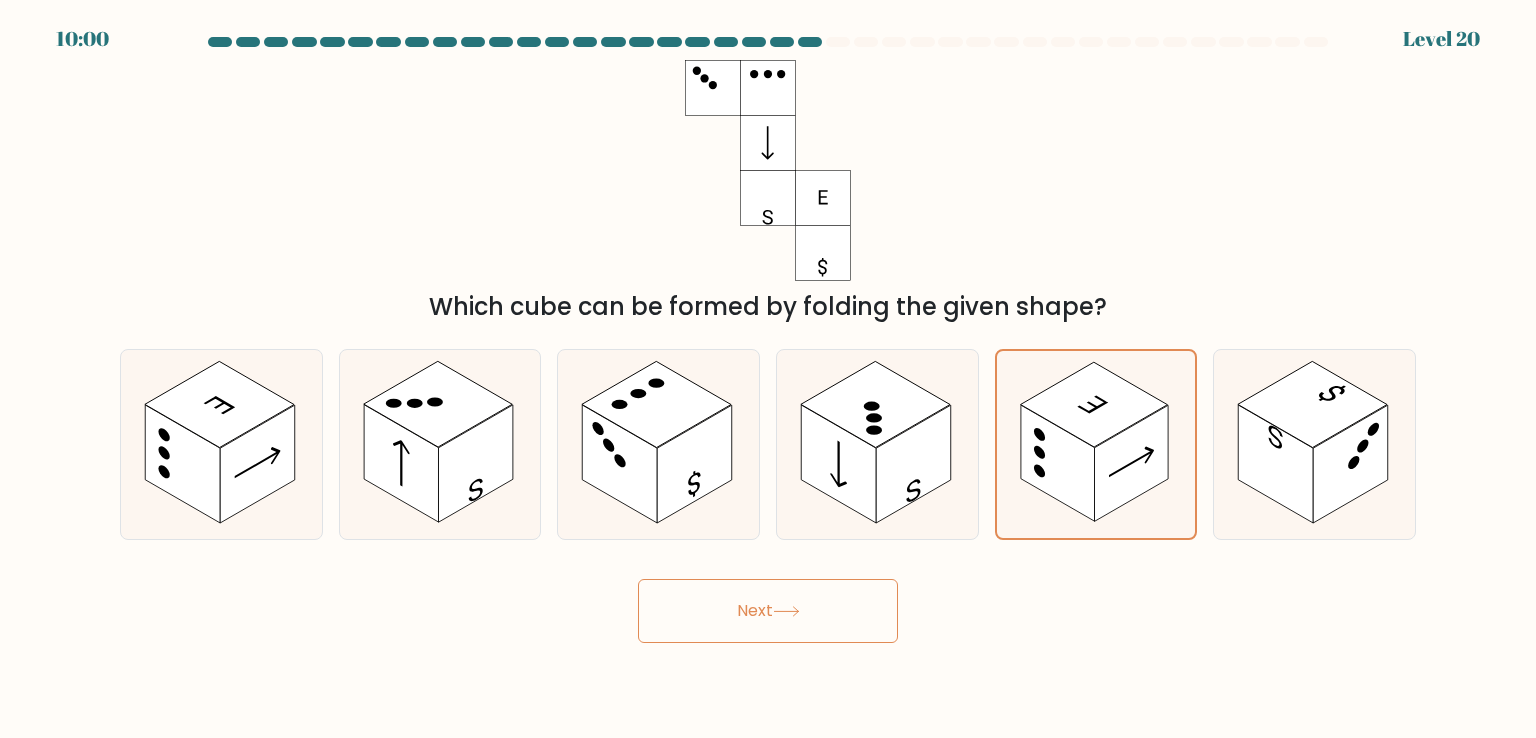 click on "Next" at bounding box center [768, 611] 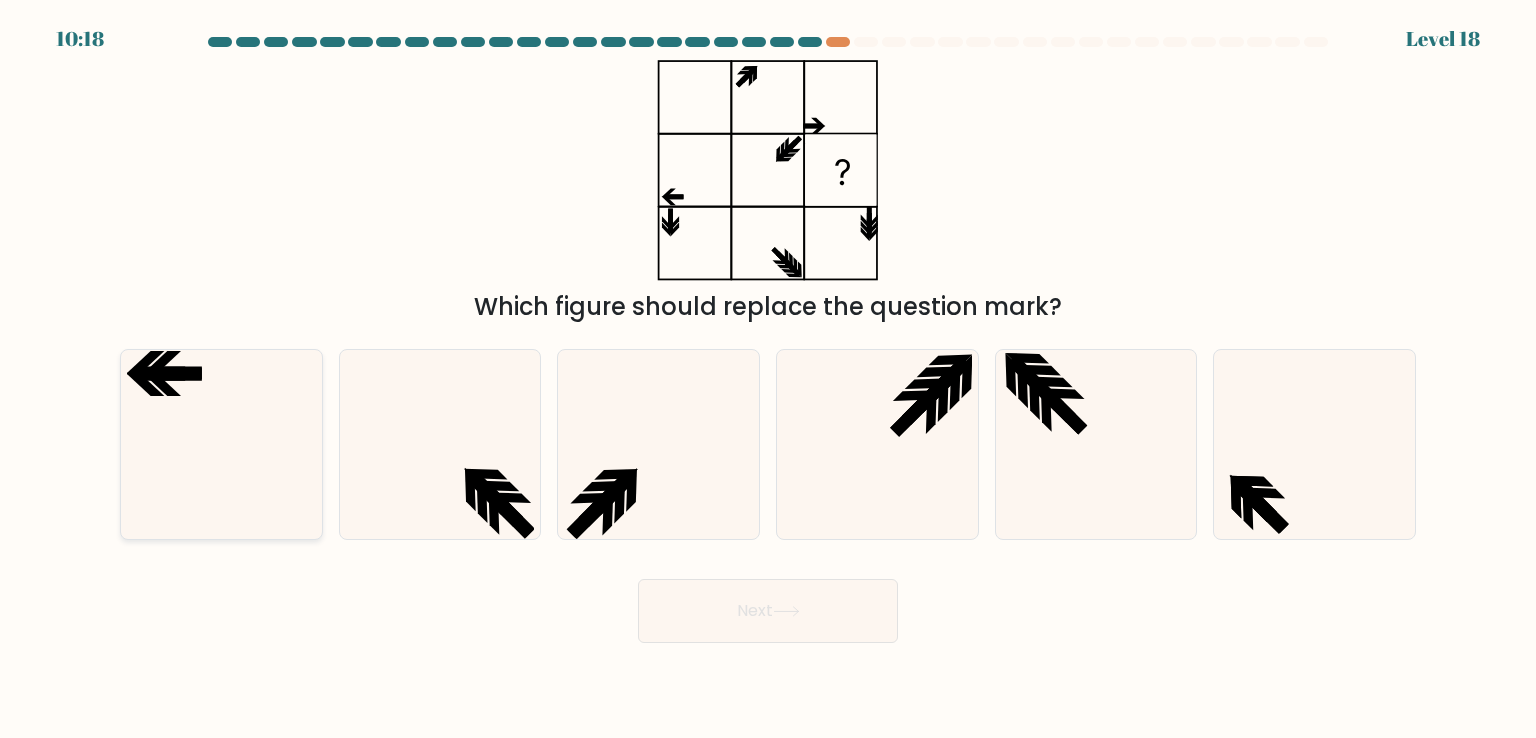 click 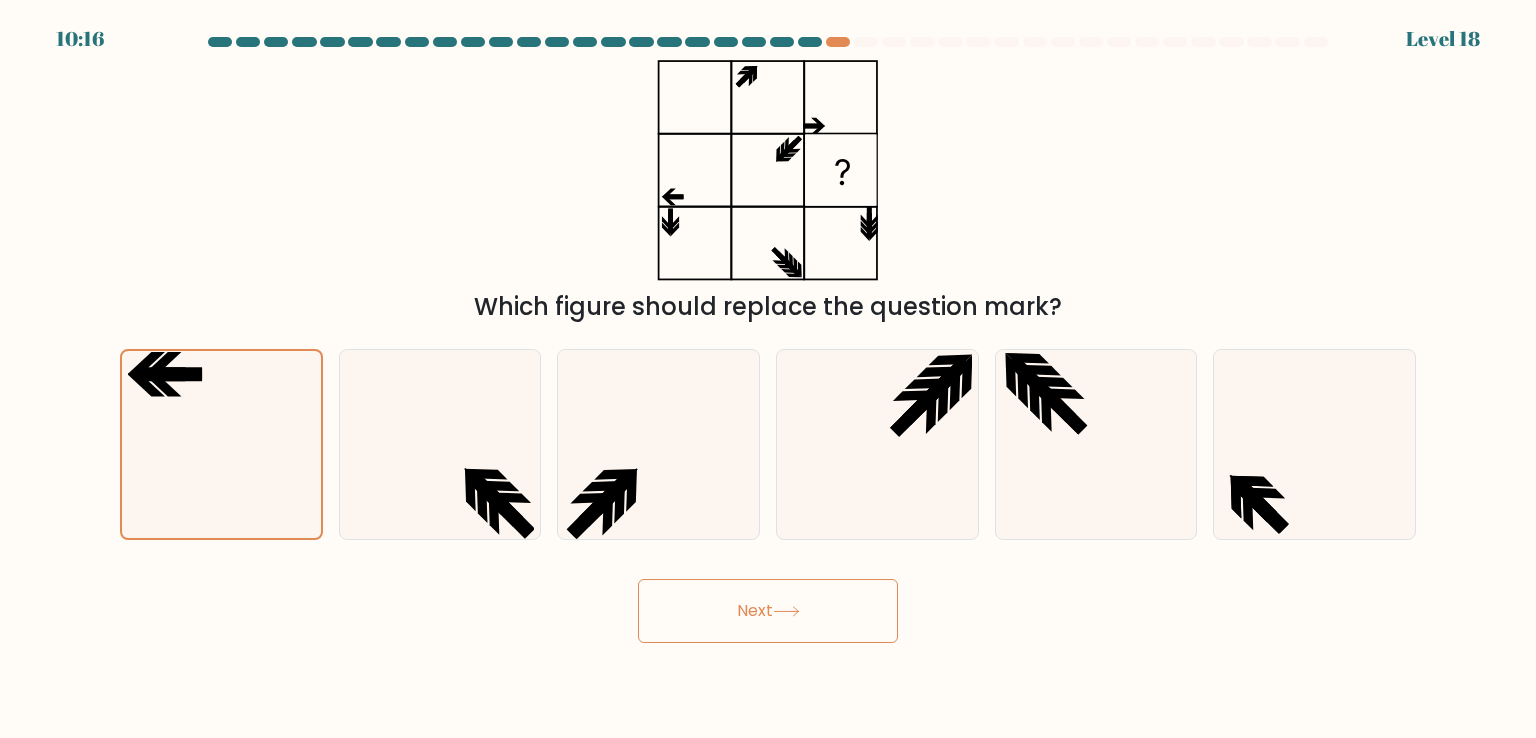 click on "Next" at bounding box center [768, 611] 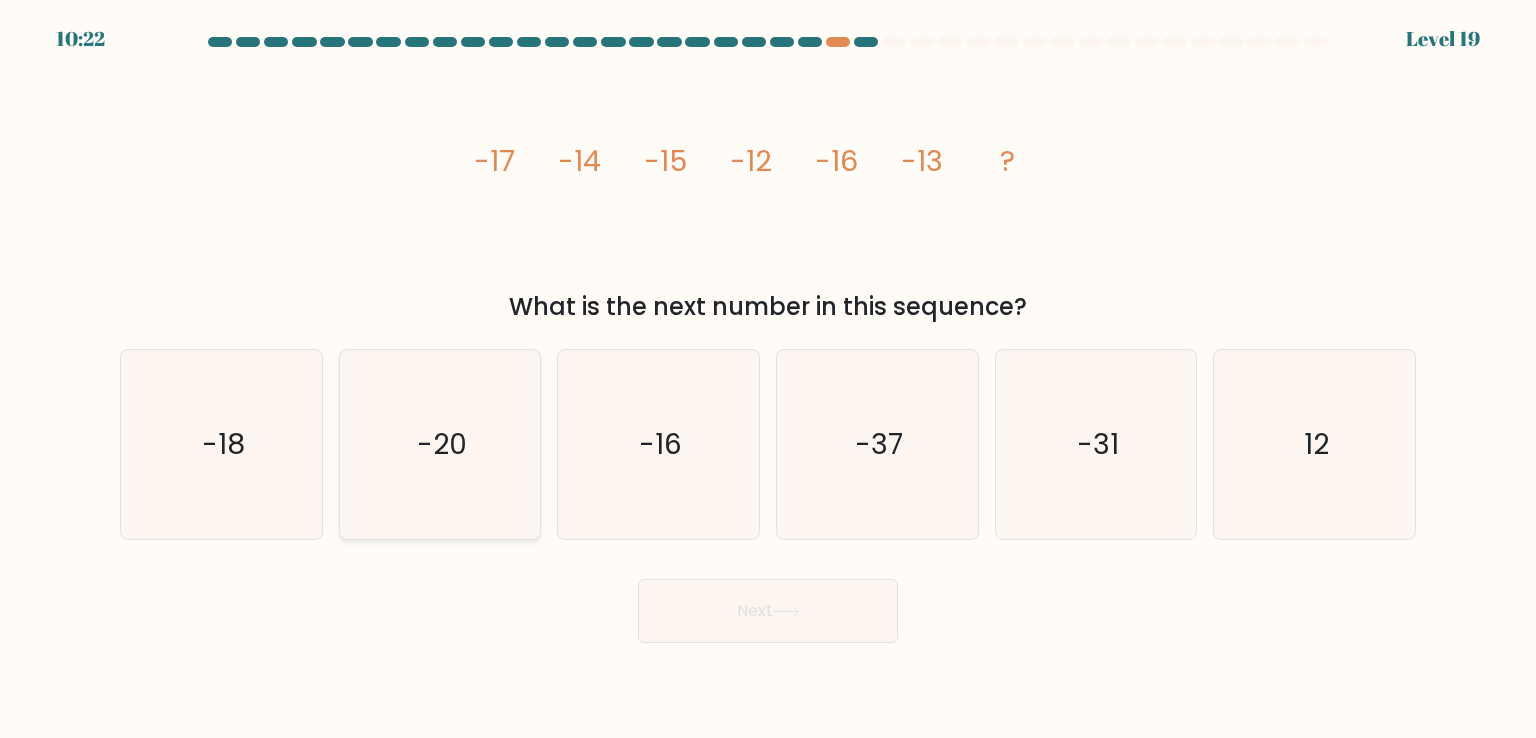 click on "-20" 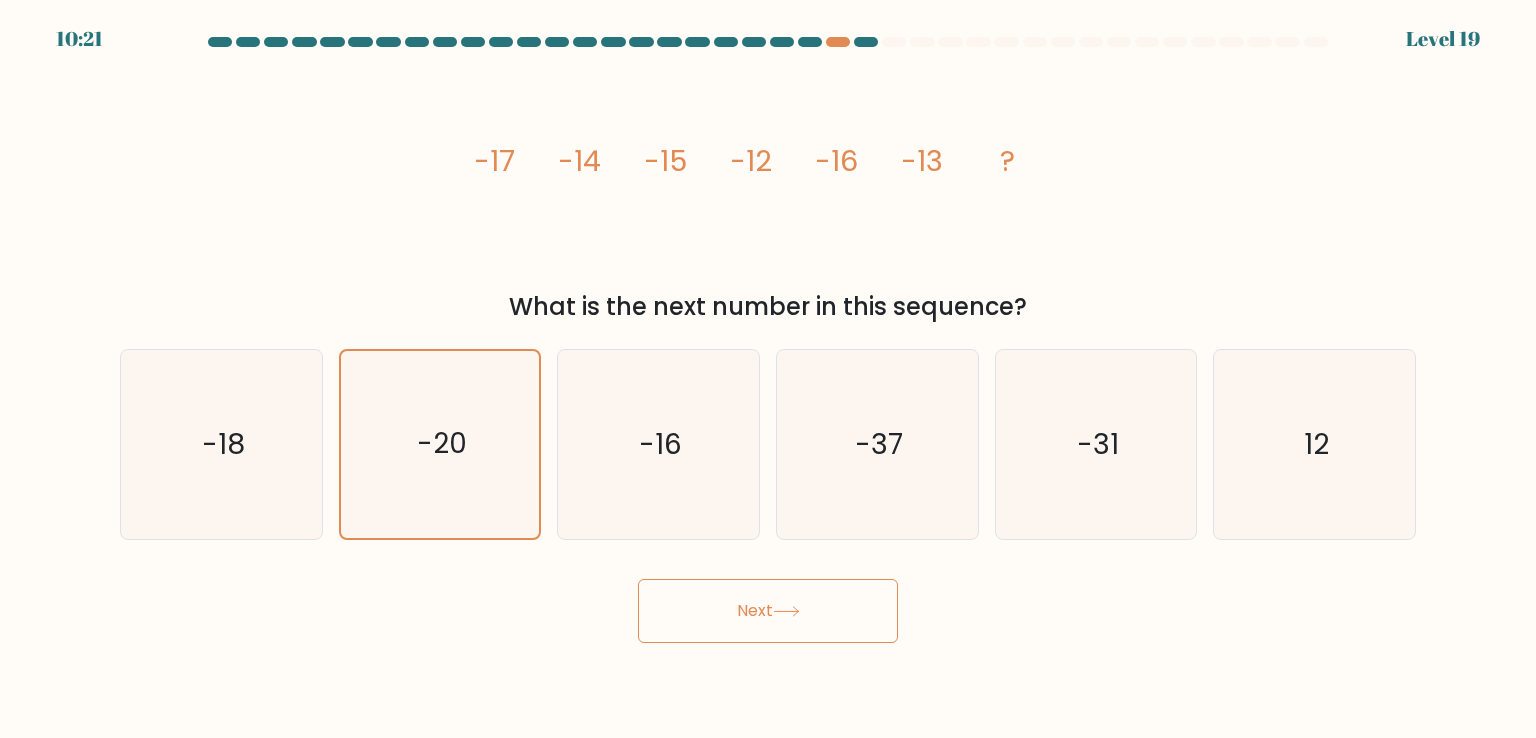 click on "Next" at bounding box center (768, 611) 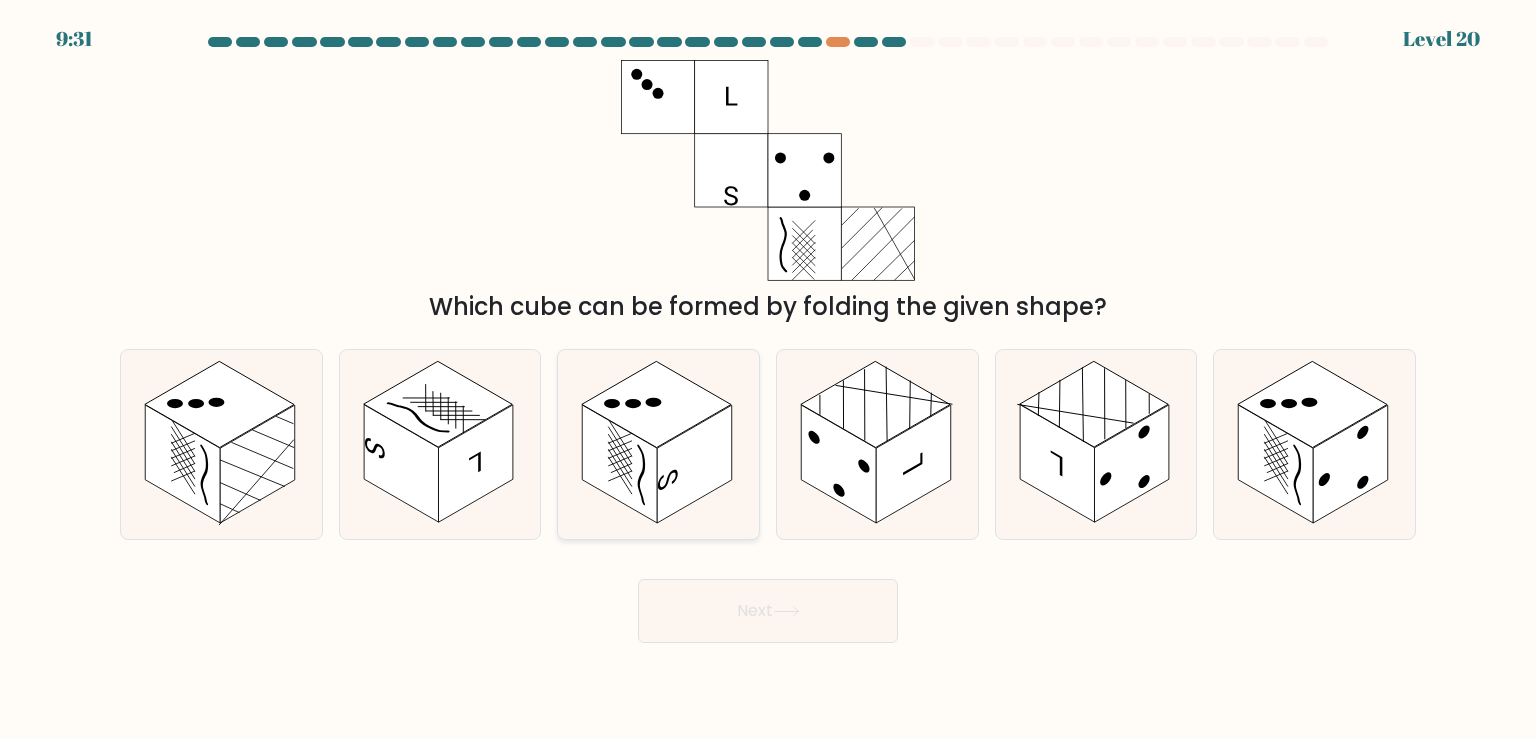 click 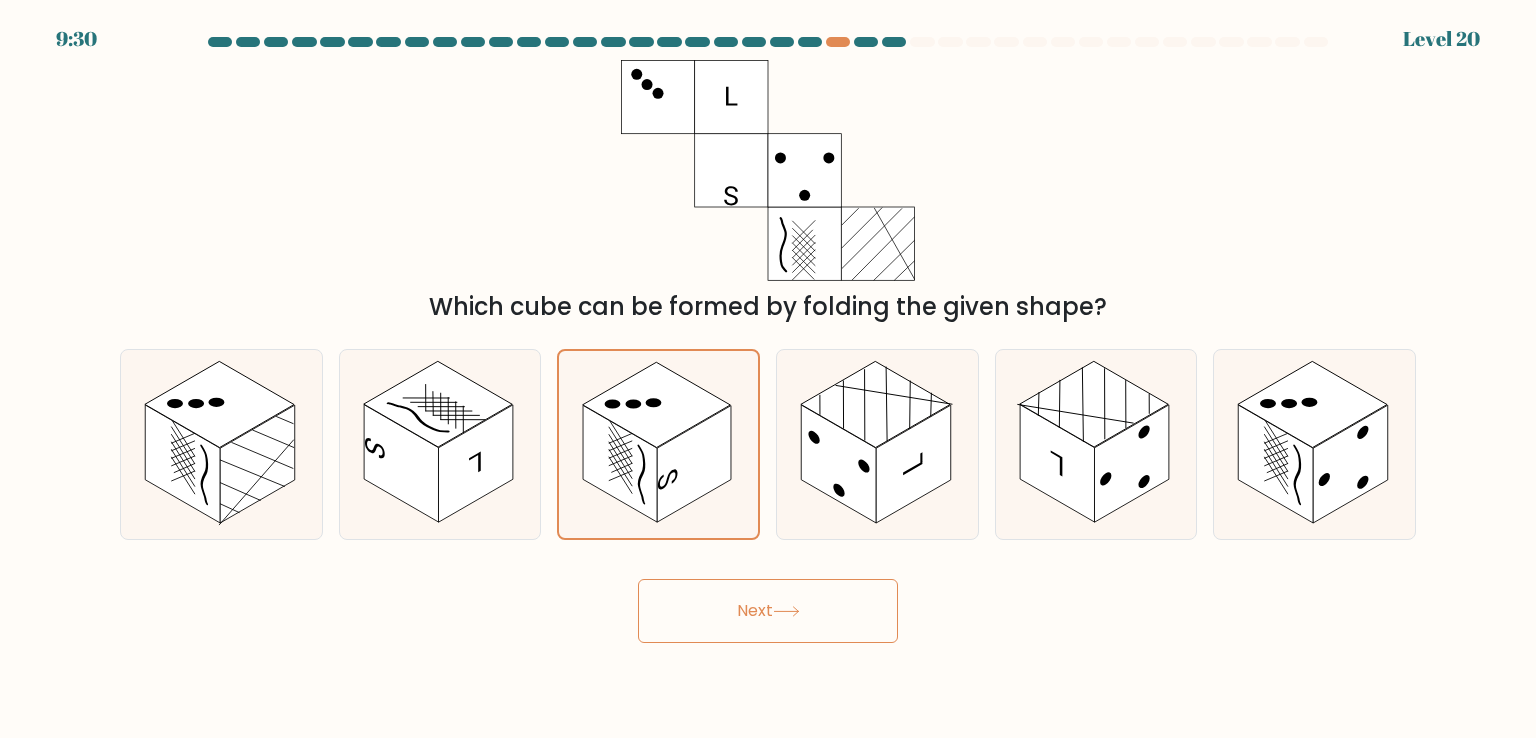click on "Next" at bounding box center (768, 611) 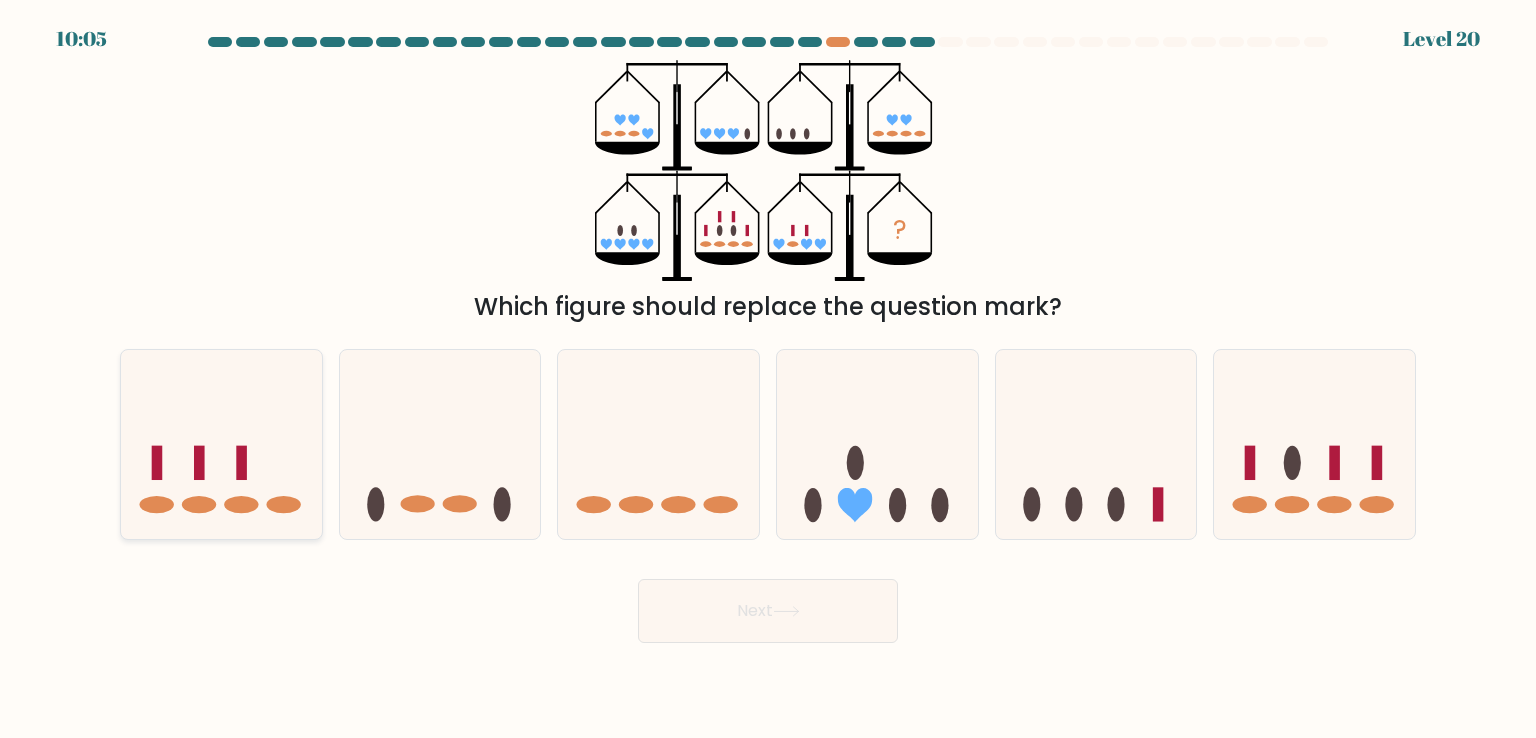 click 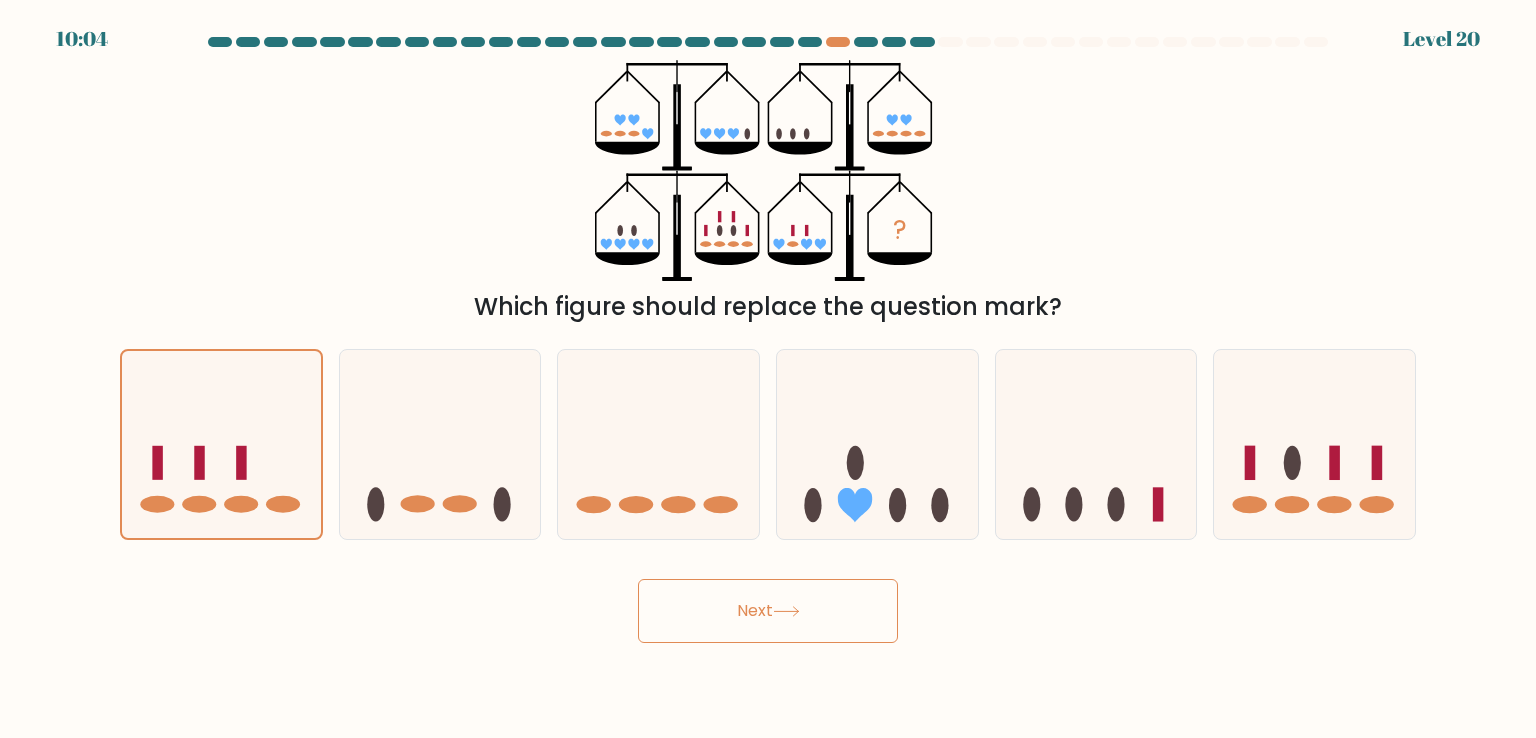 click on "Next" at bounding box center (768, 611) 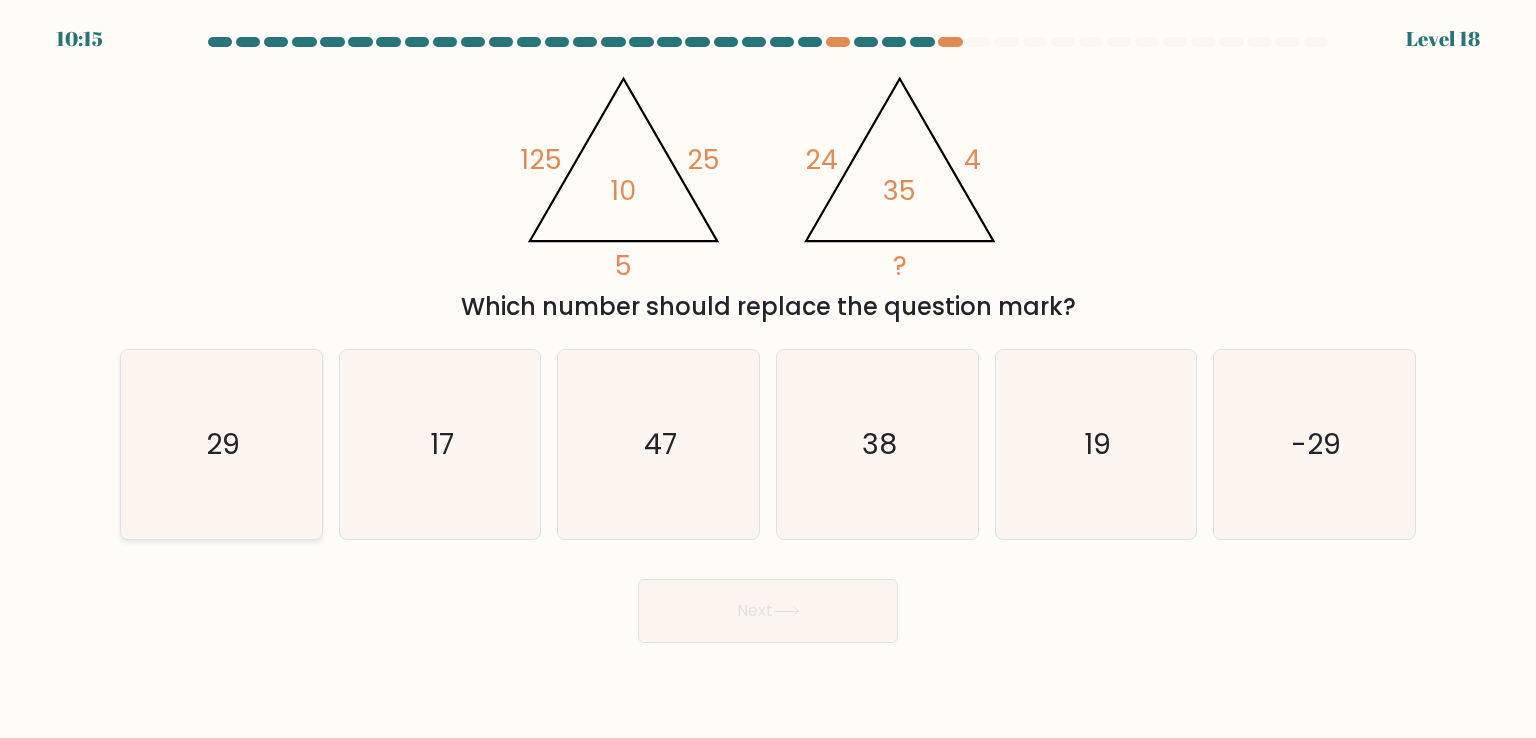 click on "29" 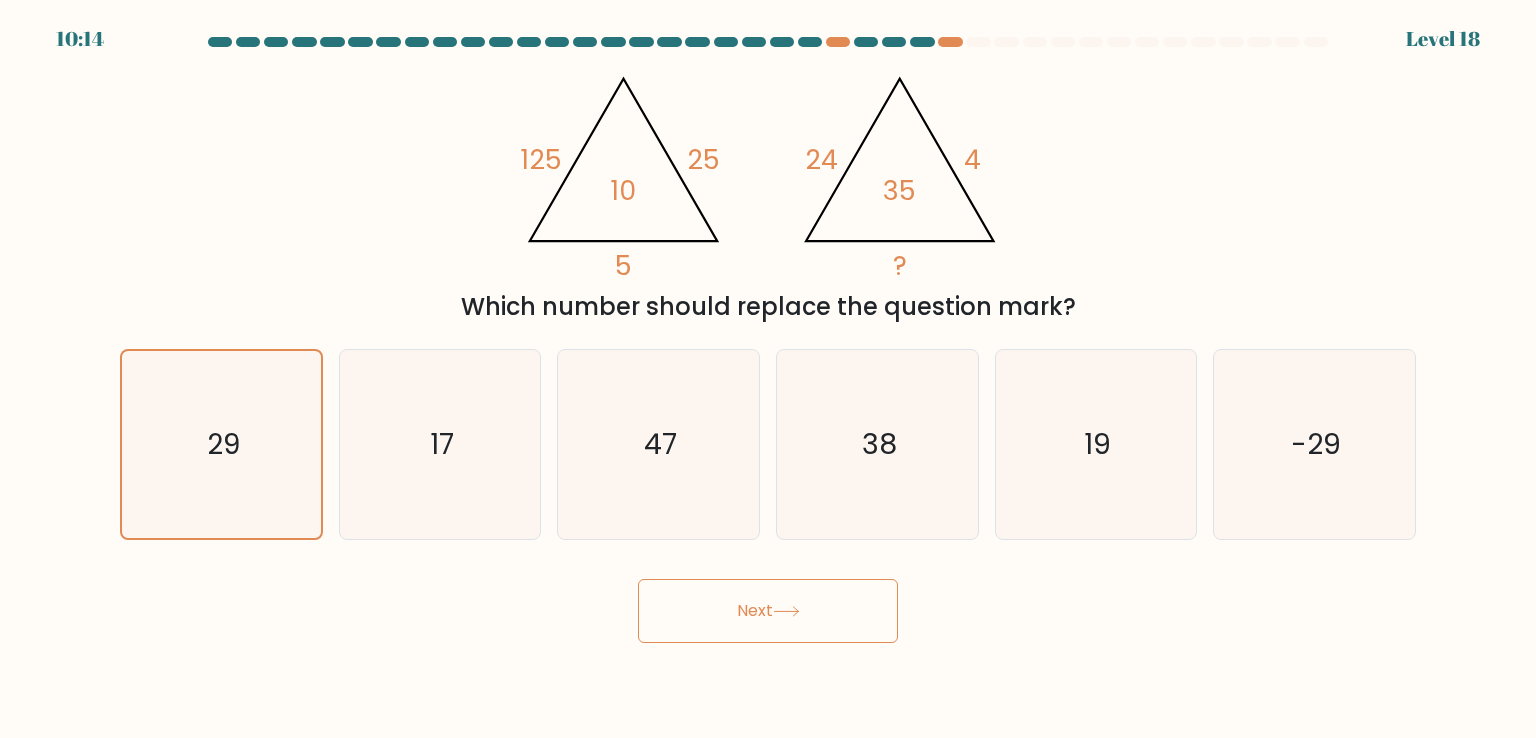 click on "Next" at bounding box center [768, 611] 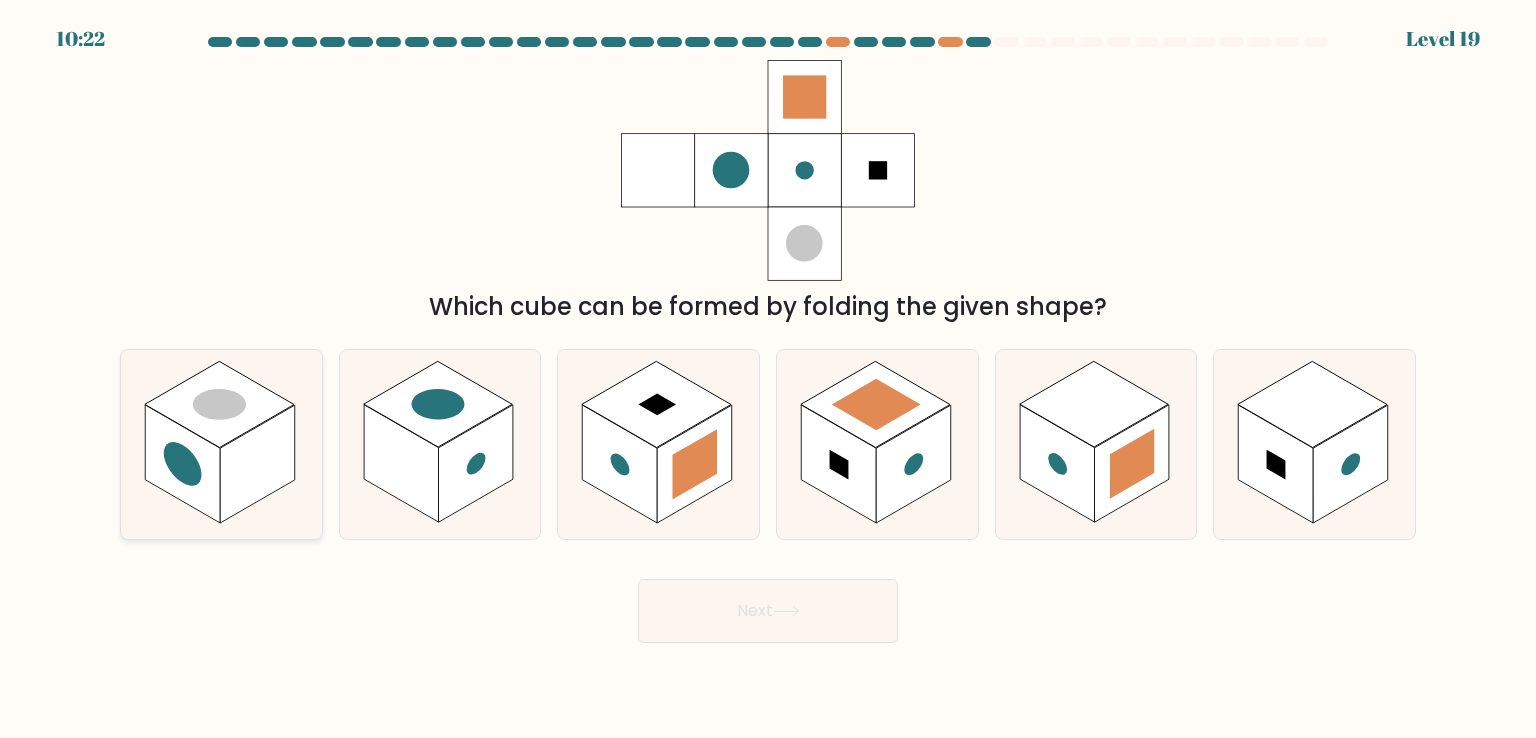 click 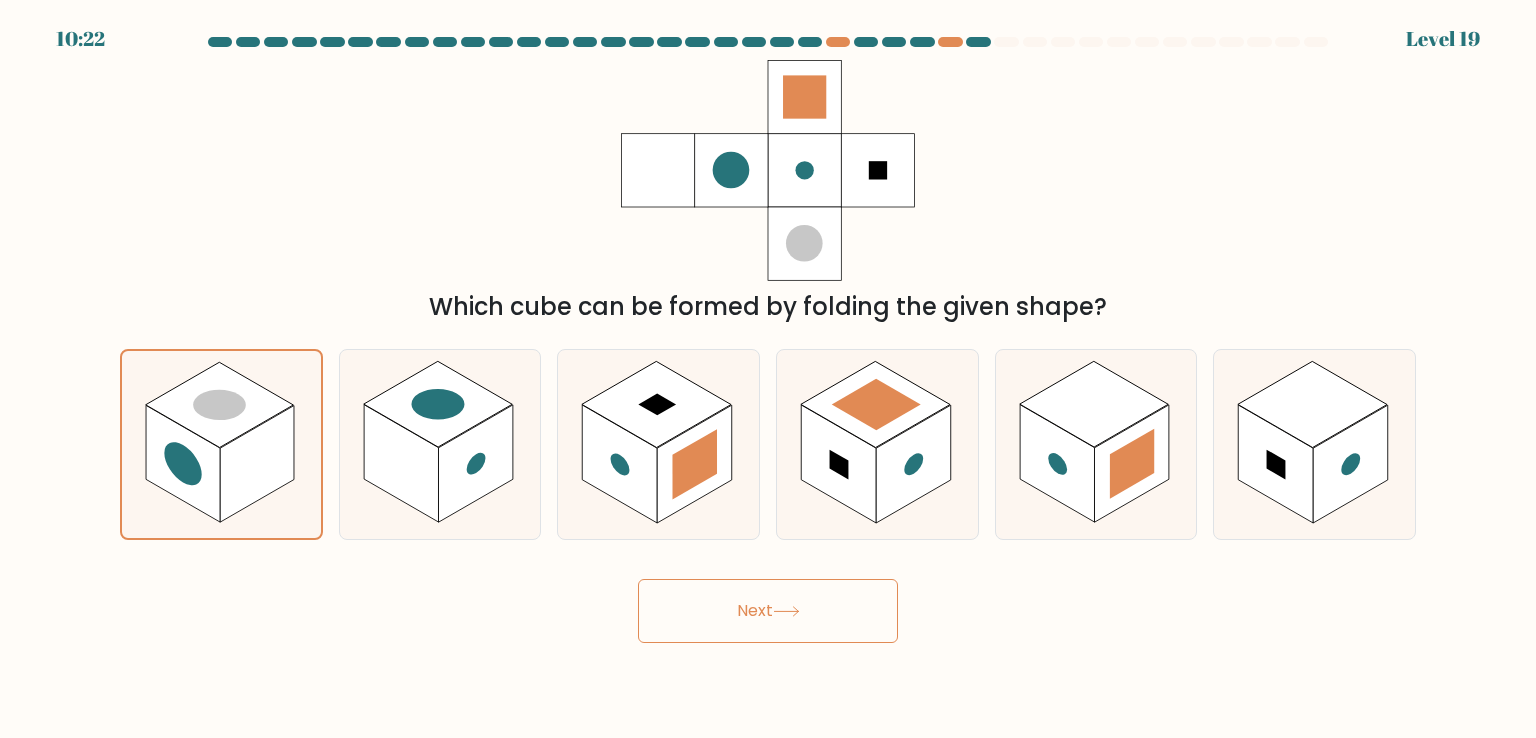 click on "Next" at bounding box center [768, 611] 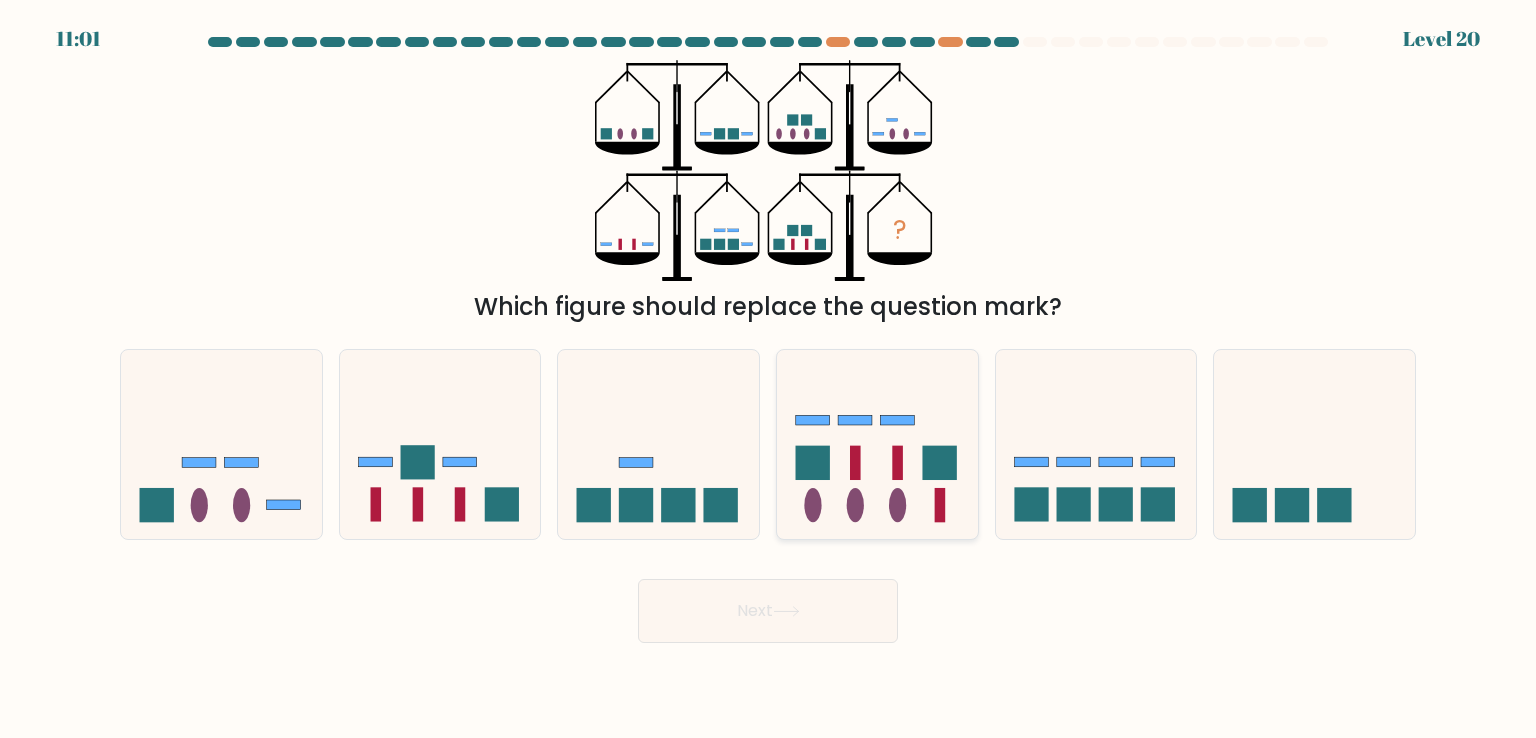 click 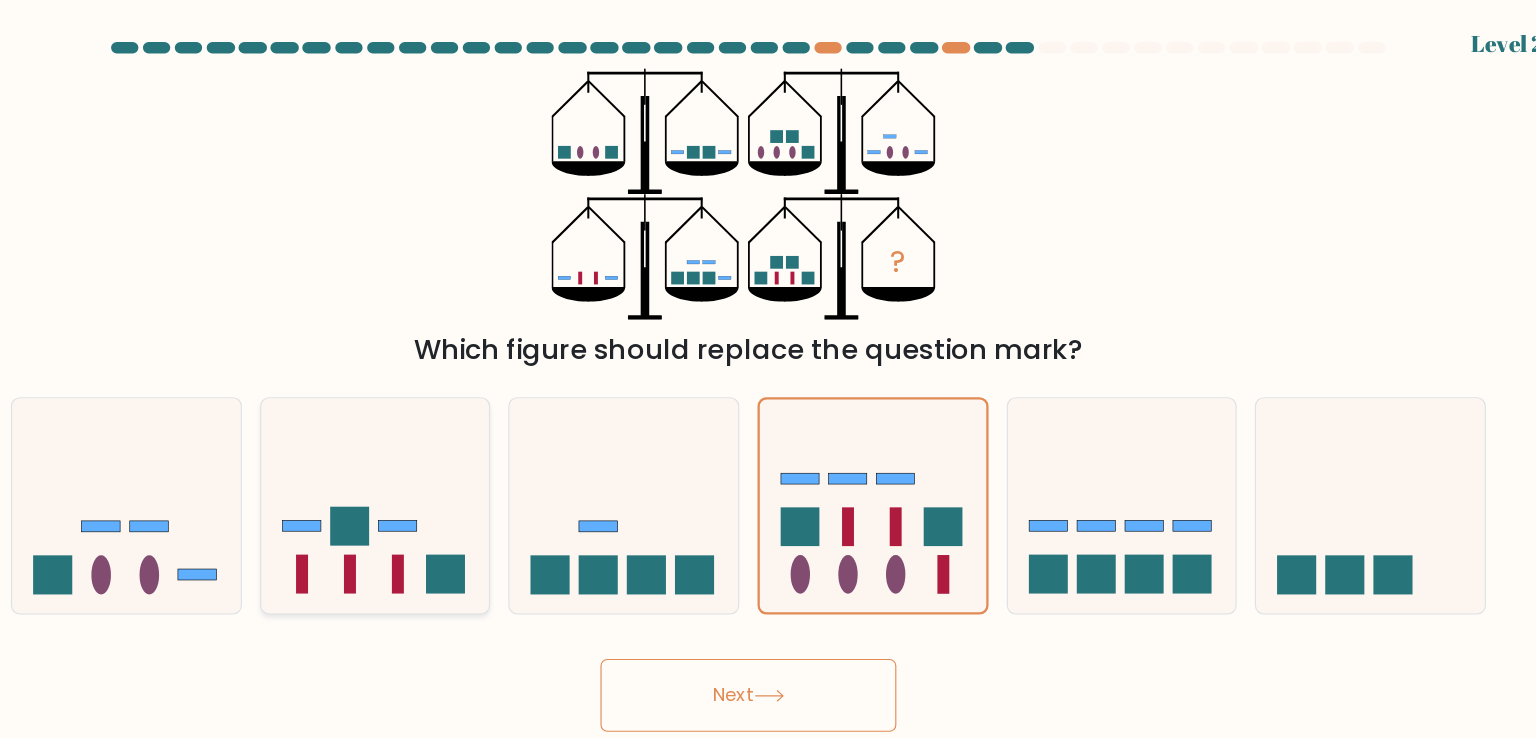 click 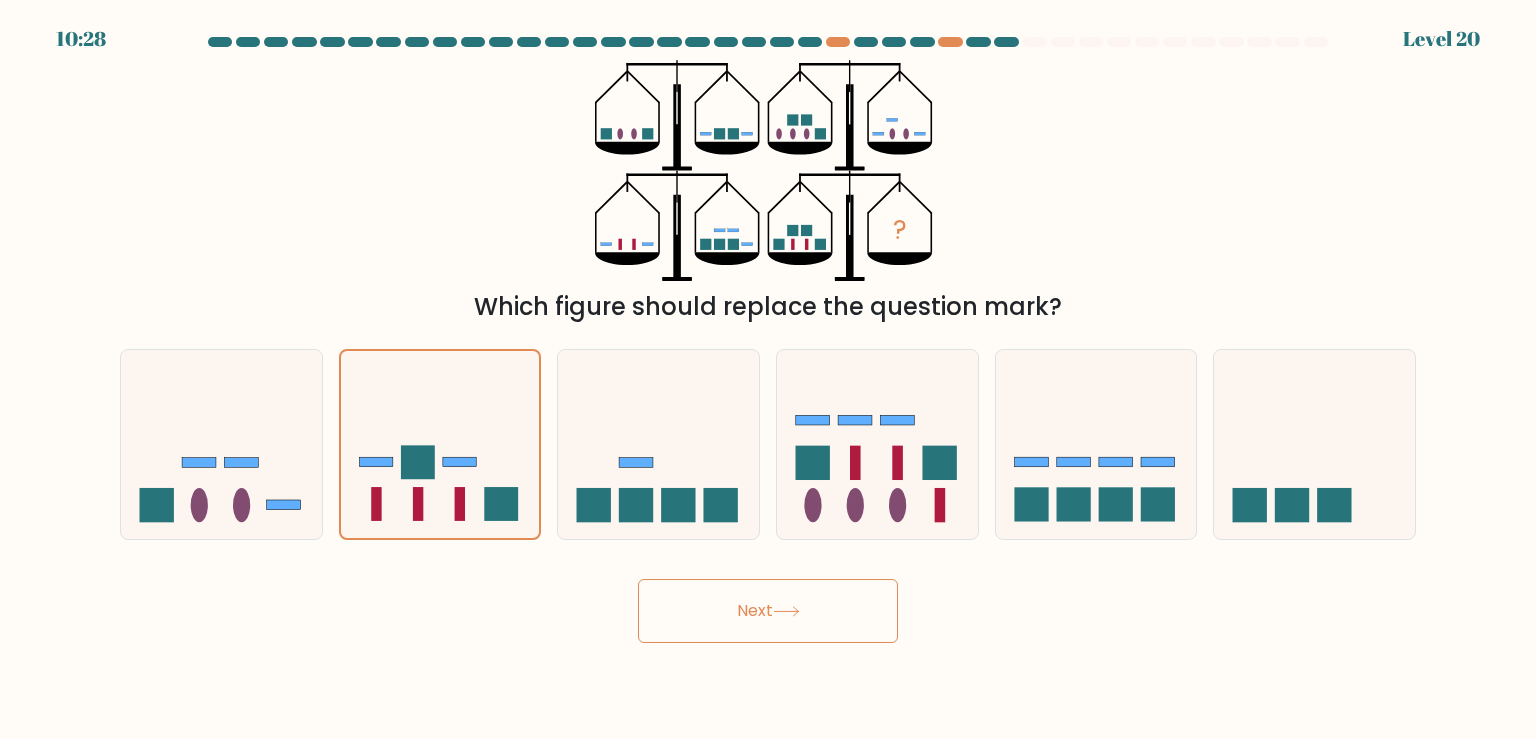 click on "Next" at bounding box center [768, 611] 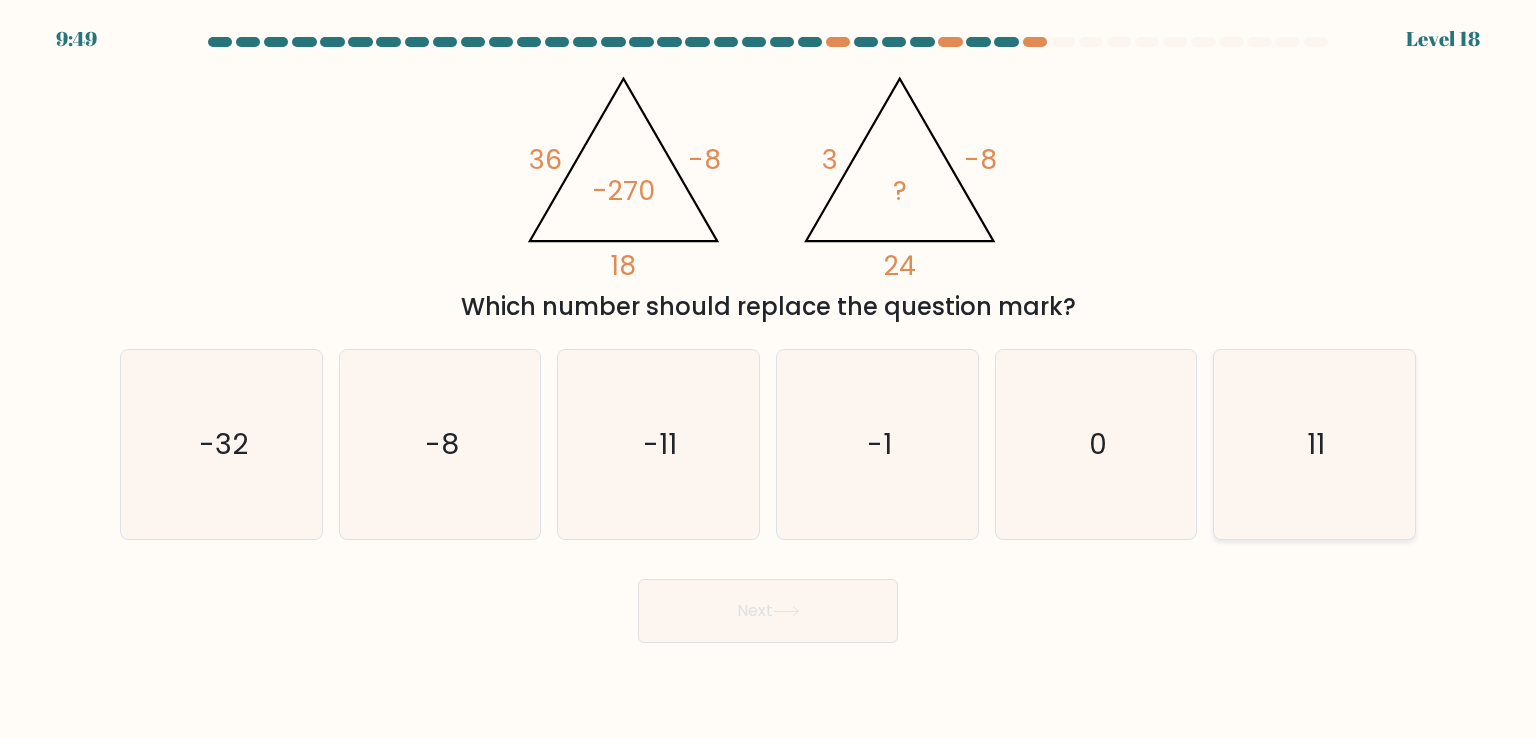 click on "11" 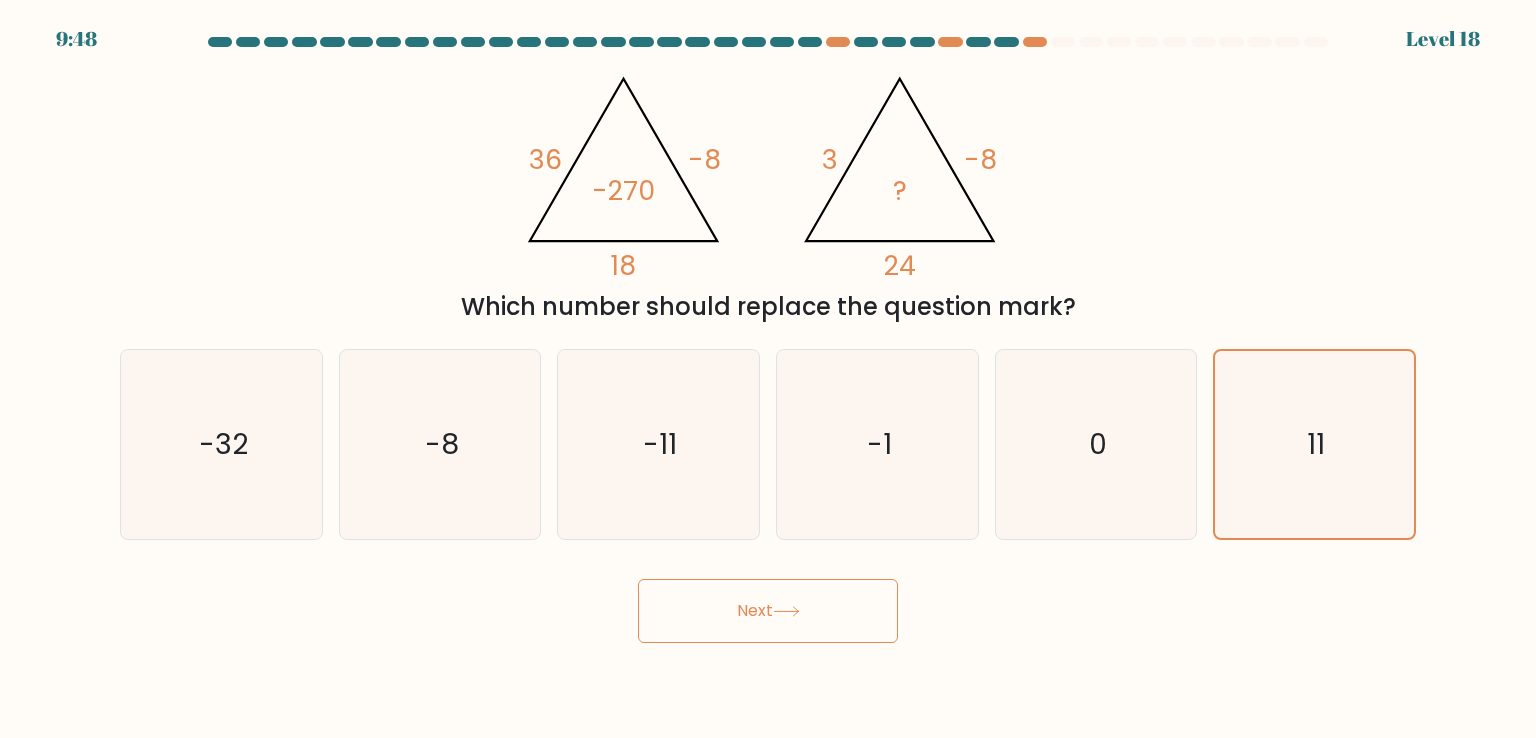 drag, startPoint x: 750, startPoint y: 655, endPoint x: 808, endPoint y: 614, distance: 71.02816 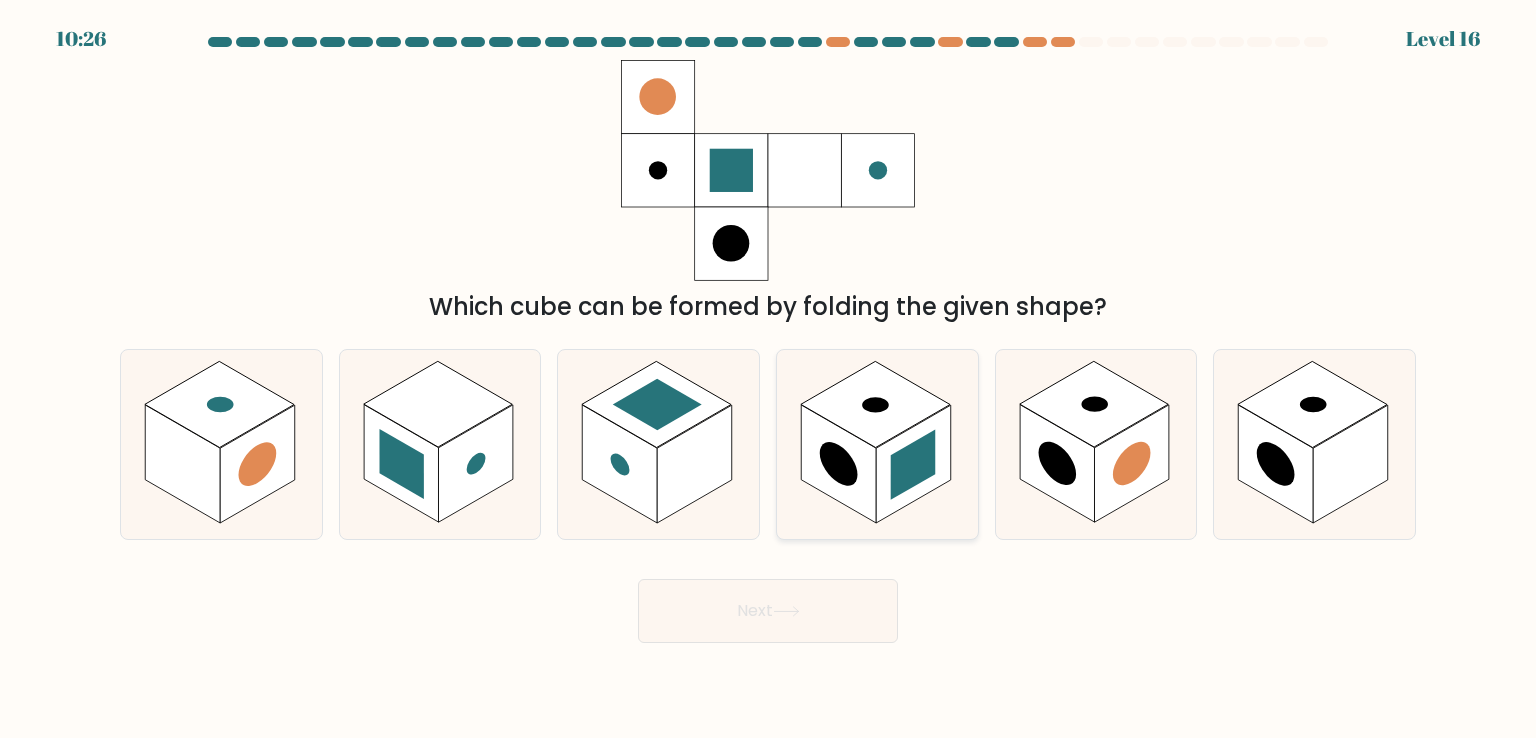 click 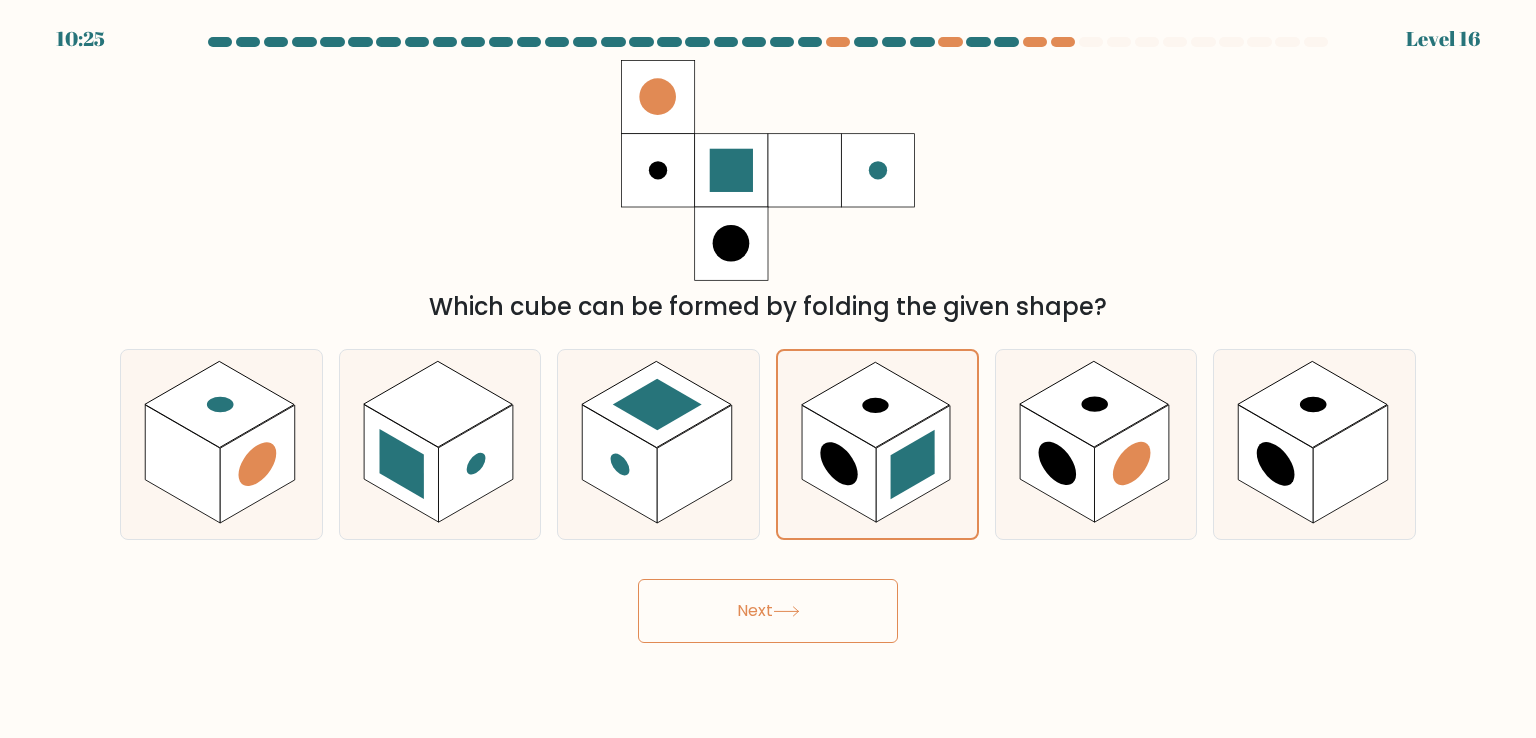 click on "Next" at bounding box center [768, 611] 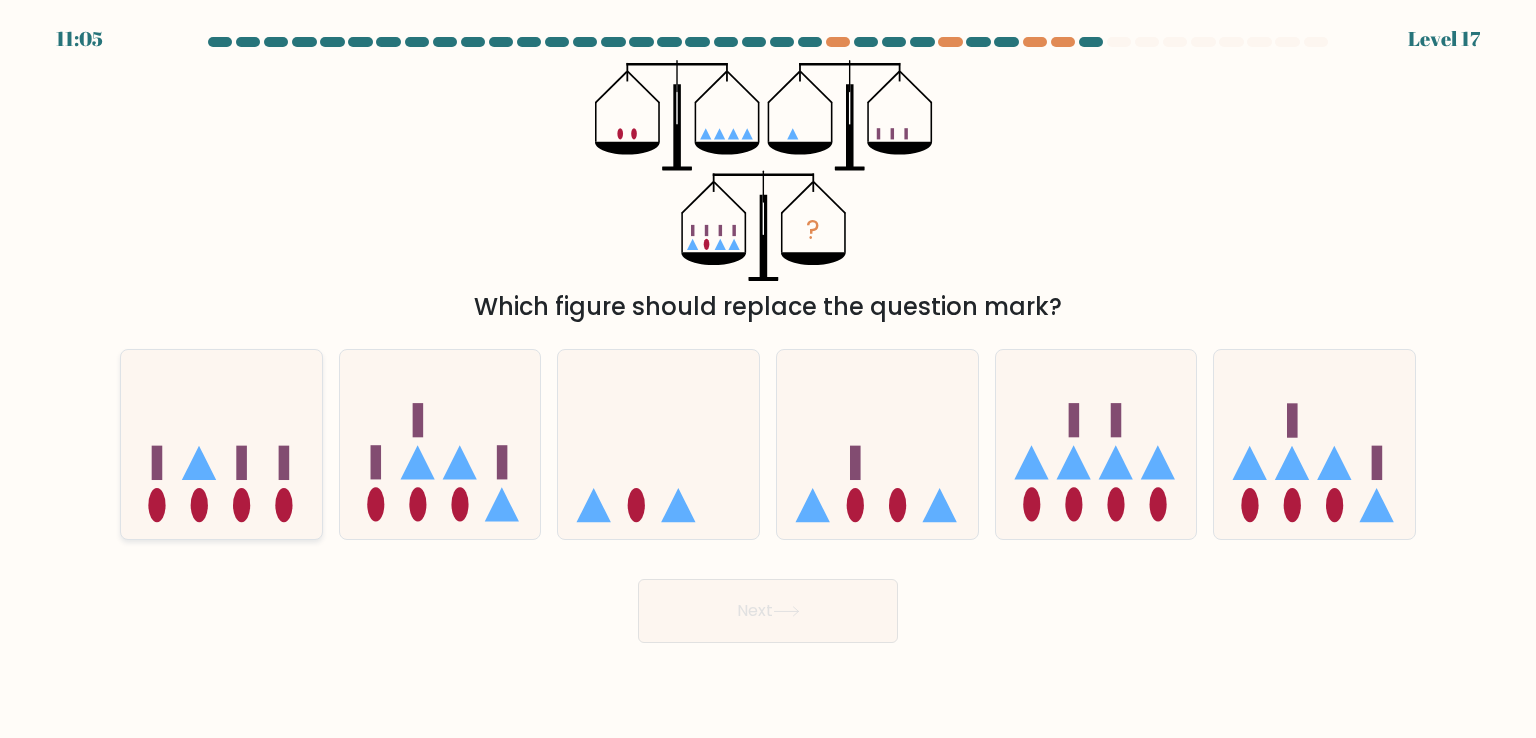 click 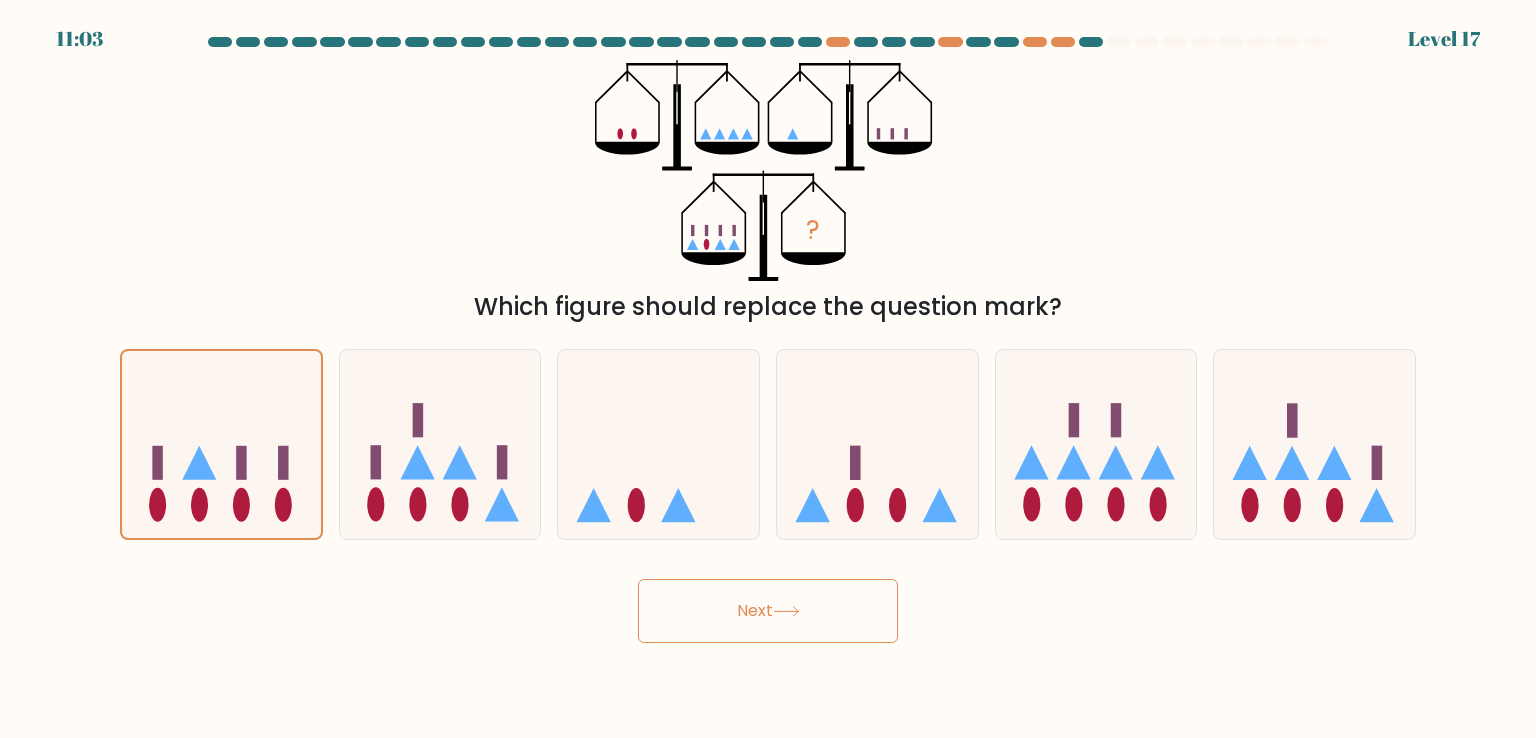 click on "Next" at bounding box center [768, 611] 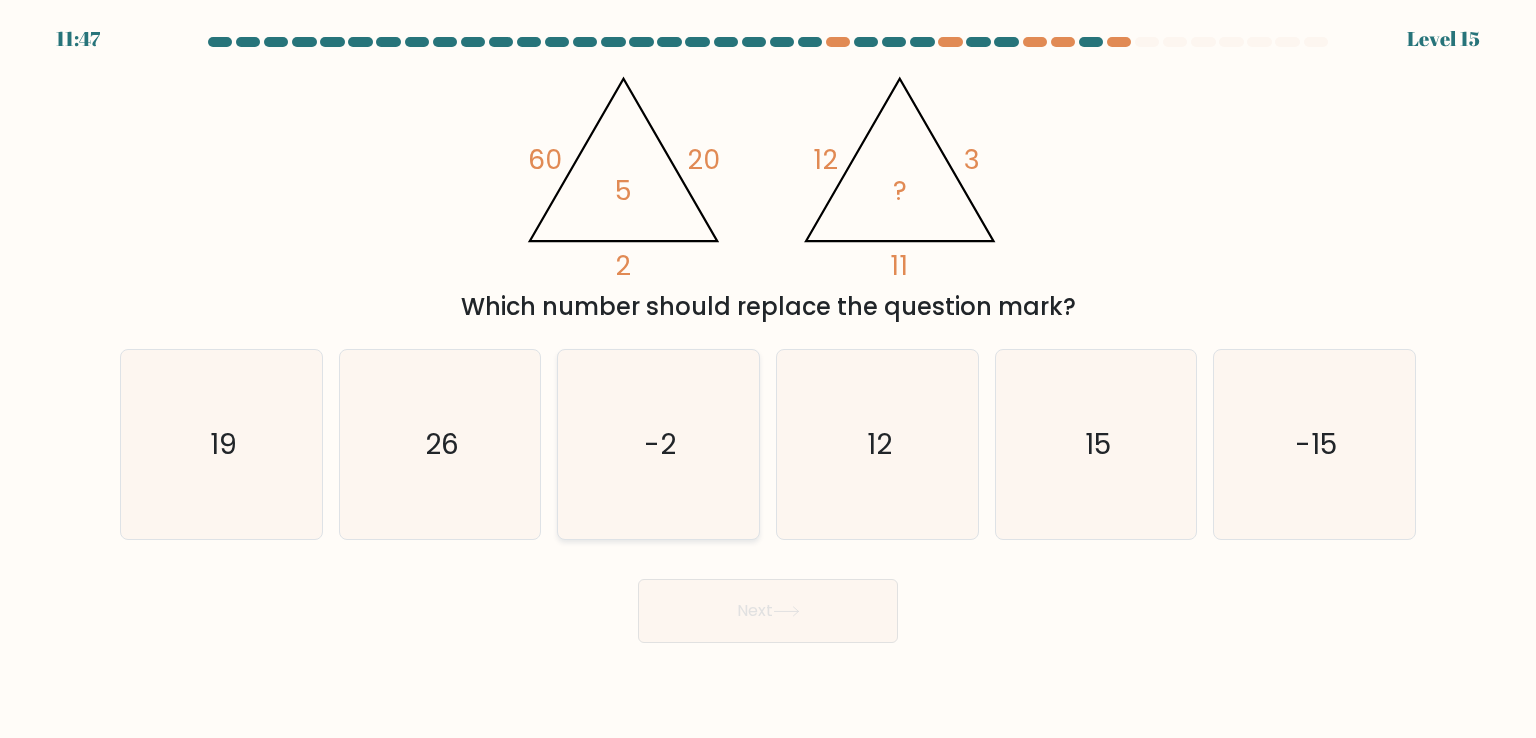 click on "-2" 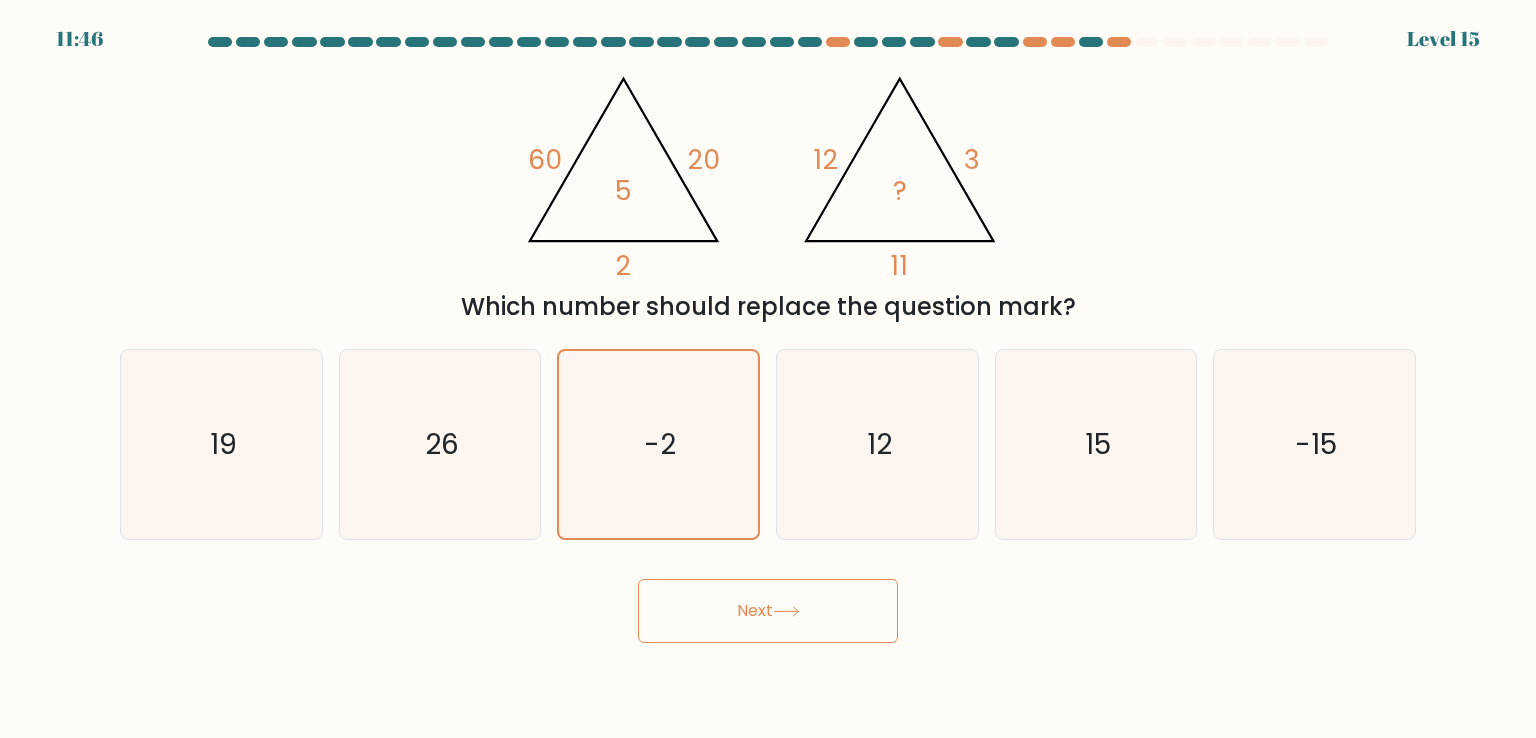 click on "Next" at bounding box center (768, 611) 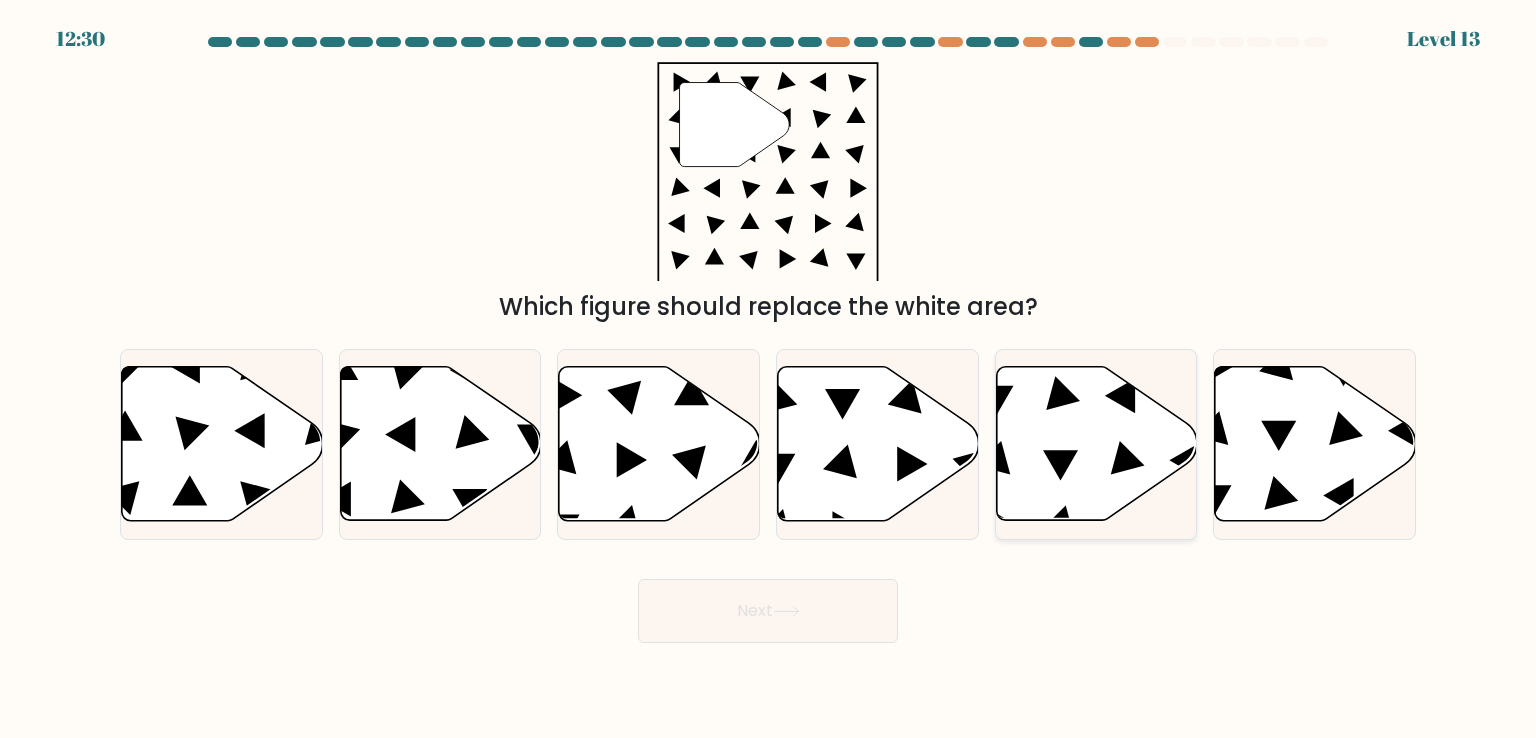click 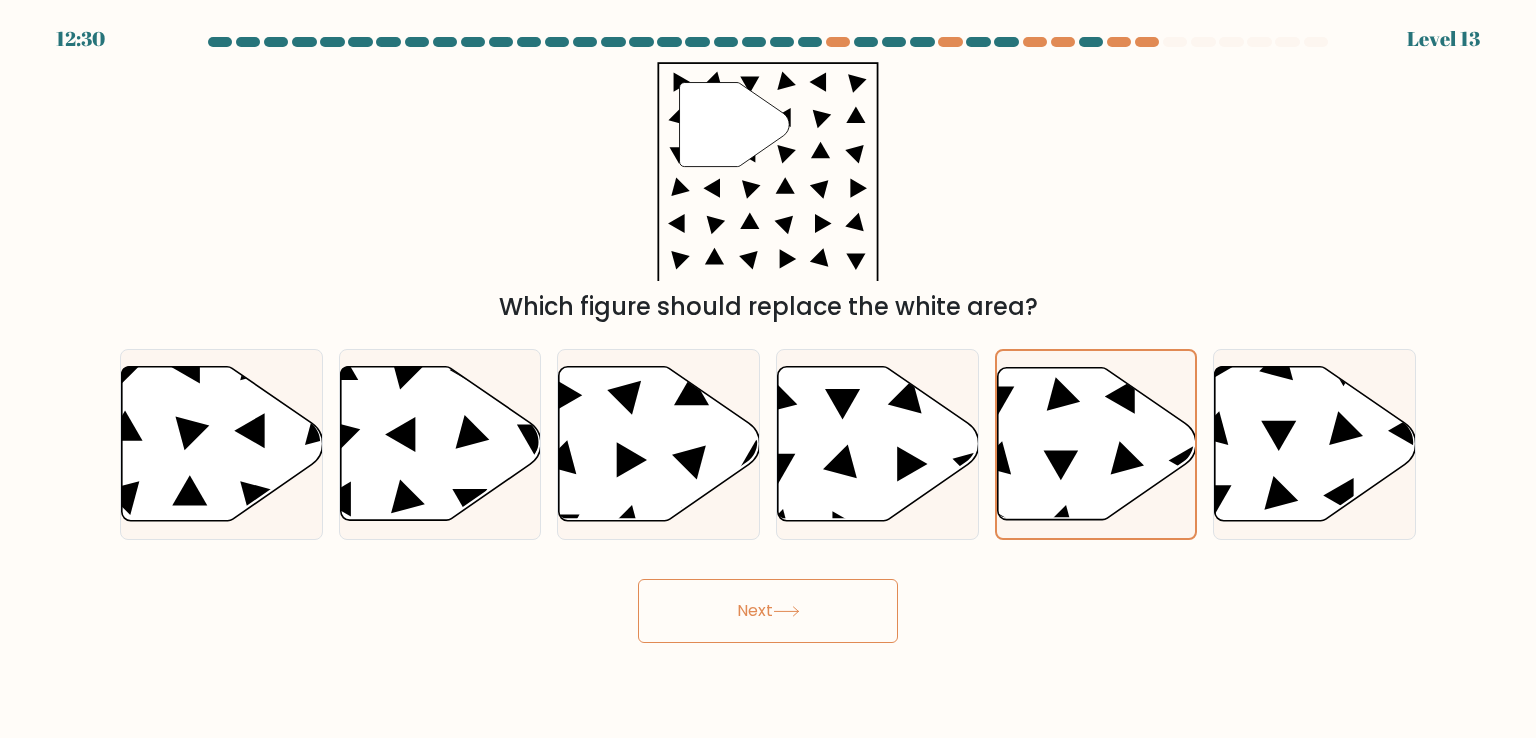 drag, startPoint x: 810, startPoint y: 575, endPoint x: 800, endPoint y: 605, distance: 31.622776 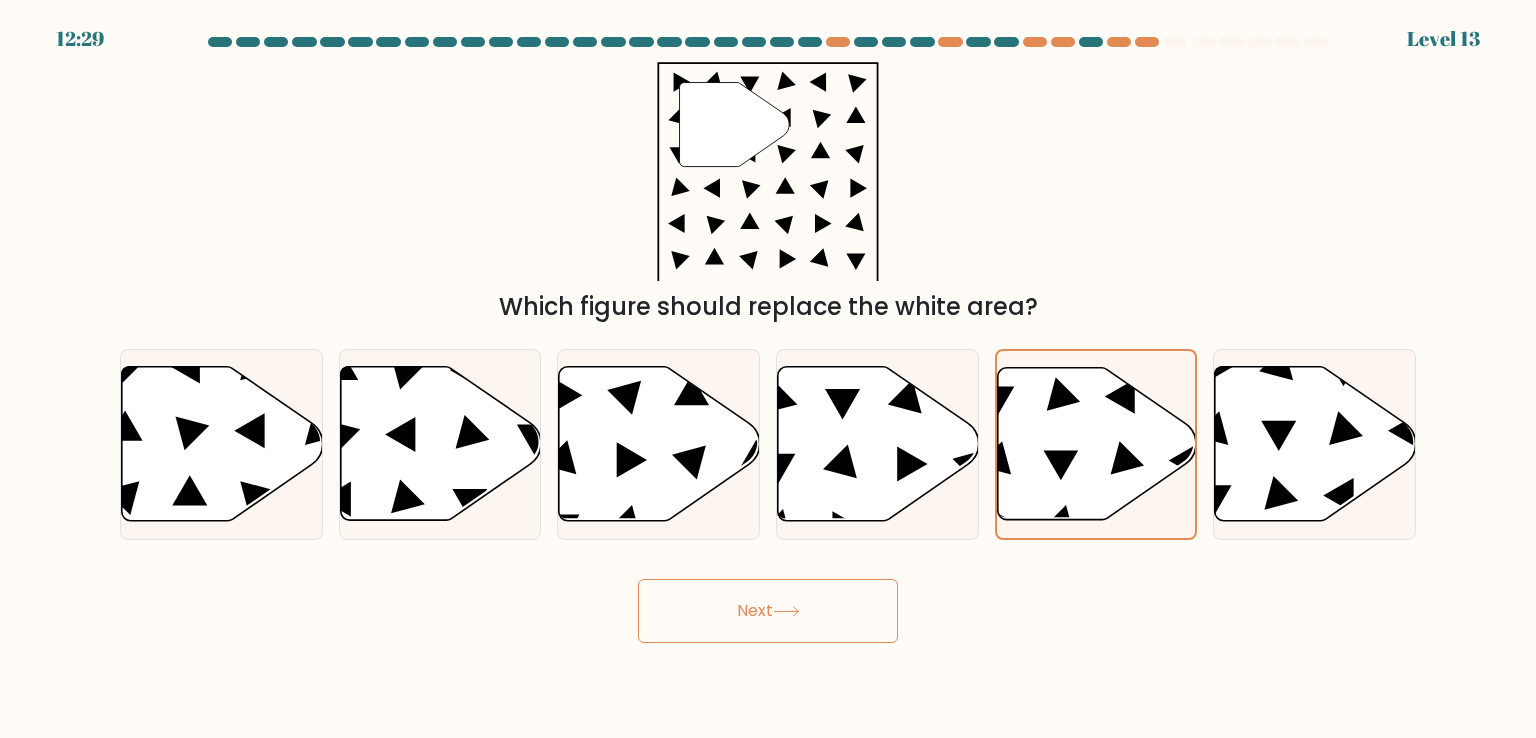 click 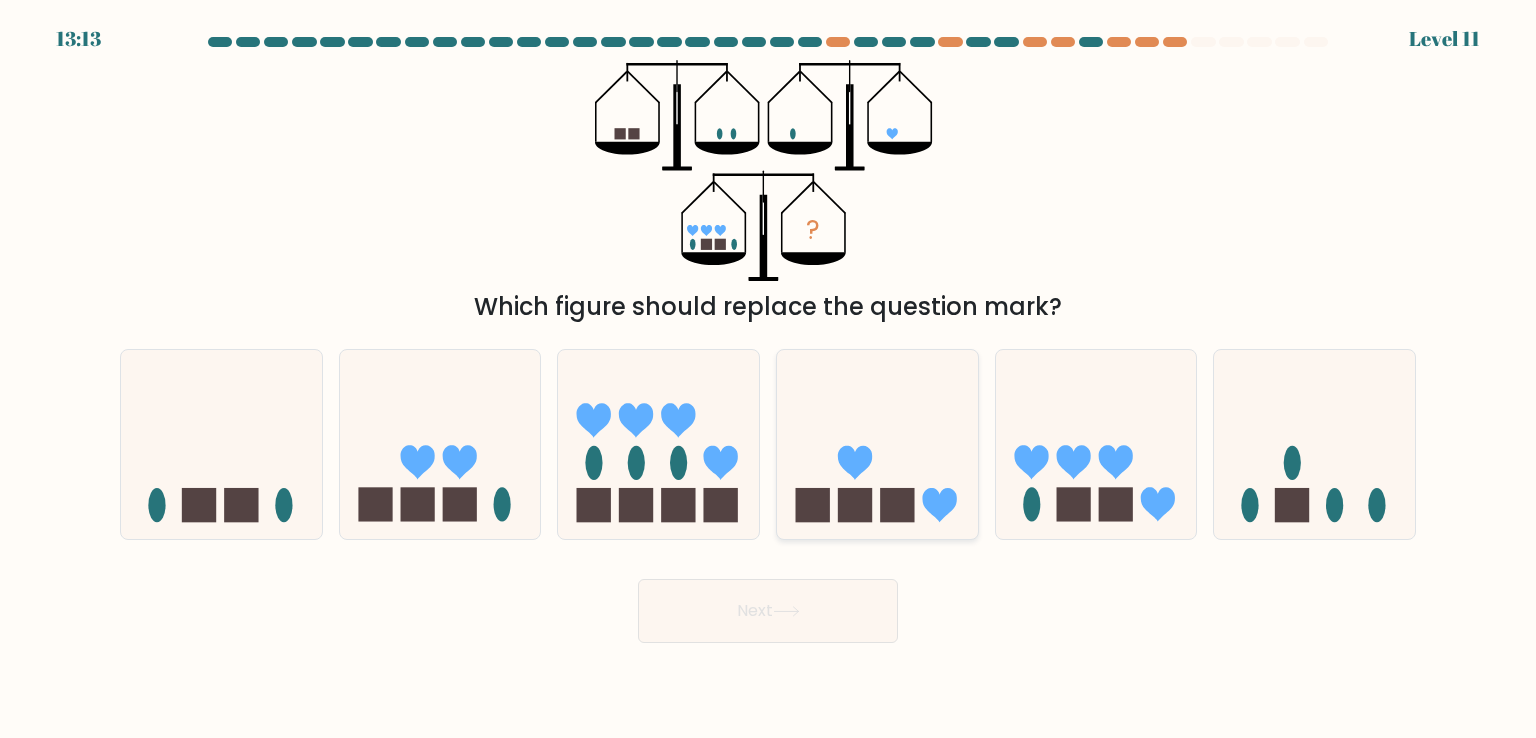 click 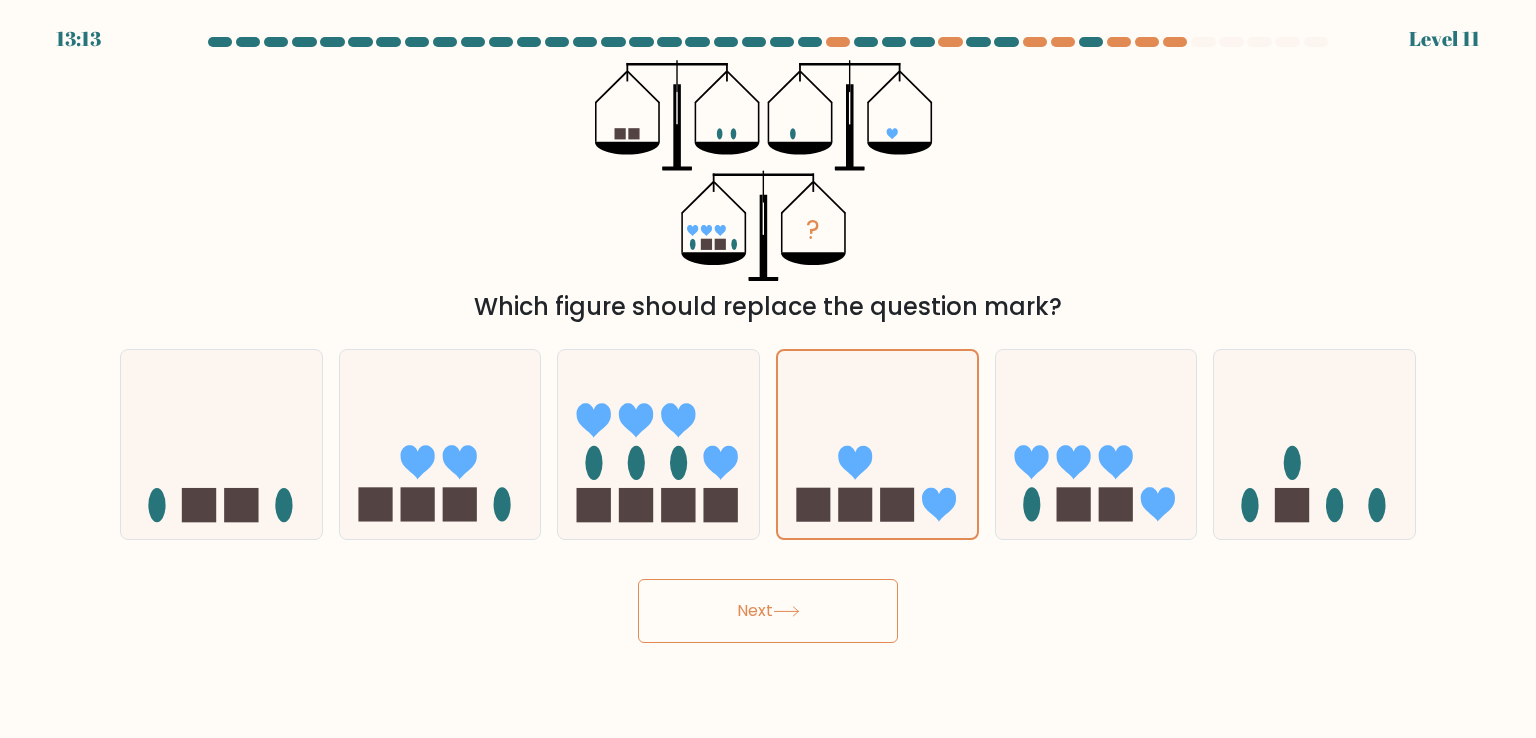 click on "Next" at bounding box center [768, 611] 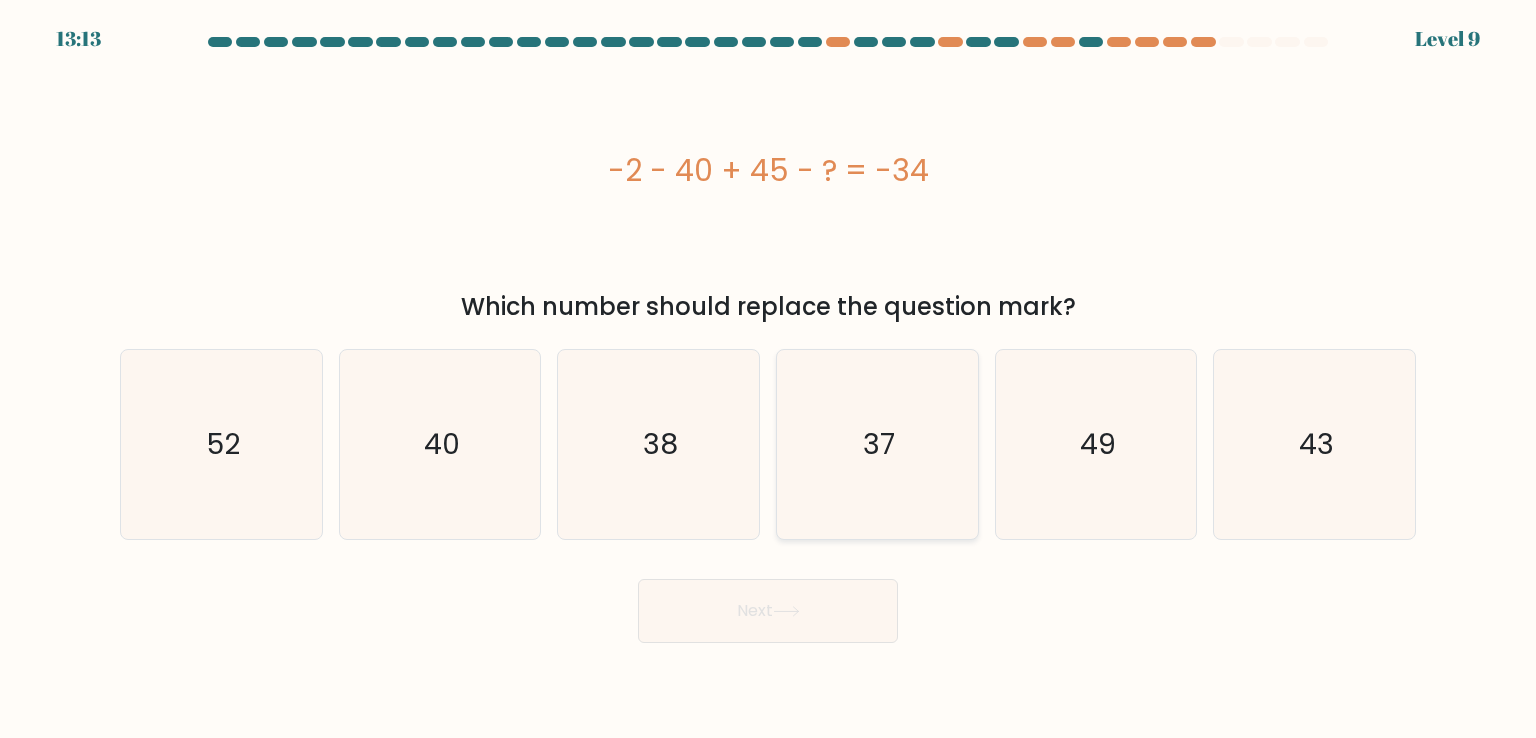 click on "37" 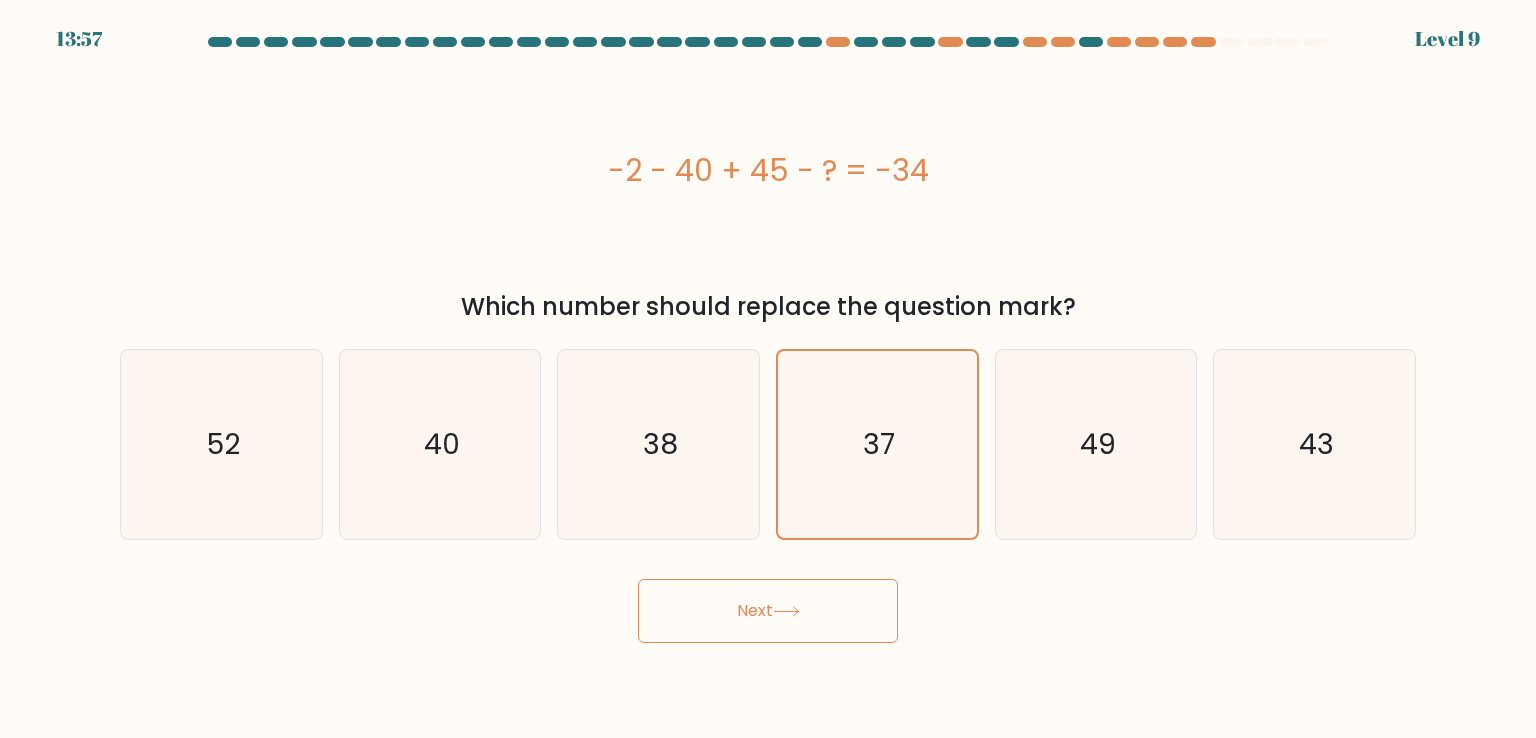 click on "Next" at bounding box center [768, 611] 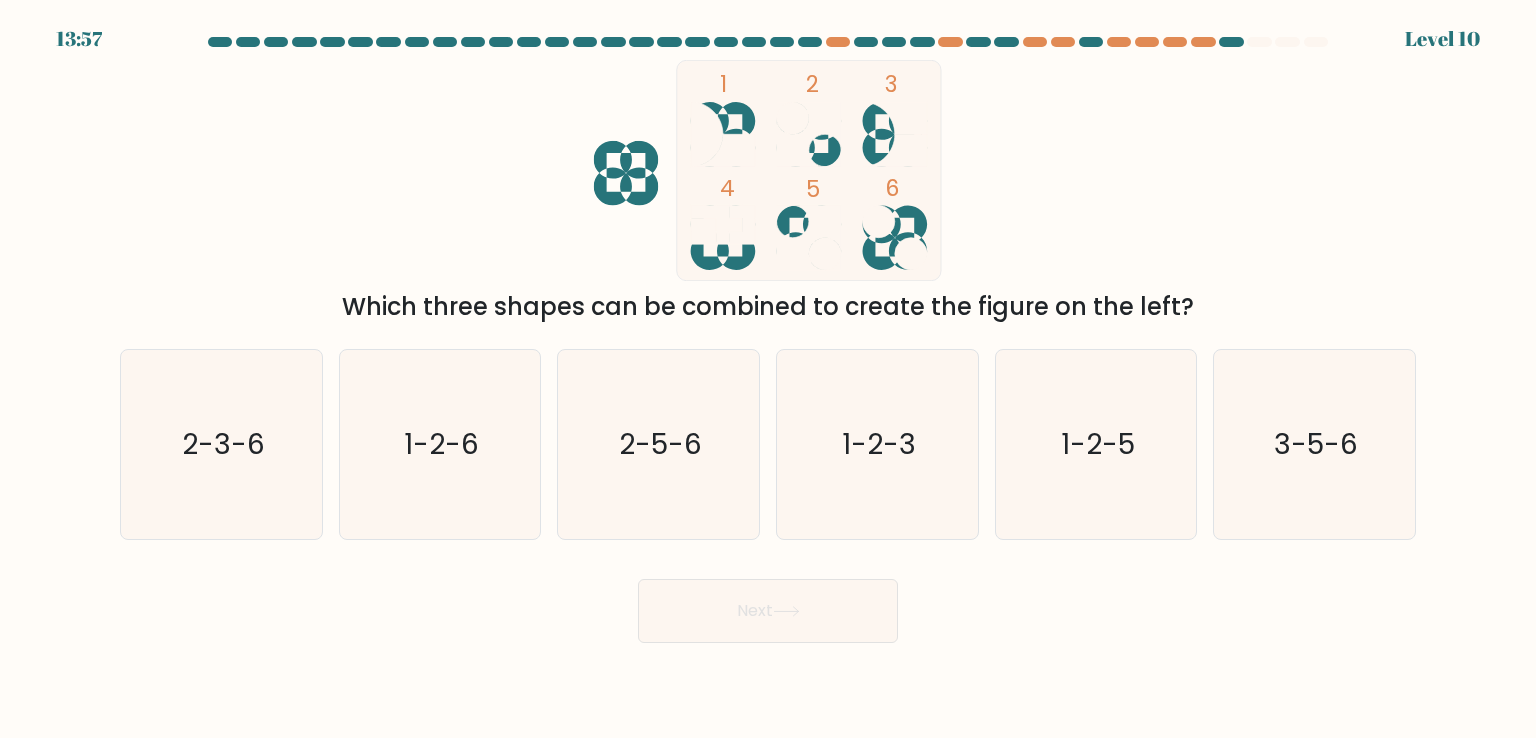click on "1-2-3" 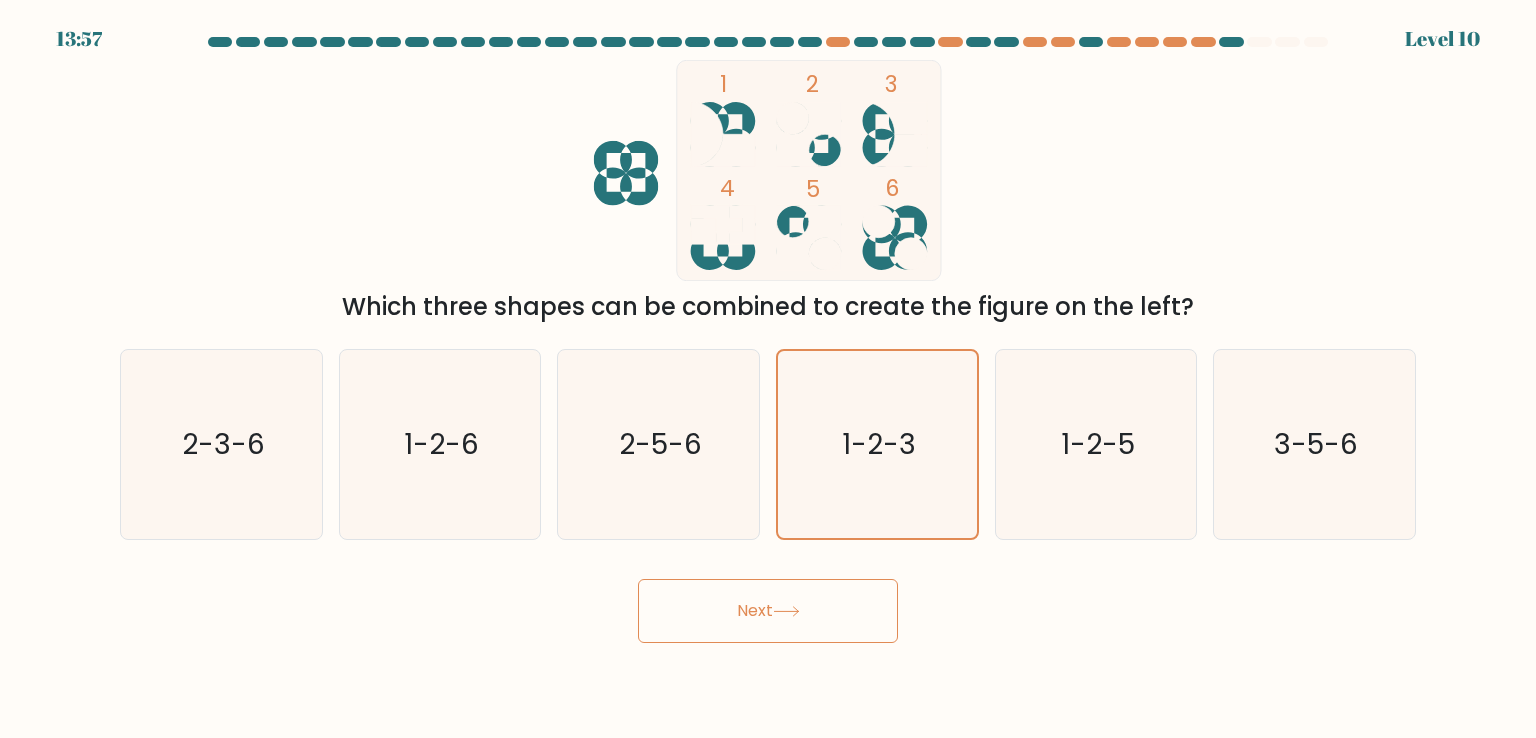 click at bounding box center [768, 340] 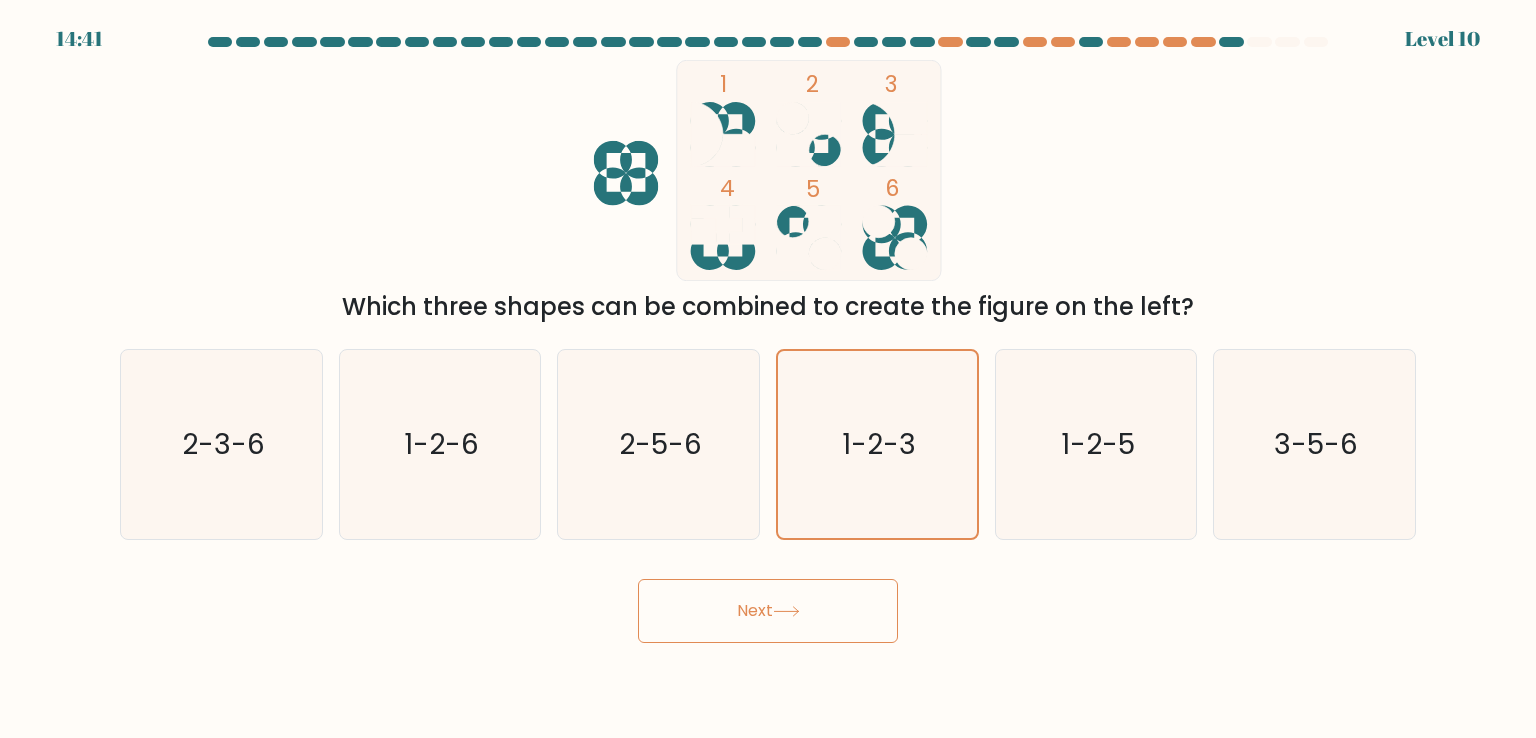 click on "Next" at bounding box center (768, 611) 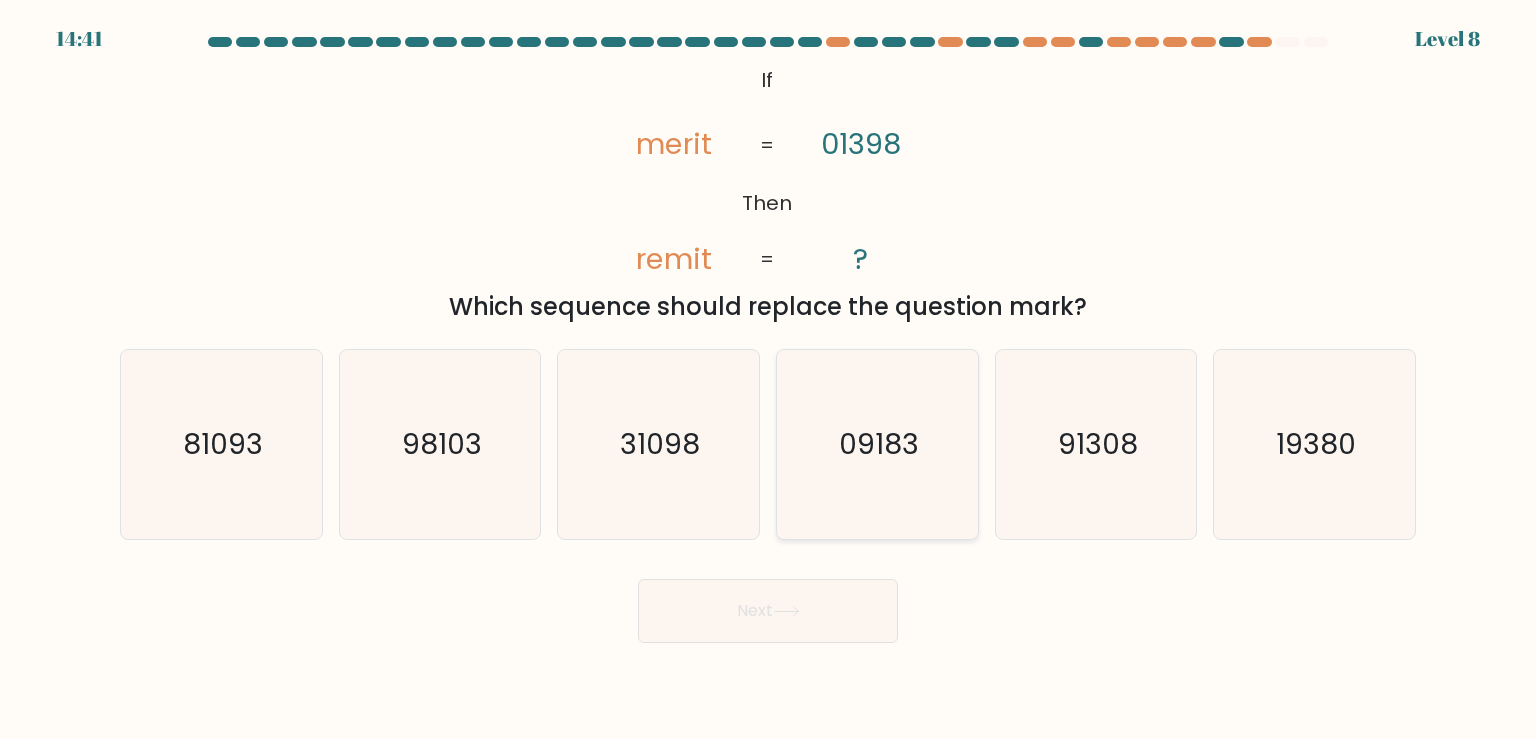 click on "09183" 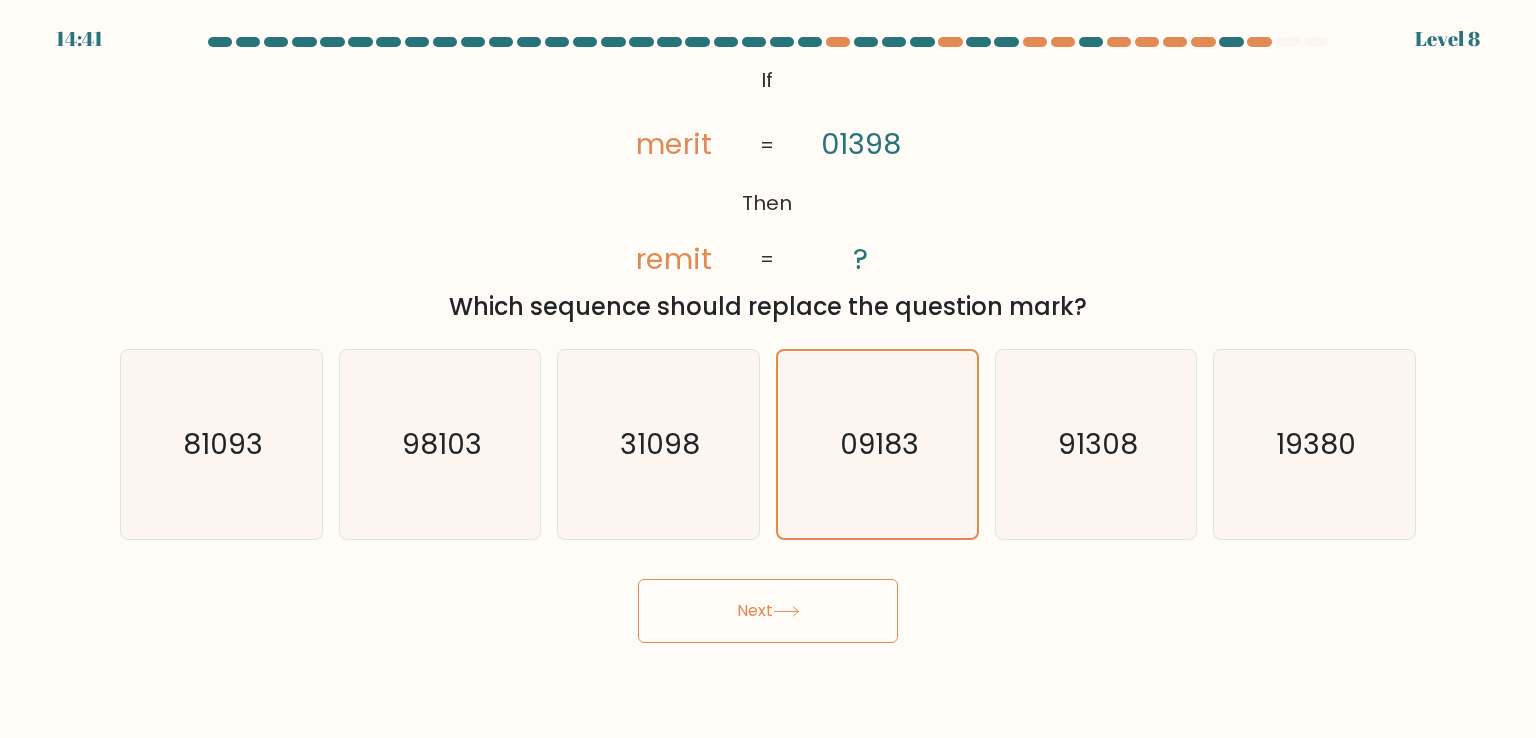 drag, startPoint x: 769, startPoint y: 625, endPoint x: 828, endPoint y: 549, distance: 96.2133 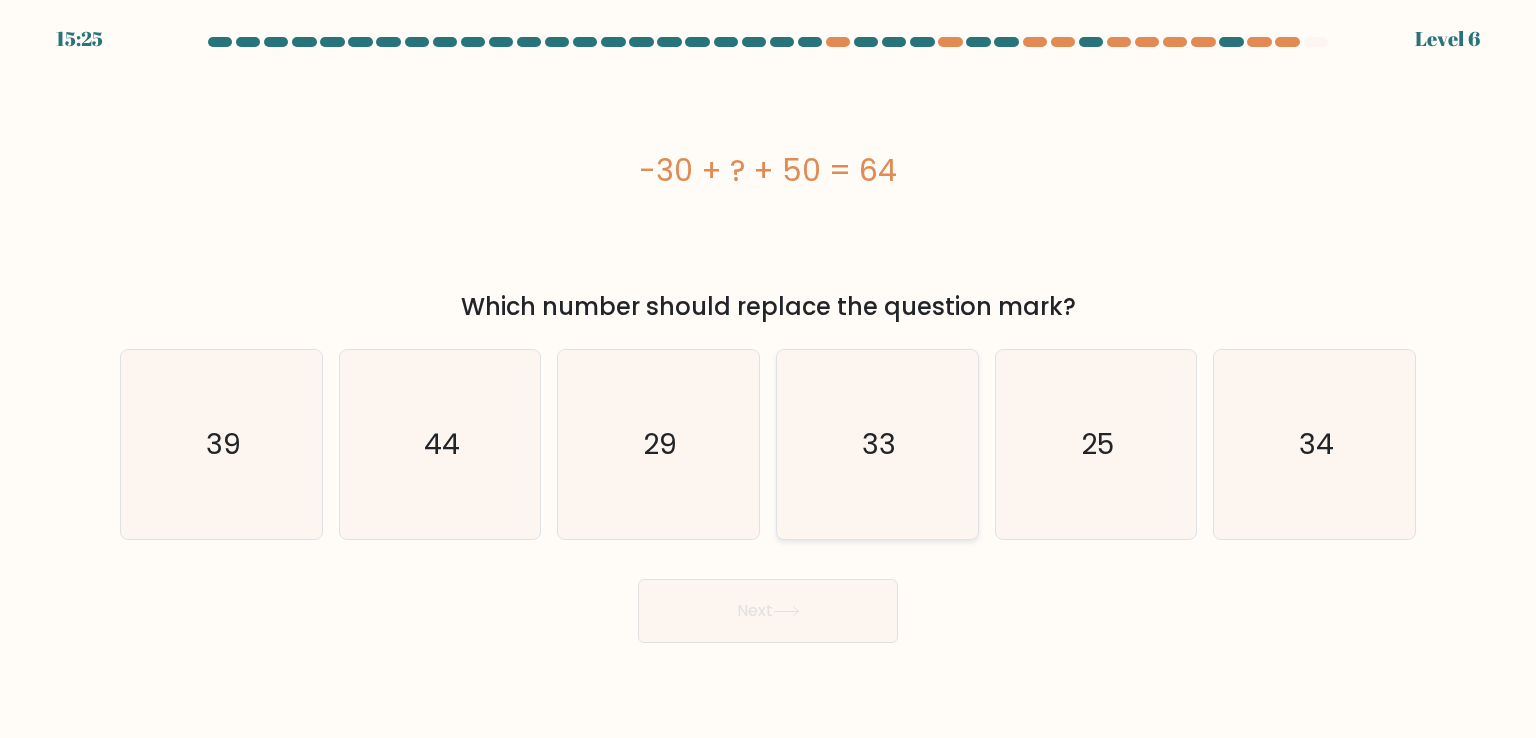 click on "33" 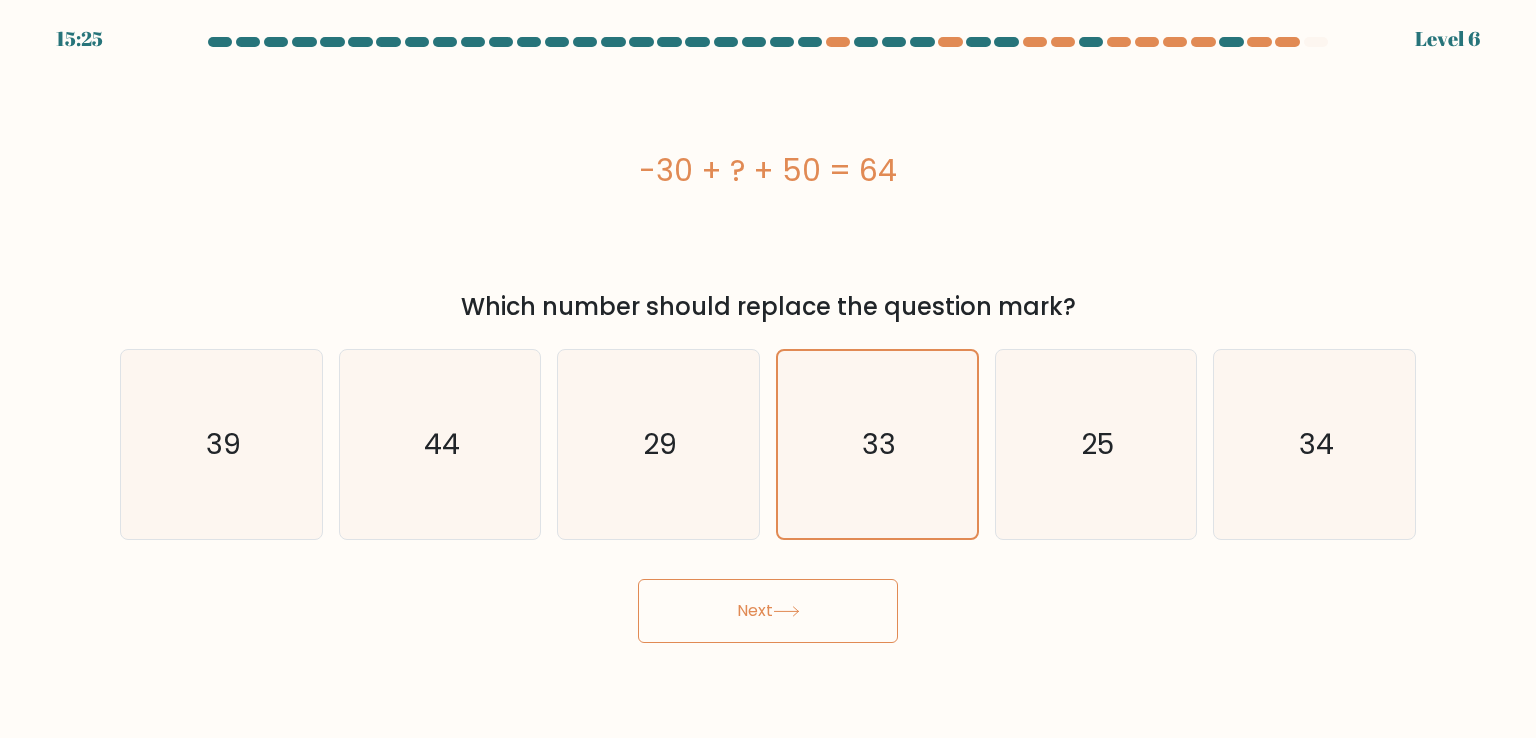click on "Next" at bounding box center [768, 611] 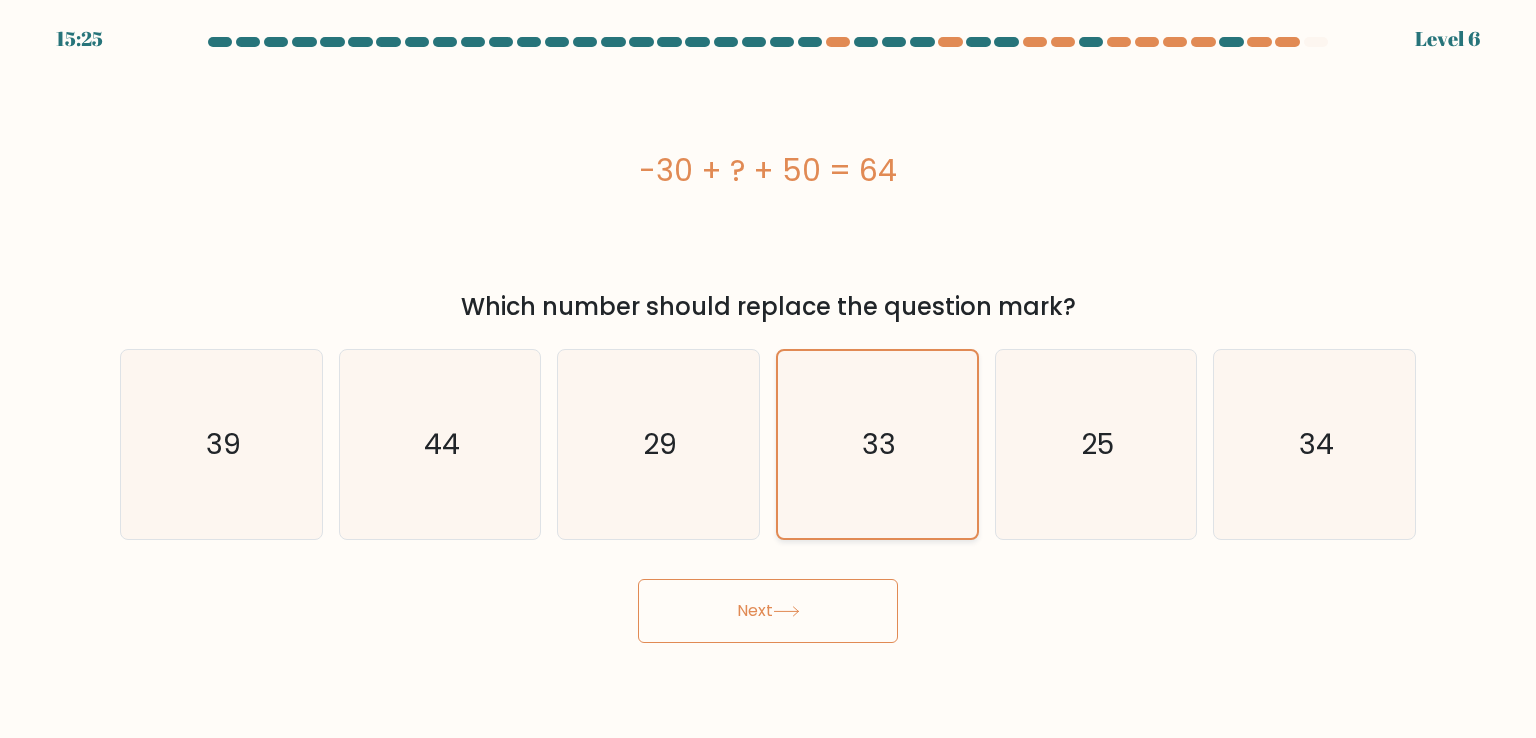 click on "33" 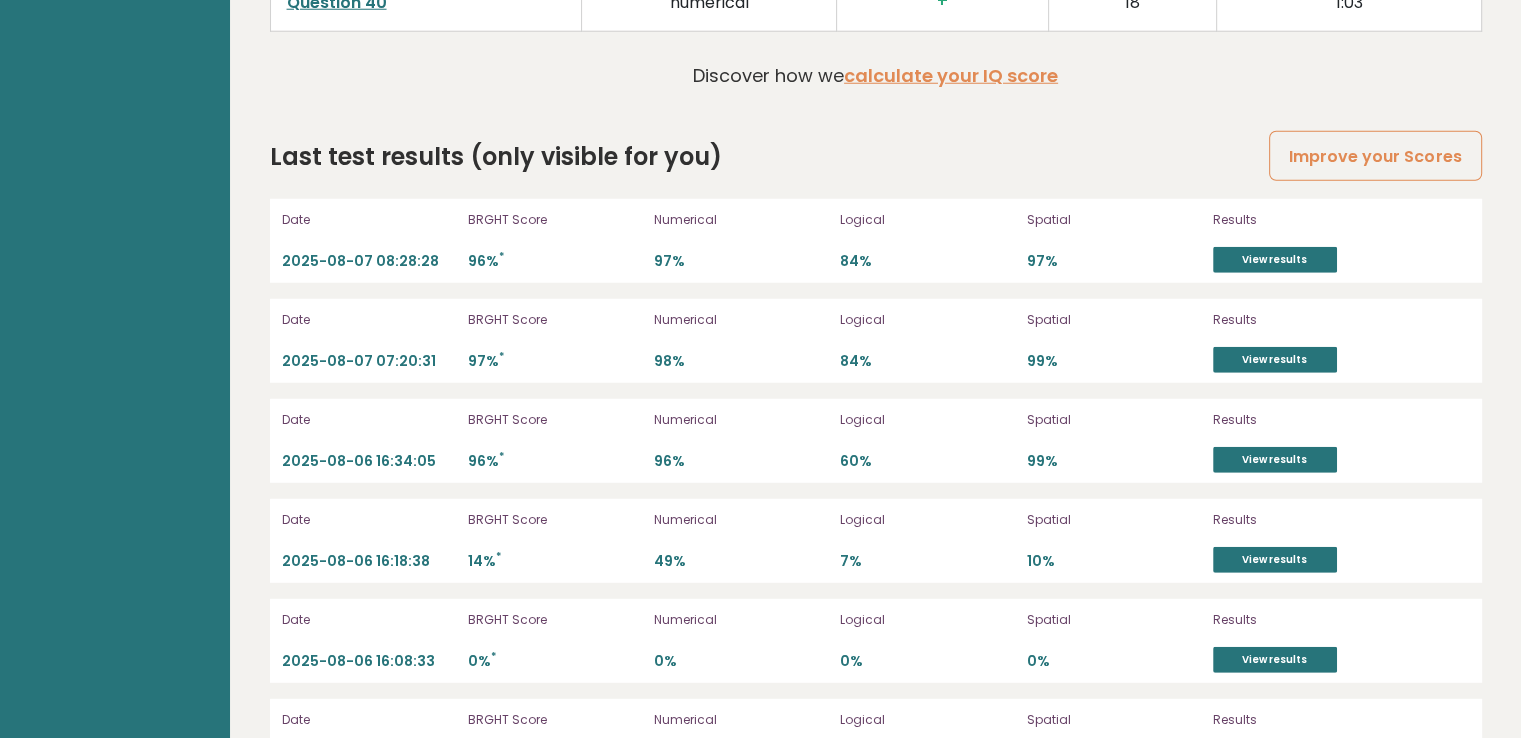 scroll, scrollTop: 5559, scrollLeft: 0, axis: vertical 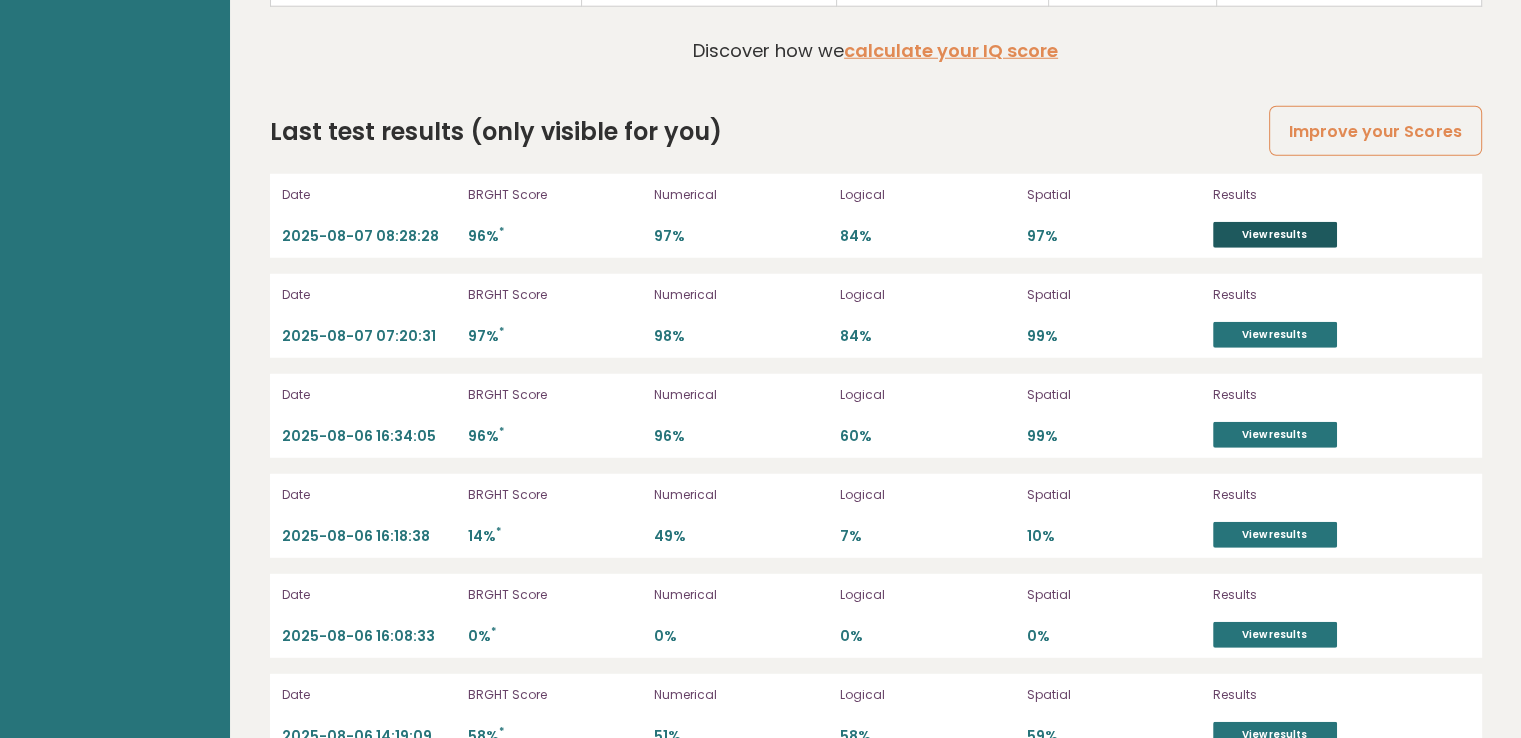click on "View results" at bounding box center (1275, 235) 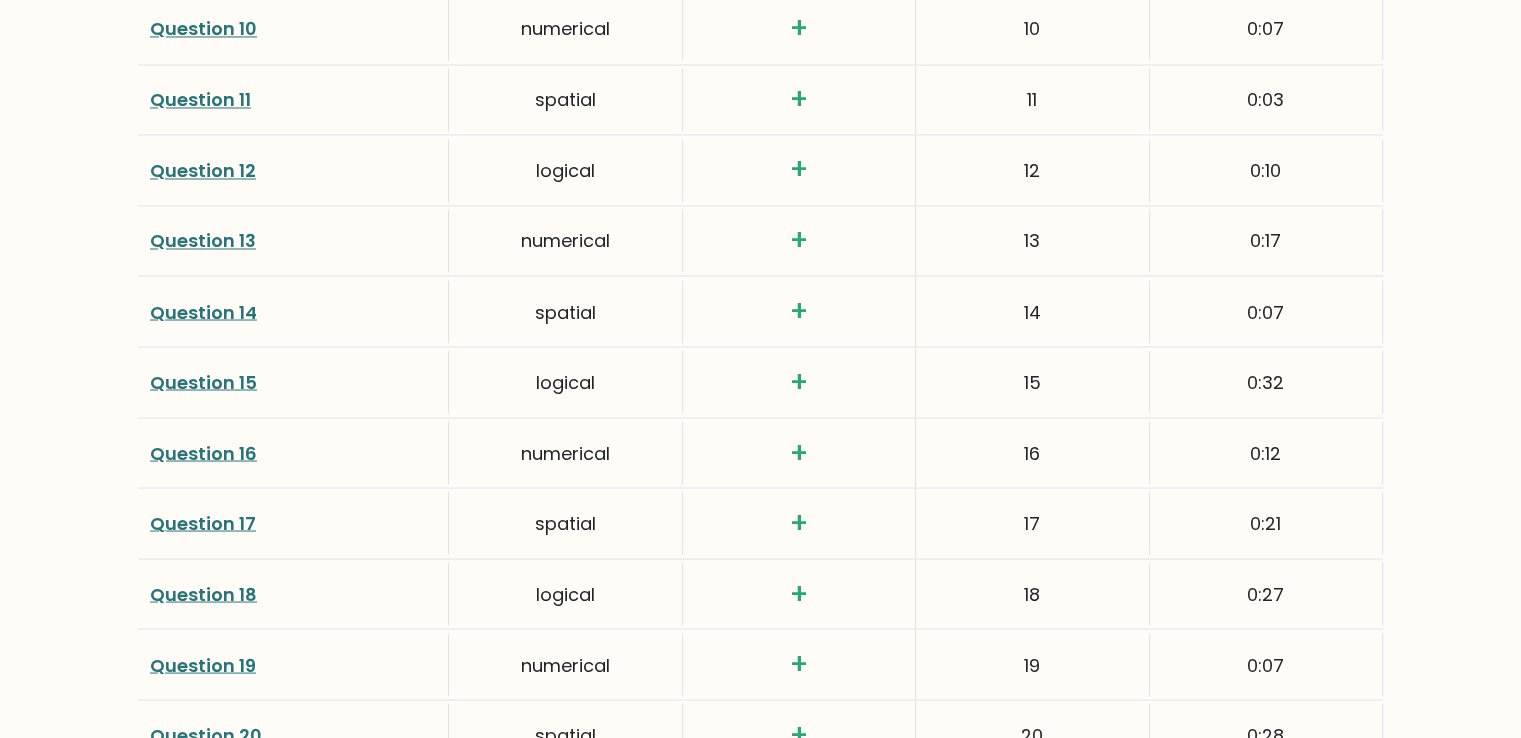scroll, scrollTop: 3536, scrollLeft: 0, axis: vertical 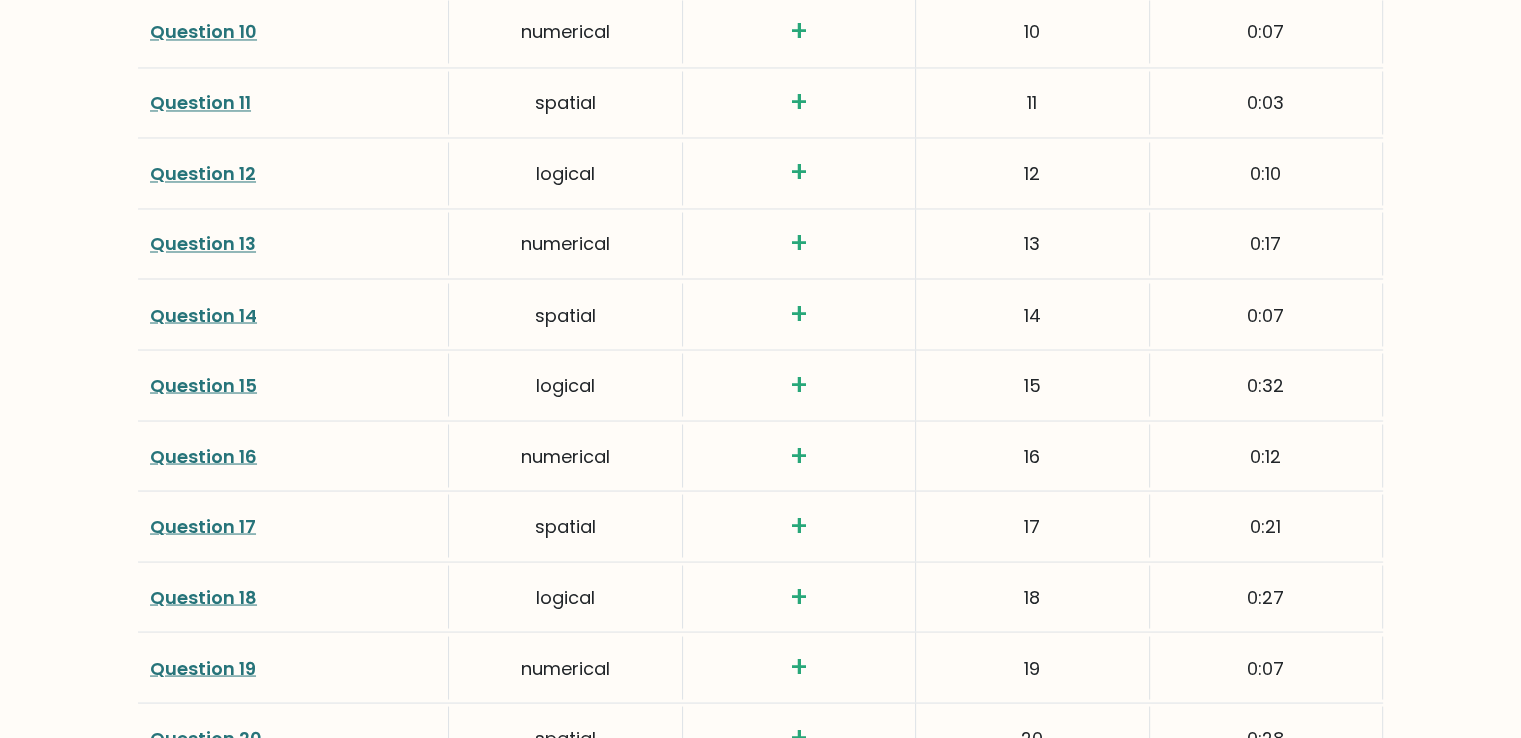 drag, startPoint x: 0, startPoint y: 0, endPoint x: 592, endPoint y: 631, distance: 865.2312 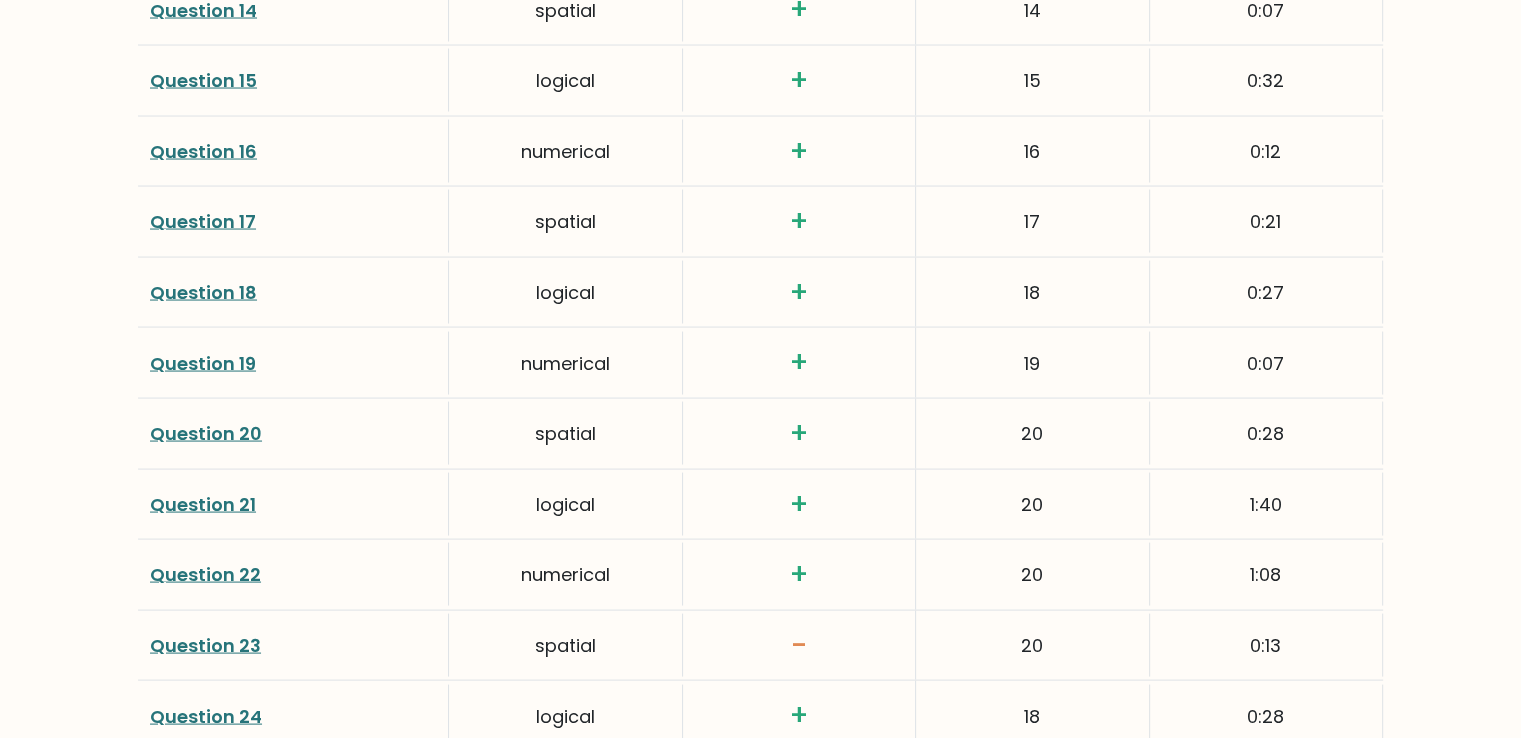 scroll, scrollTop: 3842, scrollLeft: 0, axis: vertical 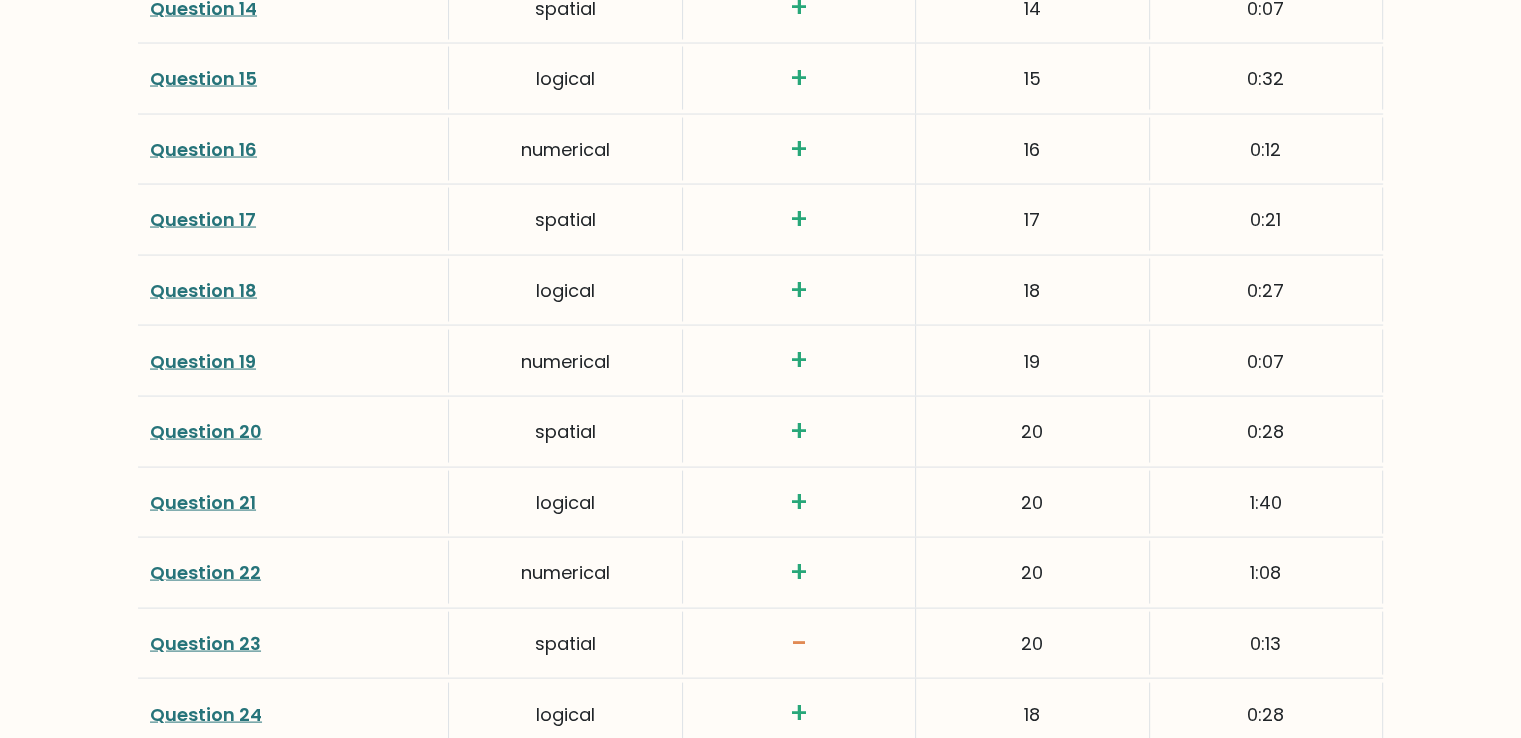 click on "Question 18" at bounding box center (203, 290) 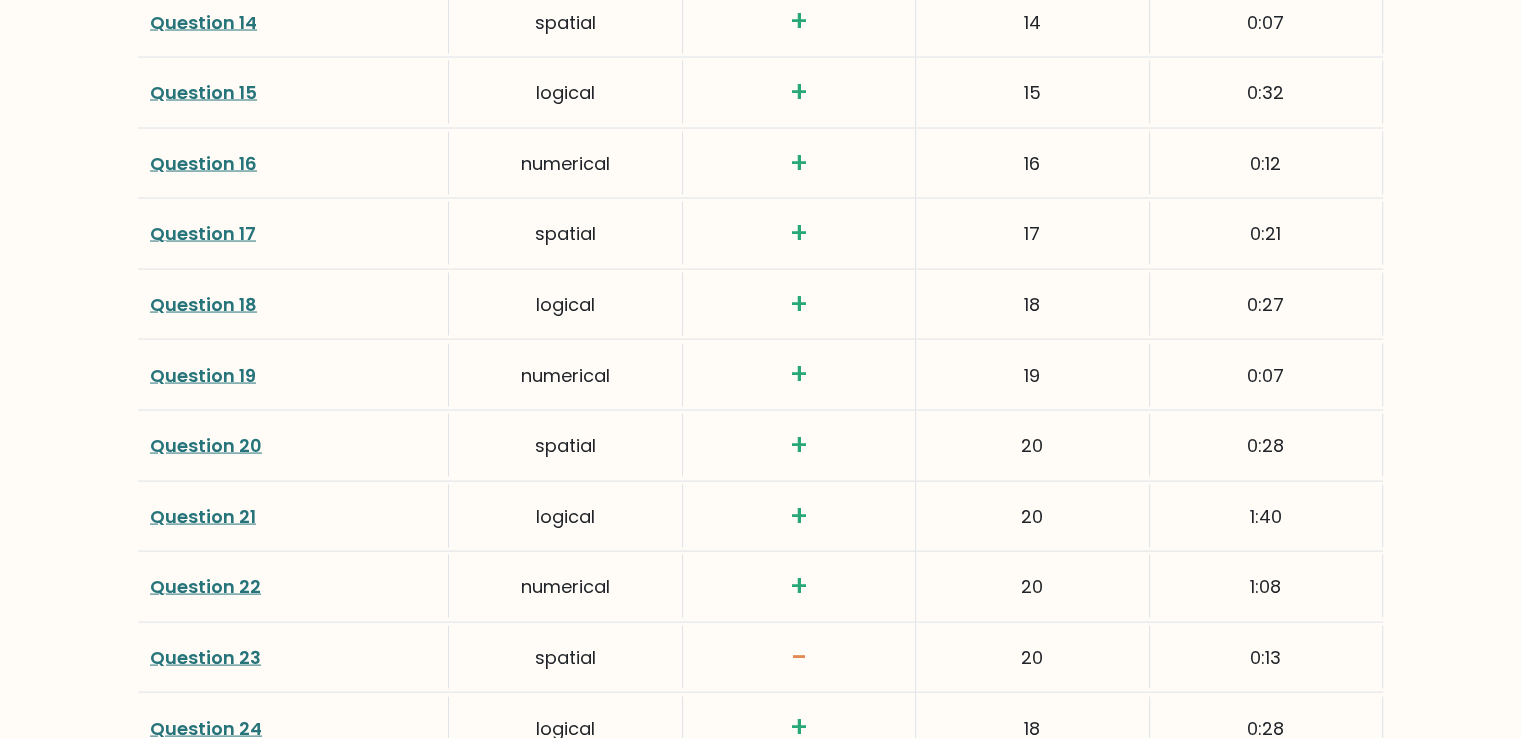 click on "Question 21" at bounding box center [203, 516] 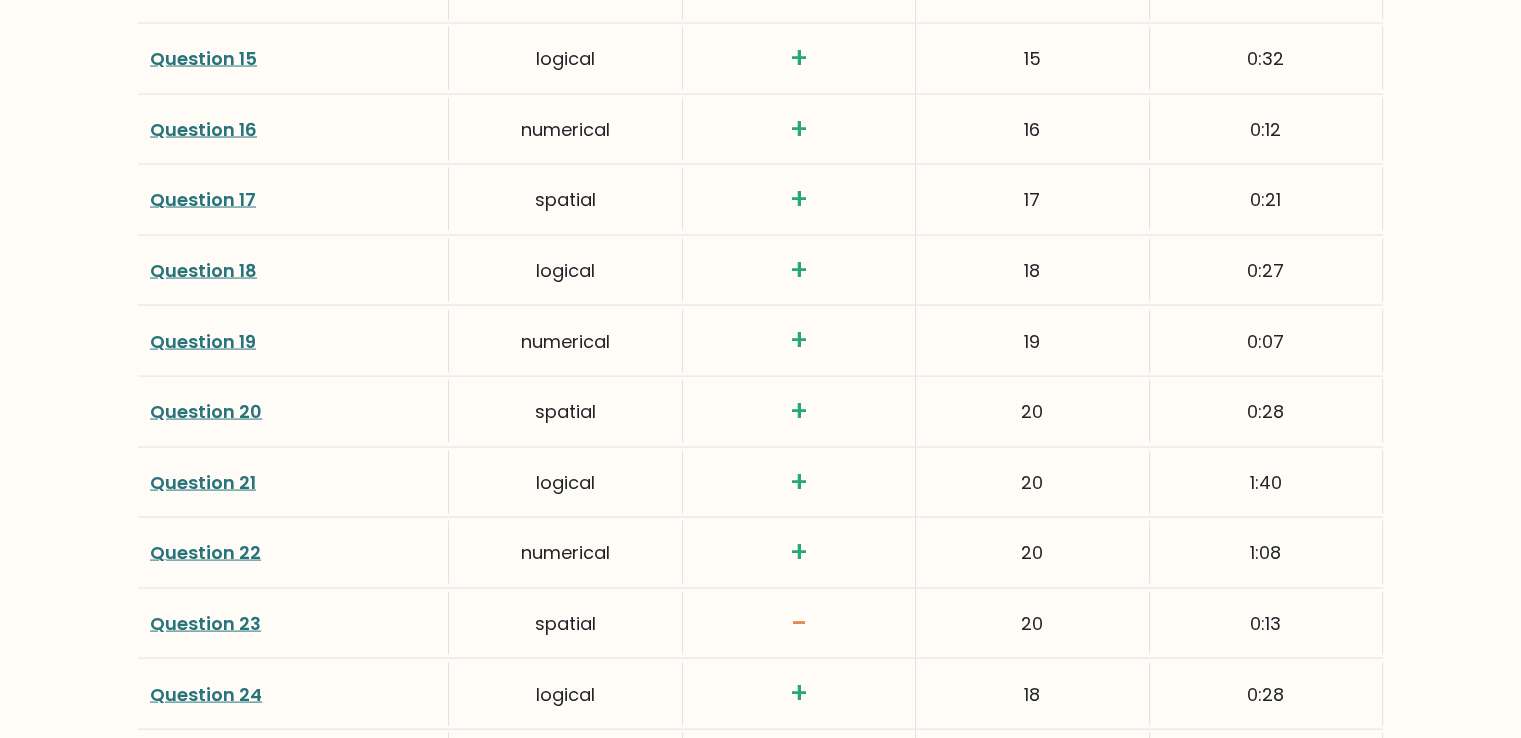 scroll, scrollTop: 3863, scrollLeft: 0, axis: vertical 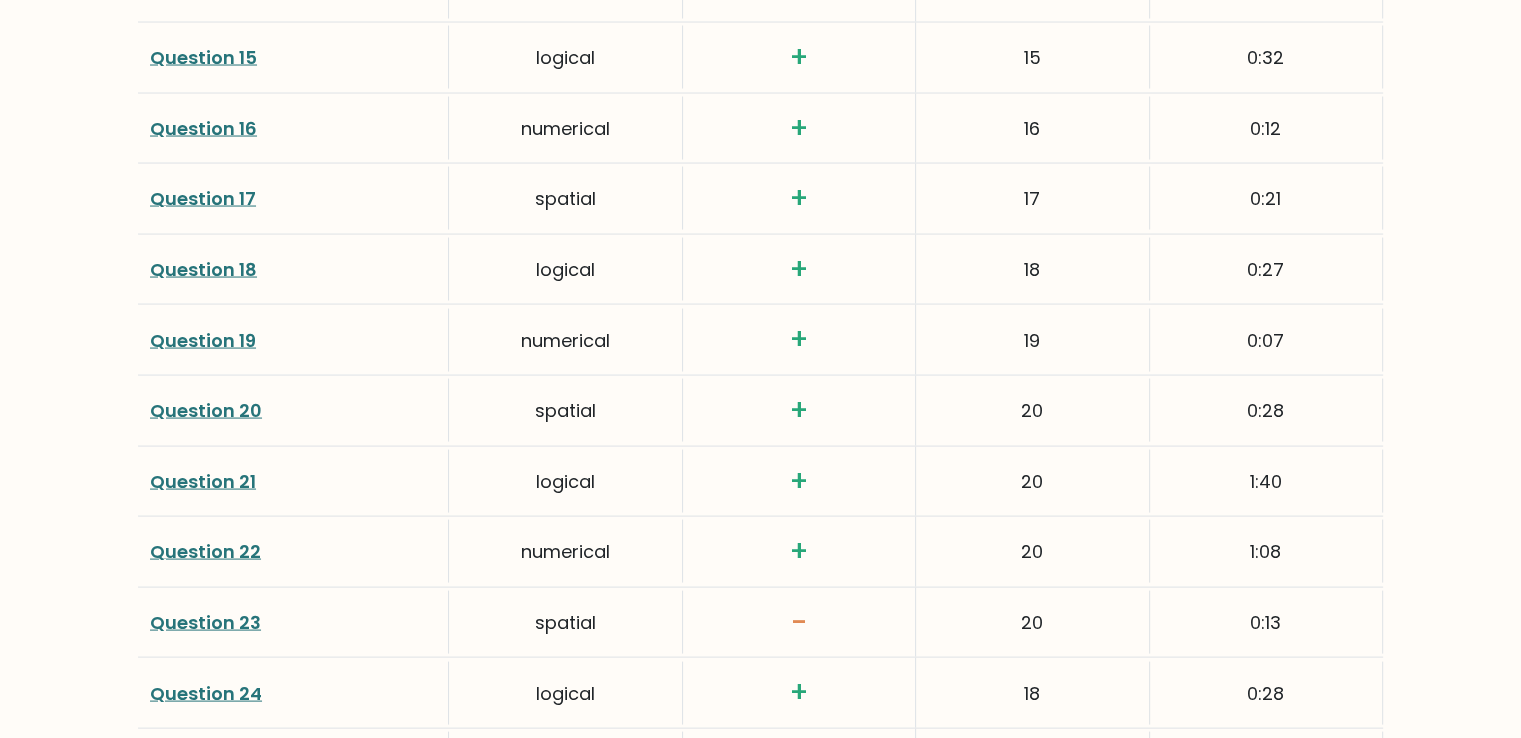 click on "Question 20" at bounding box center [206, 410] 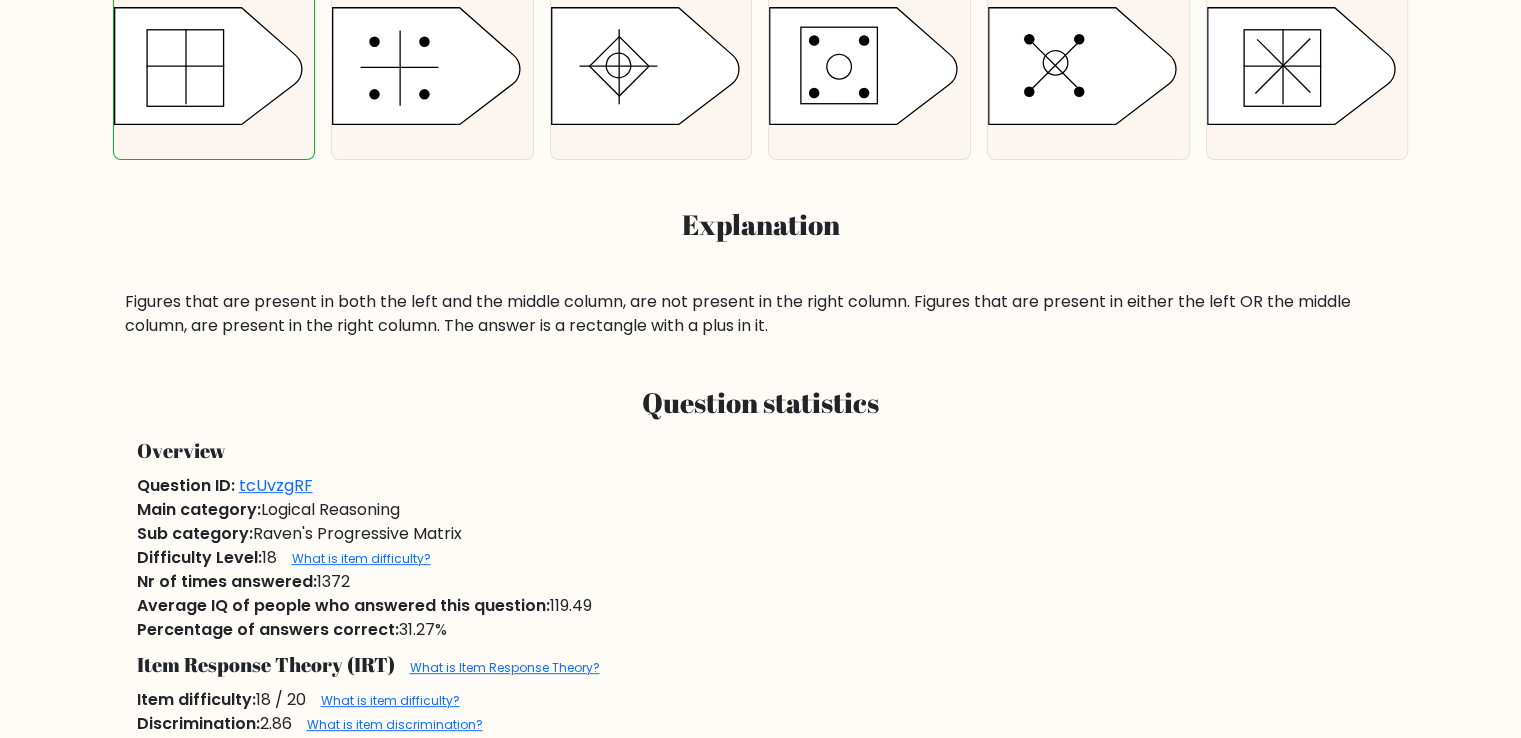 scroll, scrollTop: 707, scrollLeft: 0, axis: vertical 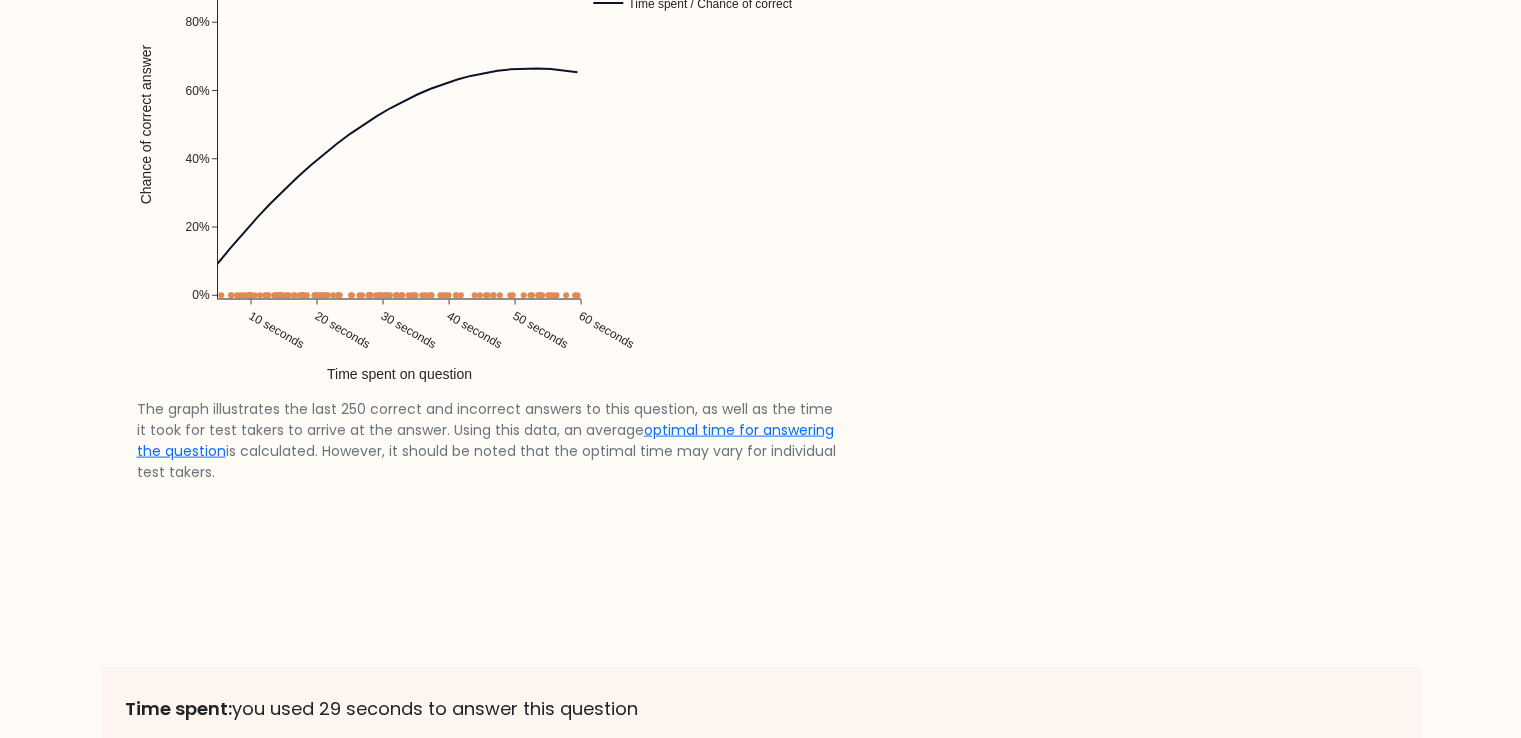 click on "Answers  IQ test
Question 20
Which cube can be formed by folding the given shape?
a." at bounding box center [760, -1685] 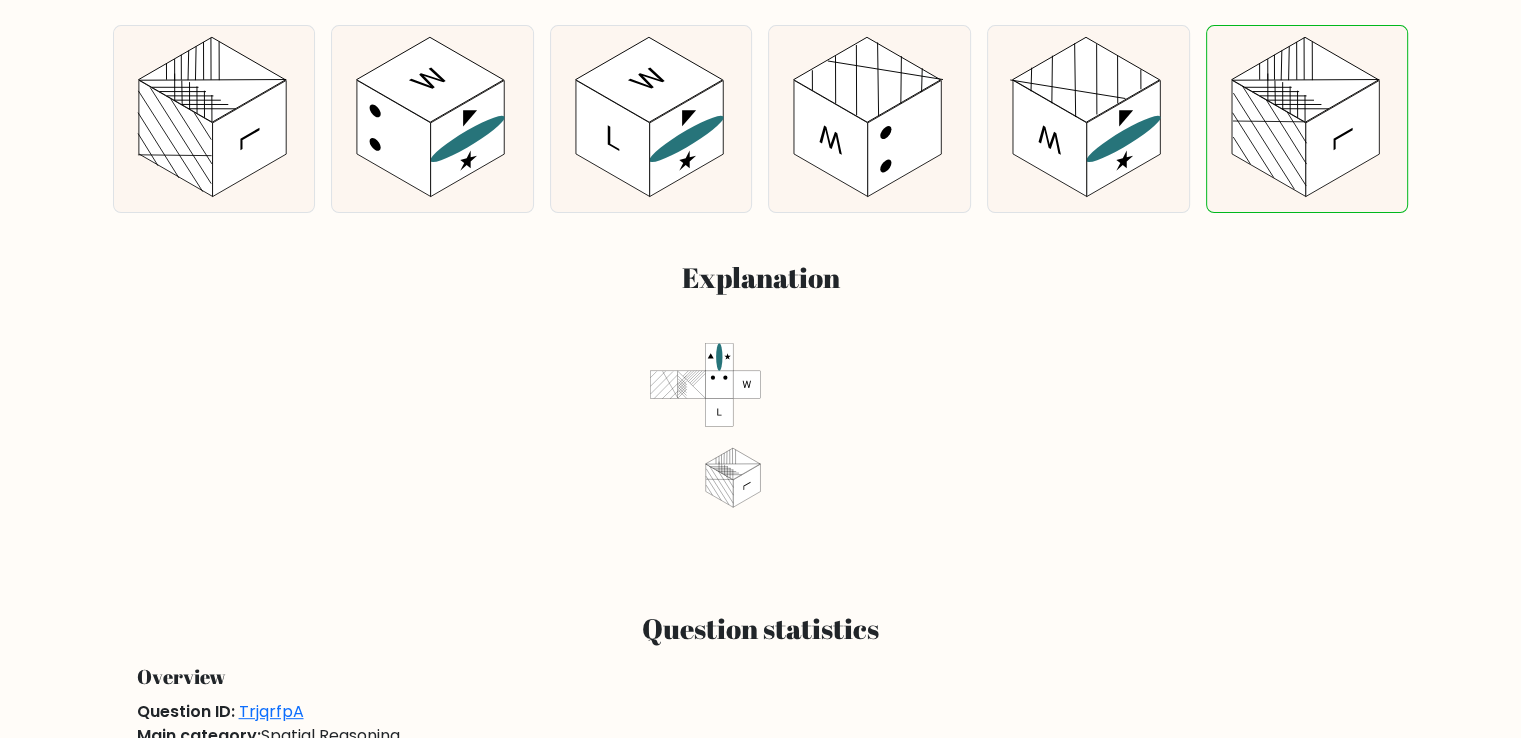 scroll, scrollTop: 374, scrollLeft: 0, axis: vertical 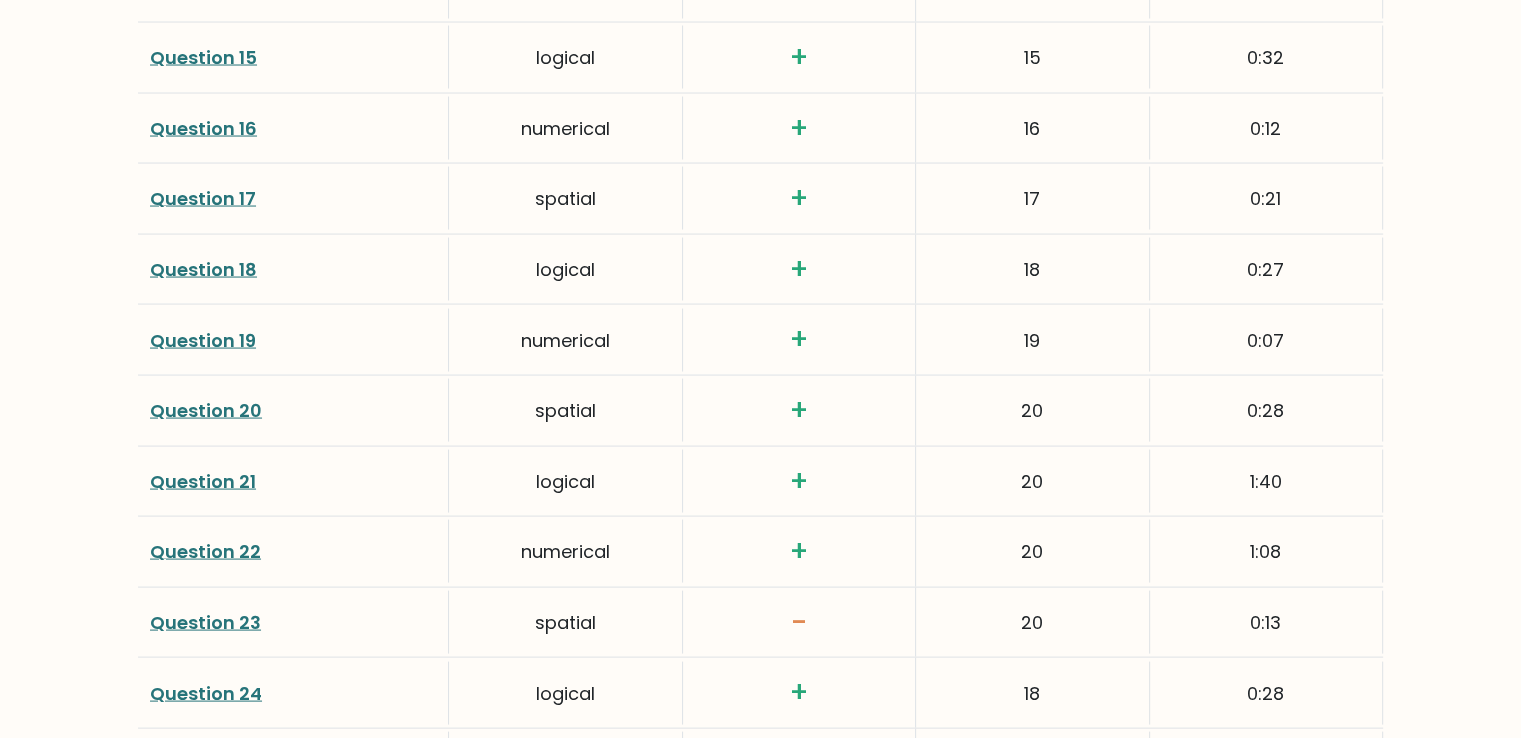 click on "Question 18" at bounding box center [203, 269] 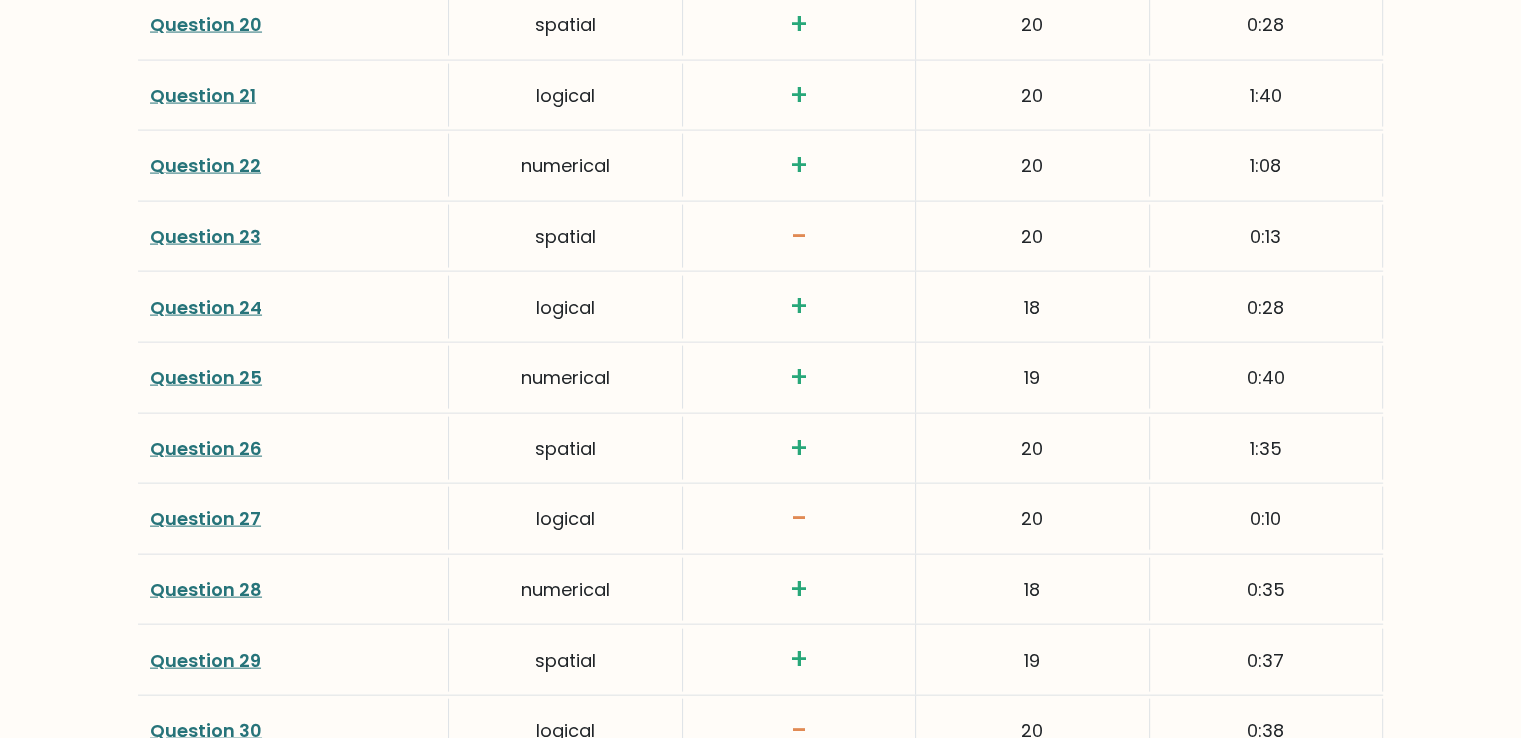 scroll, scrollTop: 4250, scrollLeft: 0, axis: vertical 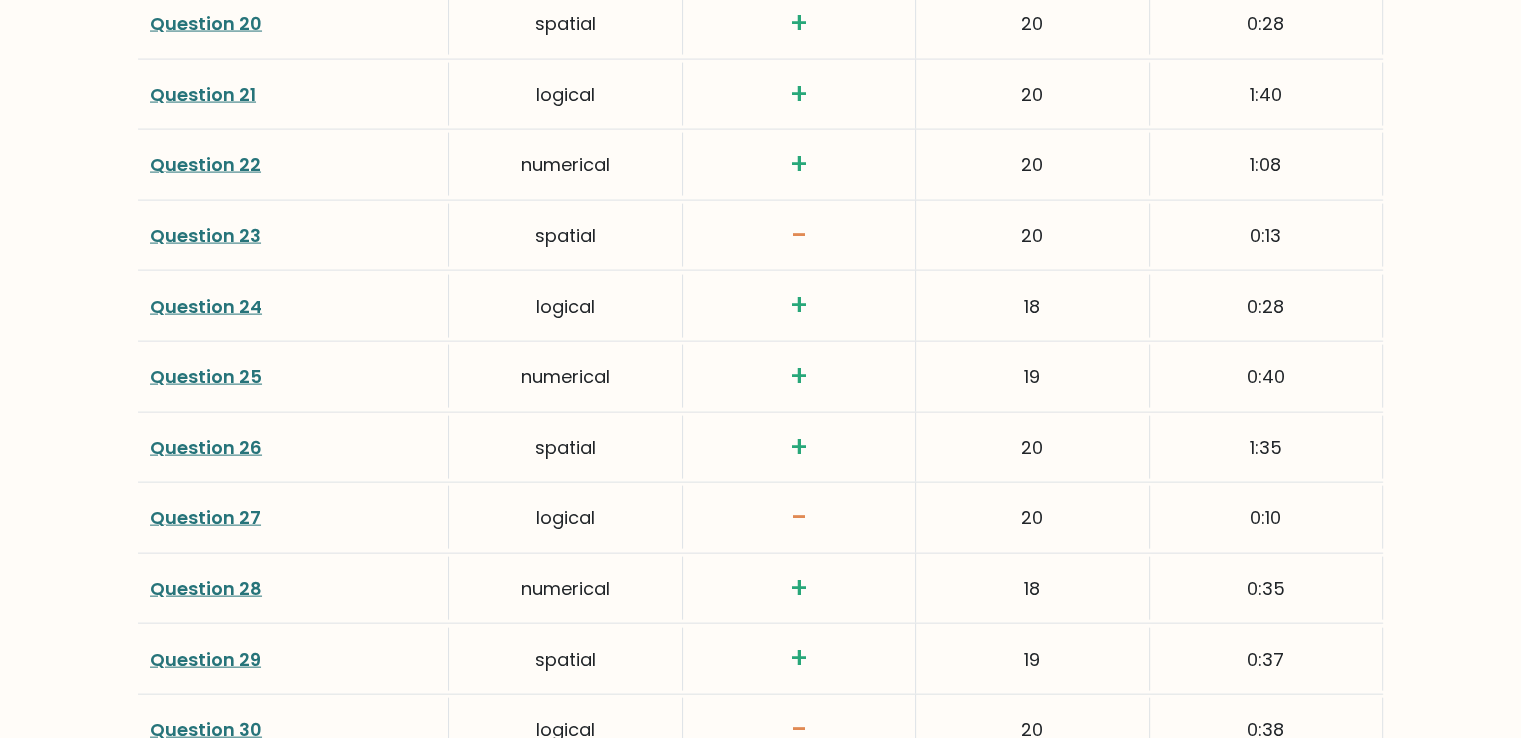 click on "Question 25" at bounding box center (206, 376) 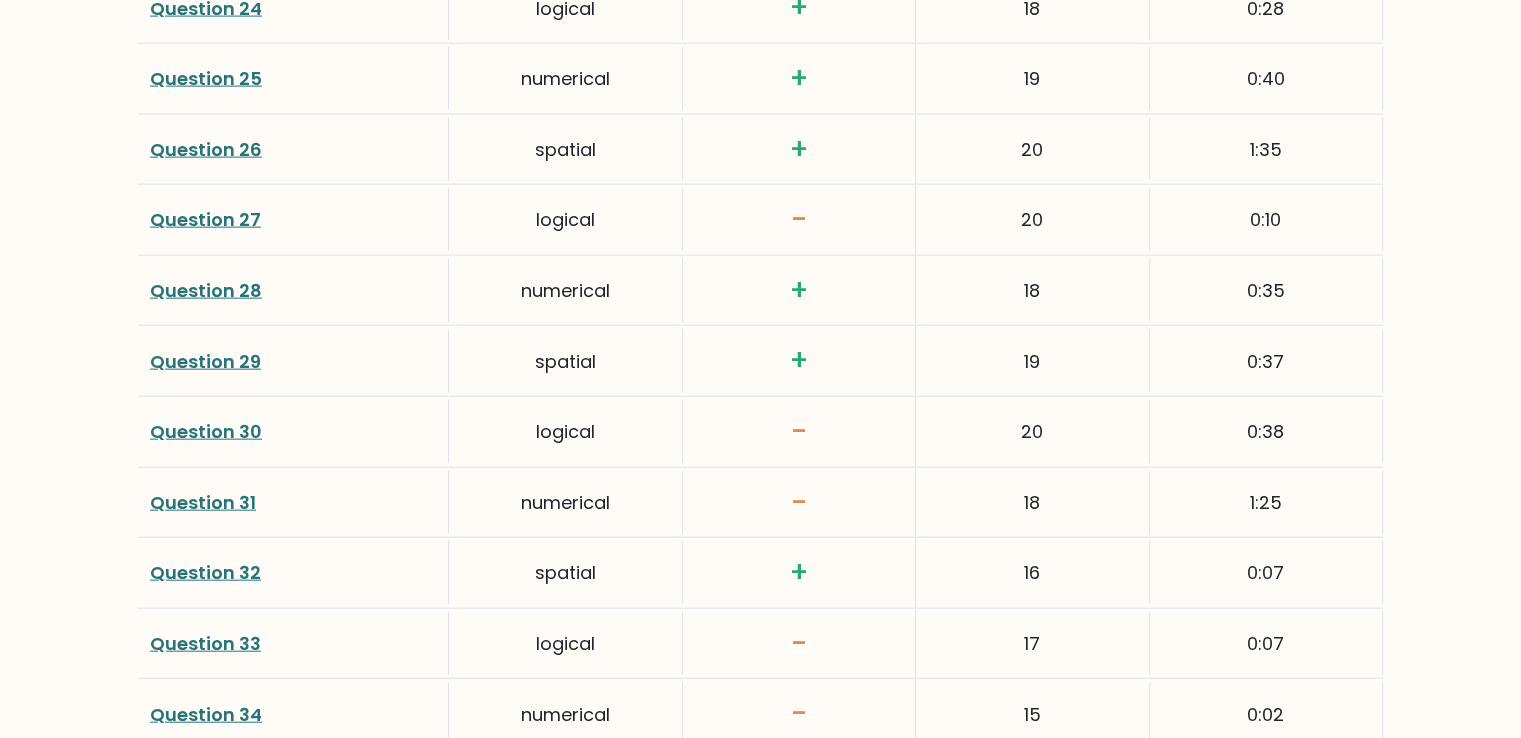 scroll, scrollTop: 4591, scrollLeft: 0, axis: vertical 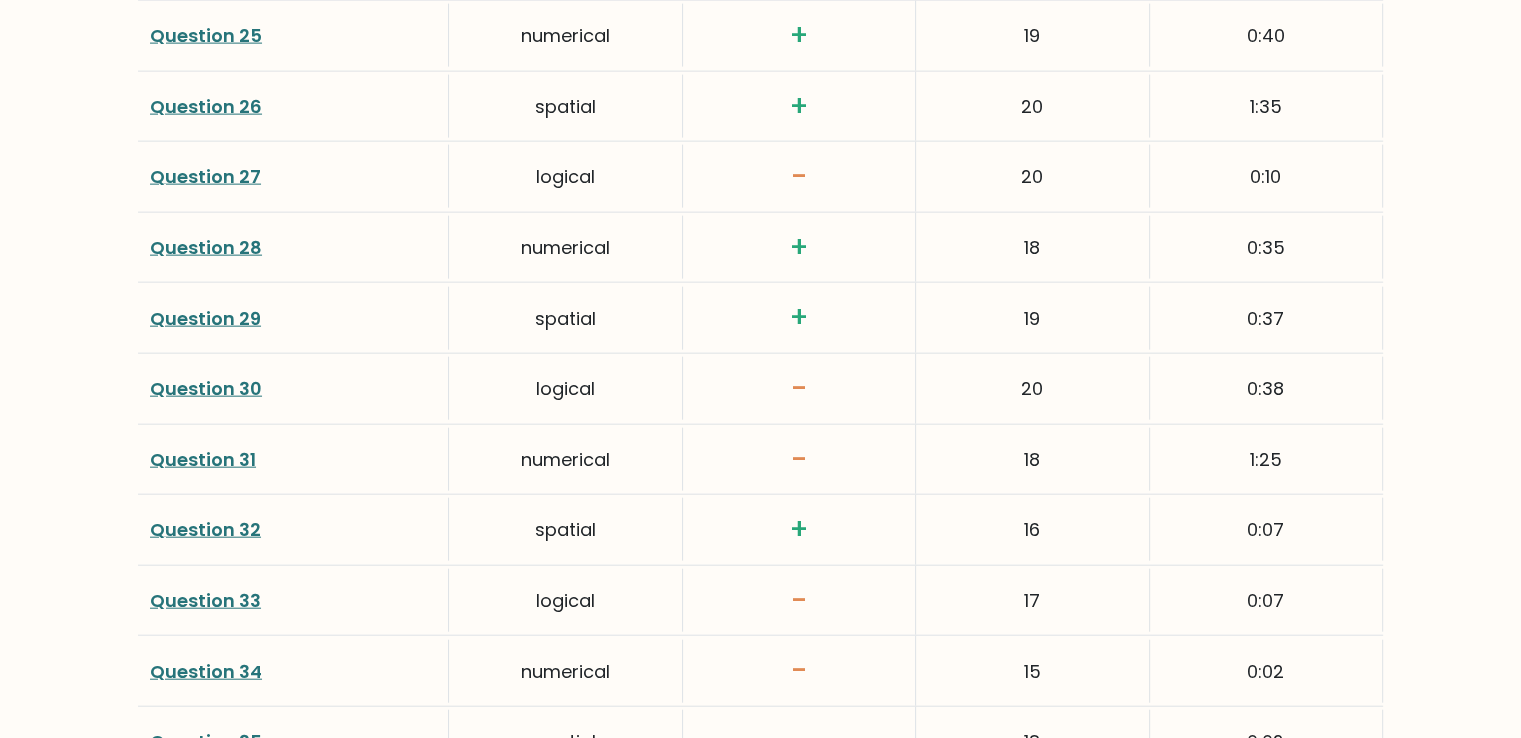 click on "Question 29" at bounding box center [205, 318] 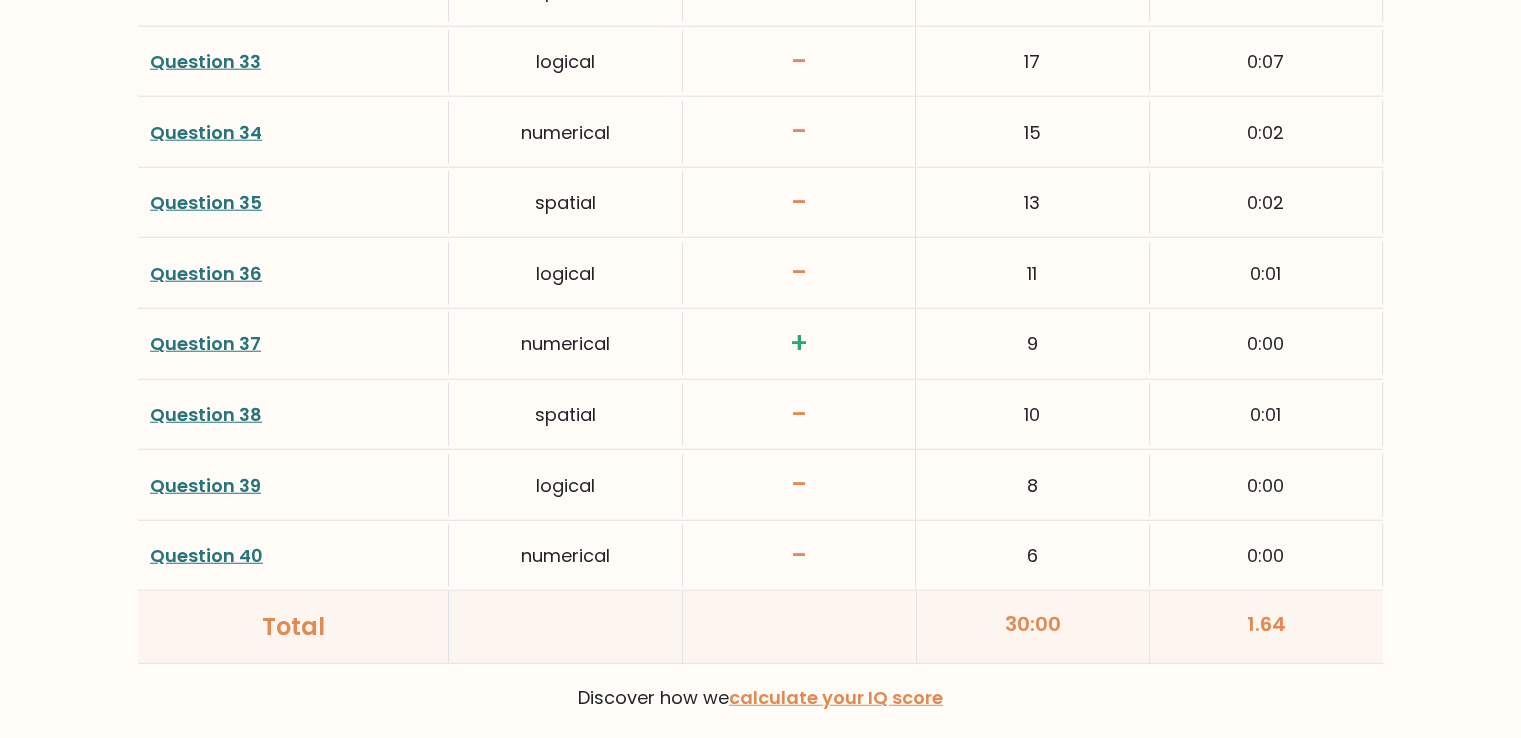 scroll, scrollTop: 5283, scrollLeft: 0, axis: vertical 